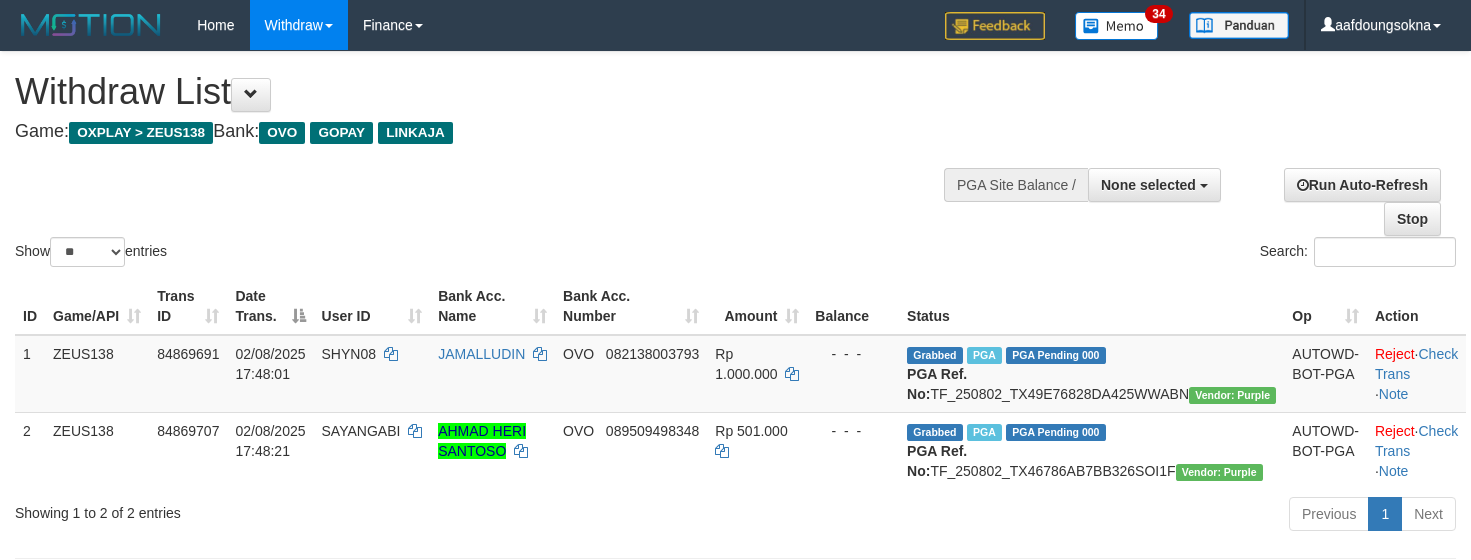 select 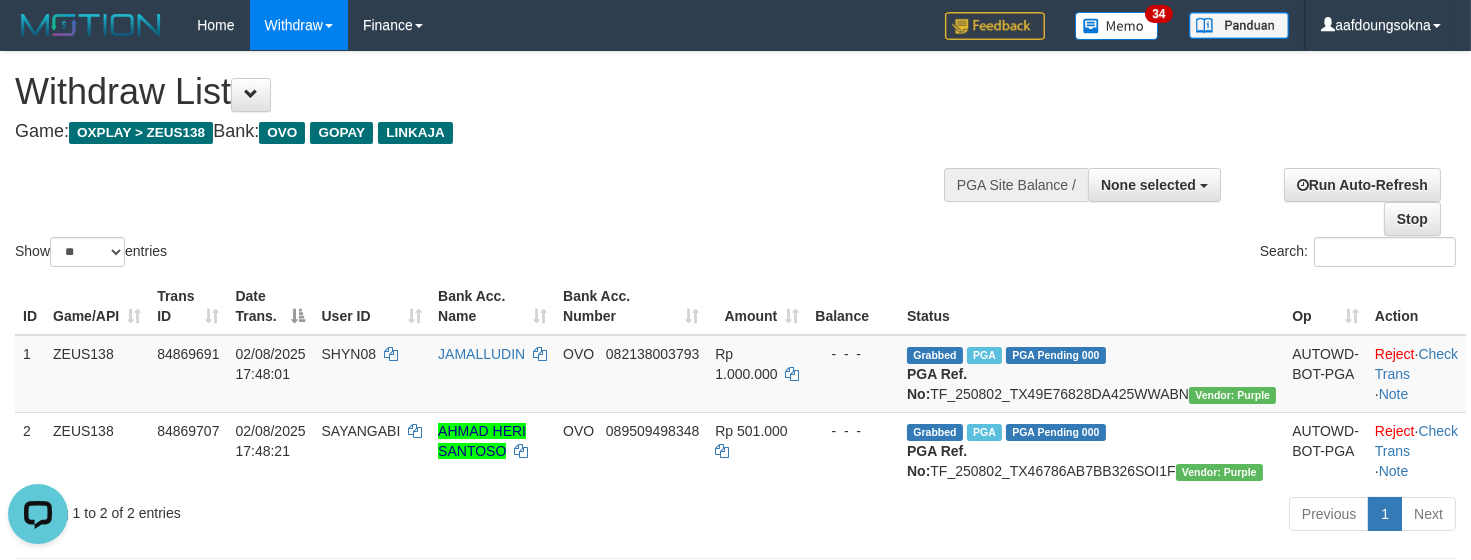 scroll, scrollTop: 0, scrollLeft: 0, axis: both 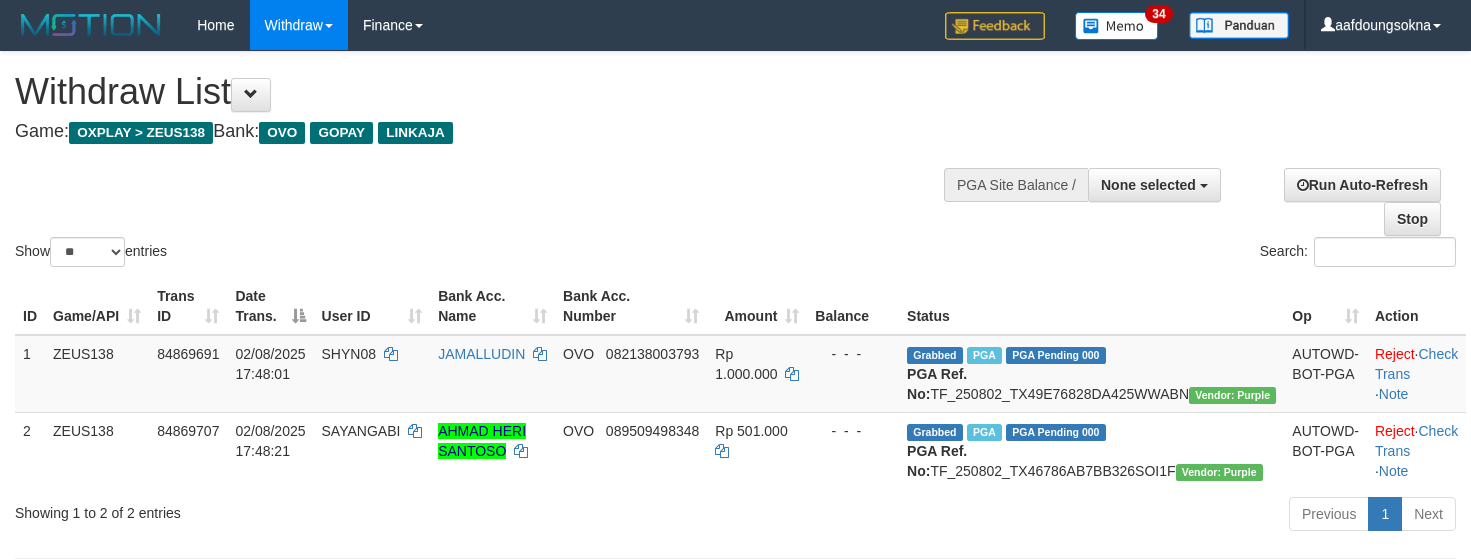 select 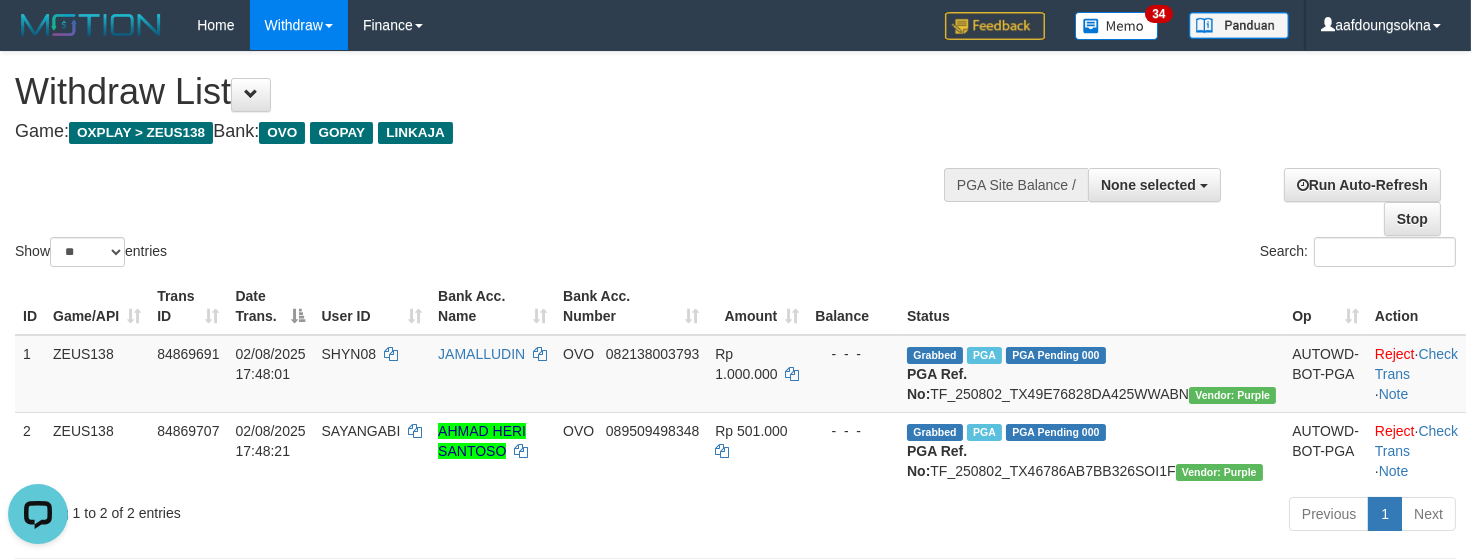 scroll, scrollTop: 0, scrollLeft: 0, axis: both 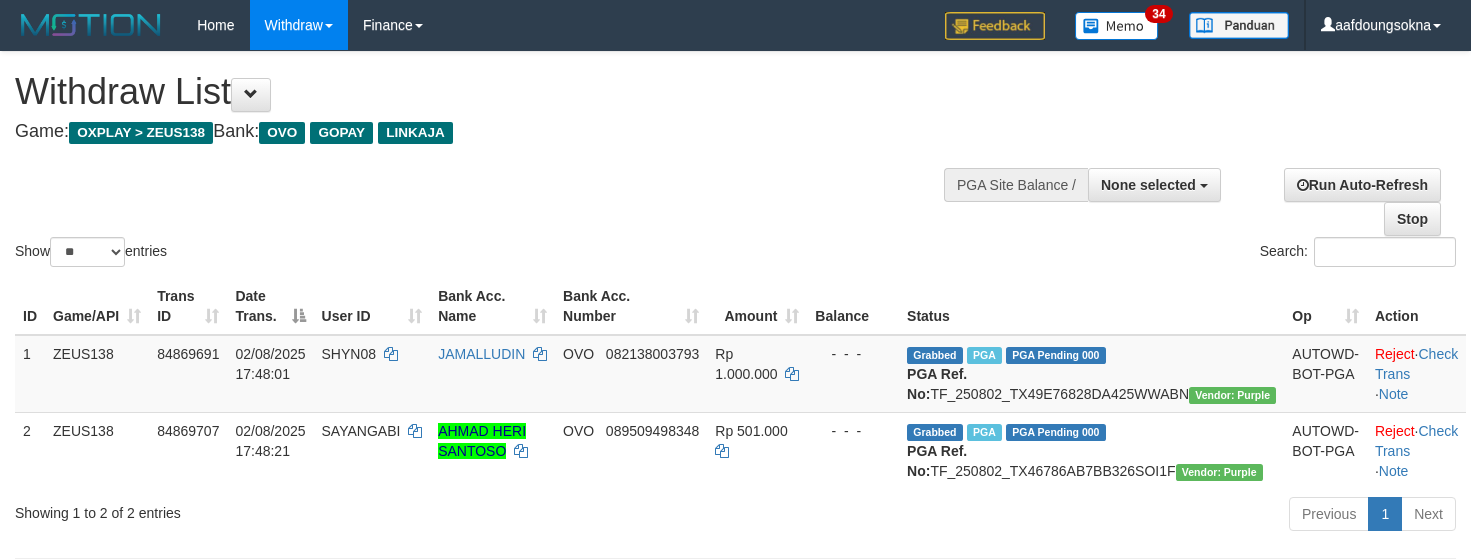 select 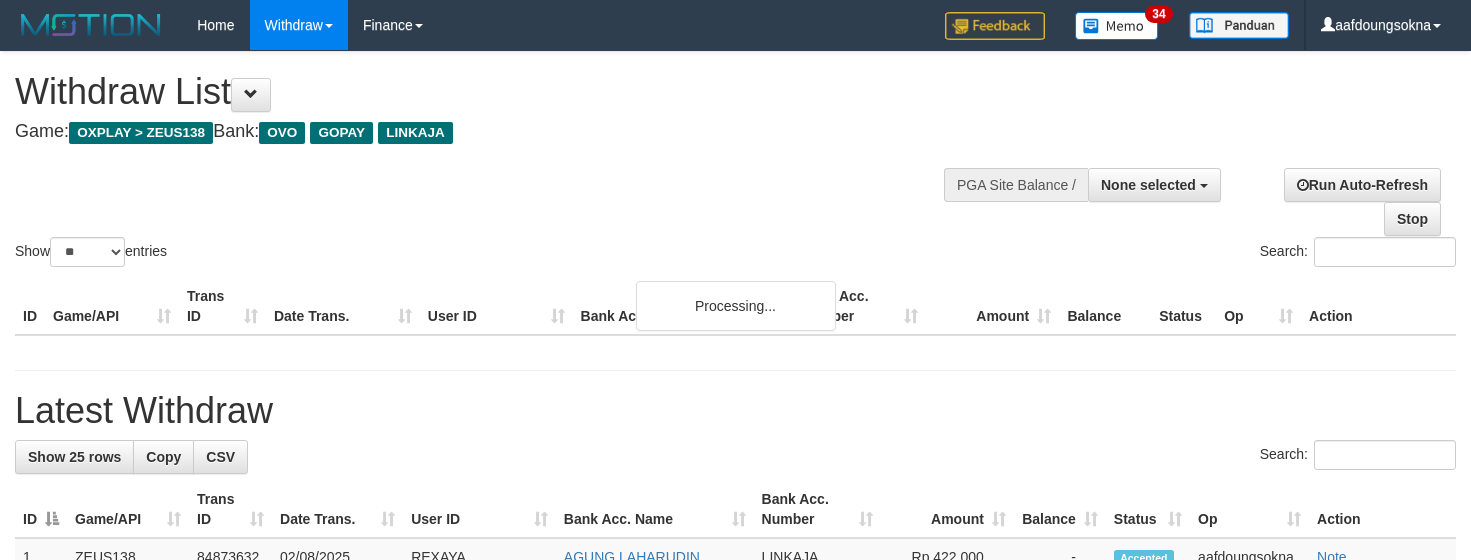 select 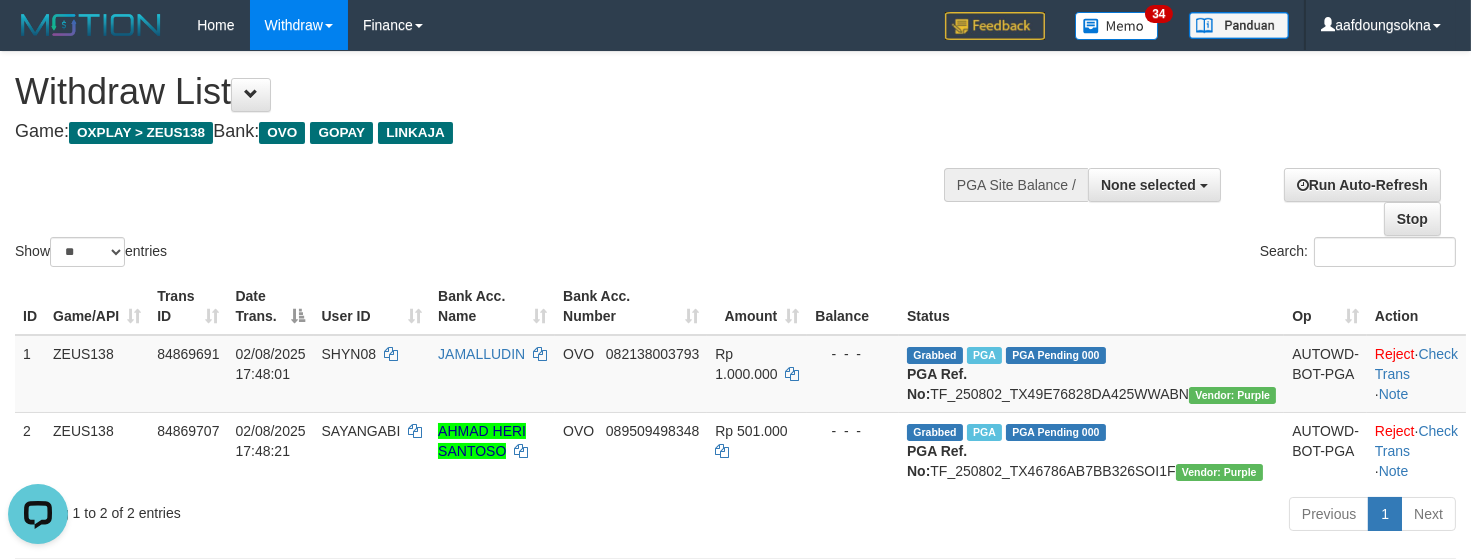 scroll, scrollTop: 0, scrollLeft: 0, axis: both 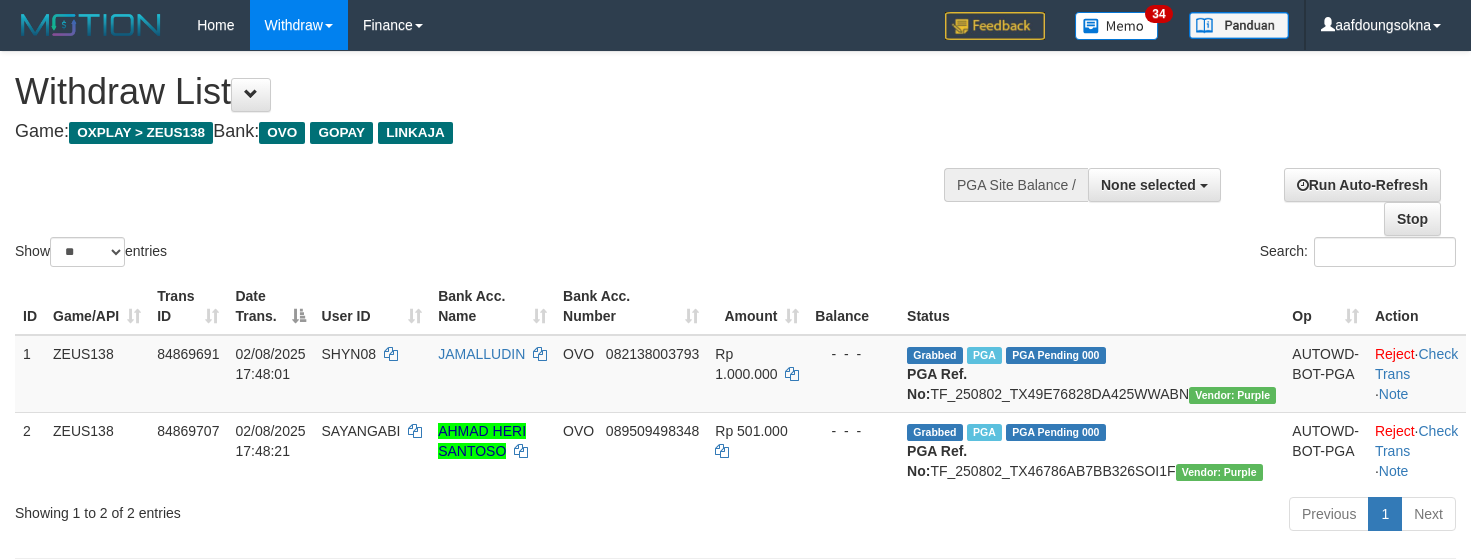 select 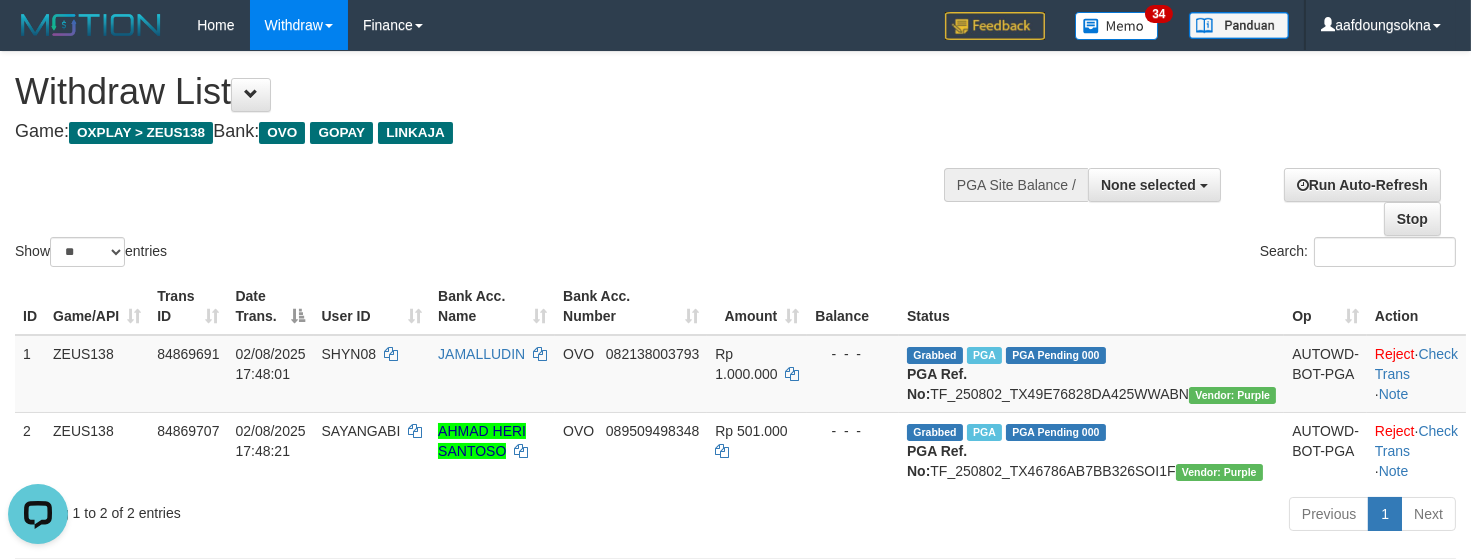 scroll, scrollTop: 0, scrollLeft: 0, axis: both 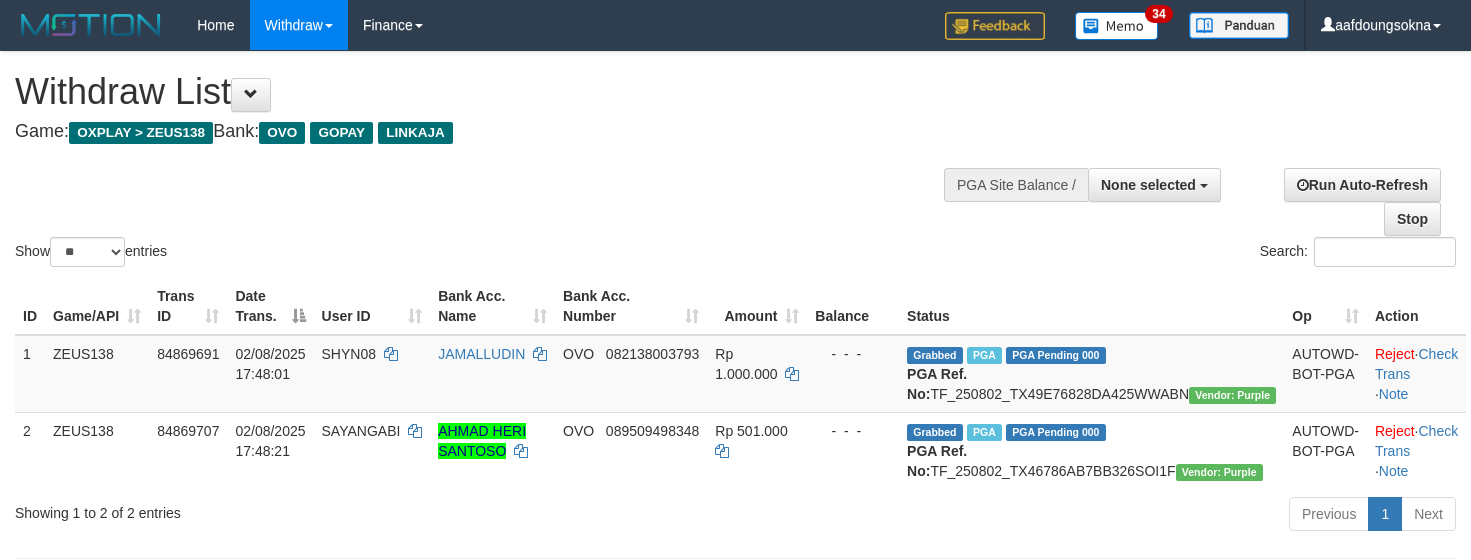 select 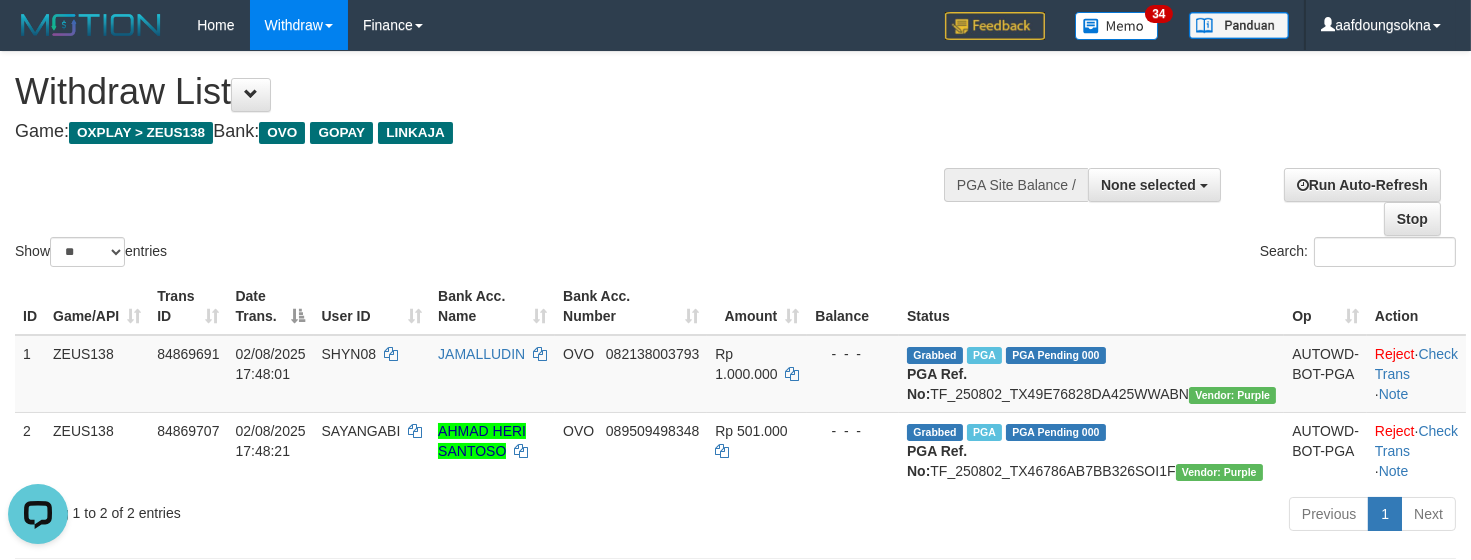 scroll, scrollTop: 0, scrollLeft: 0, axis: both 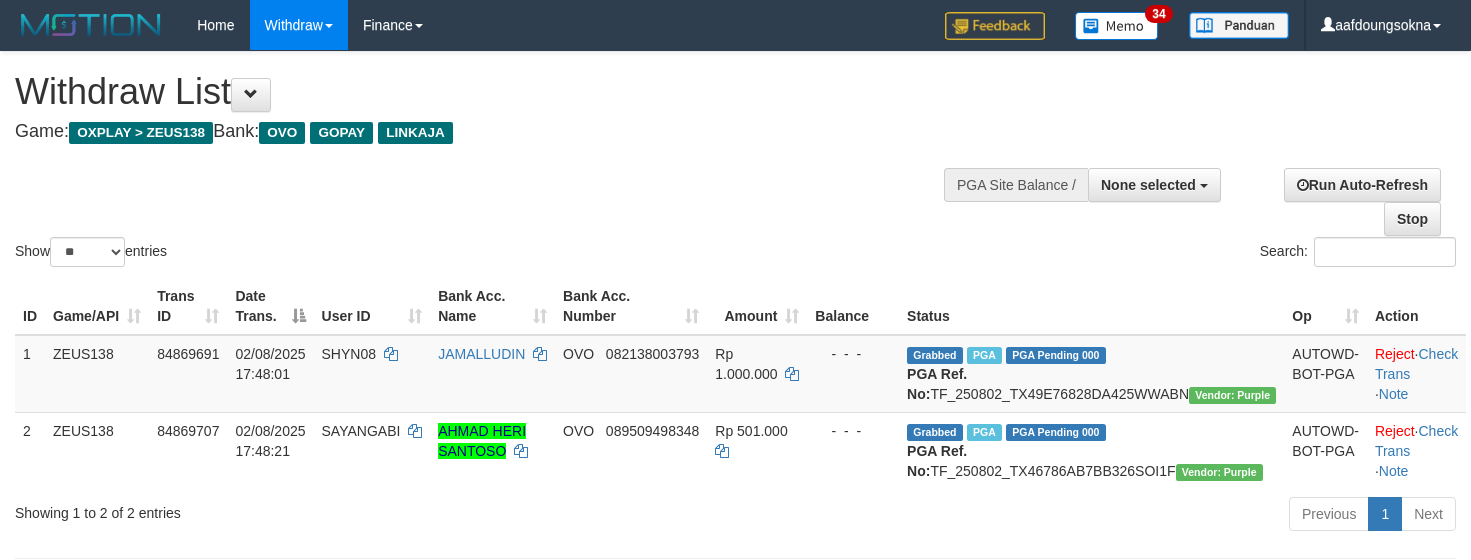 select 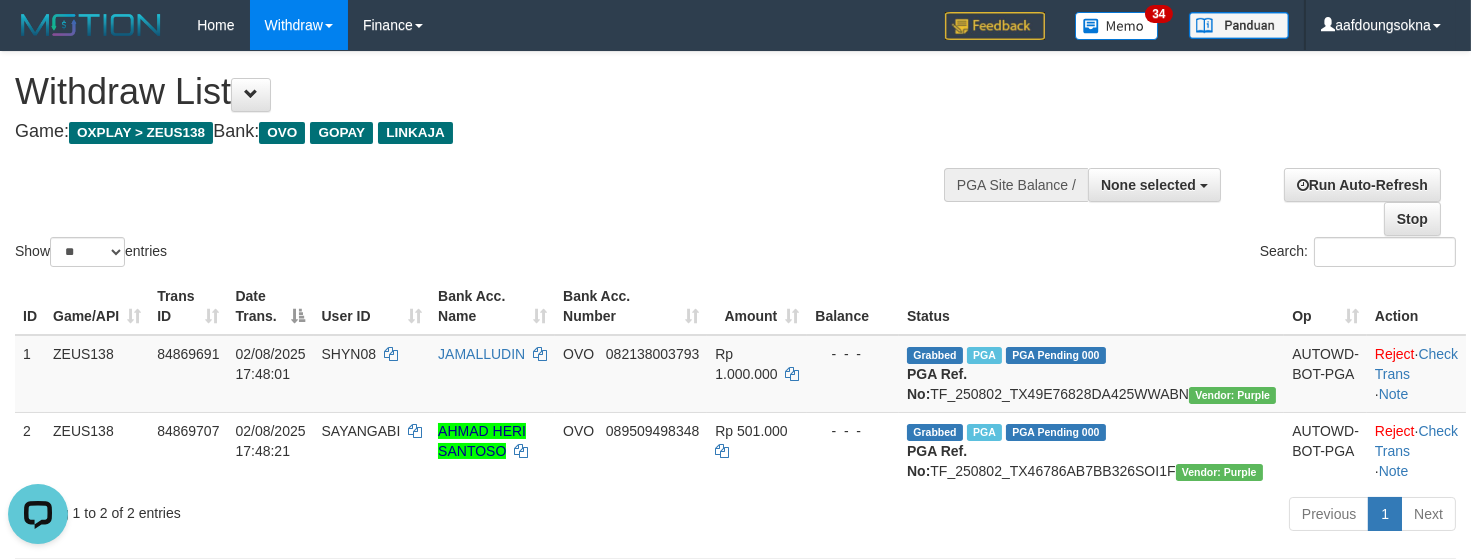 scroll, scrollTop: 0, scrollLeft: 0, axis: both 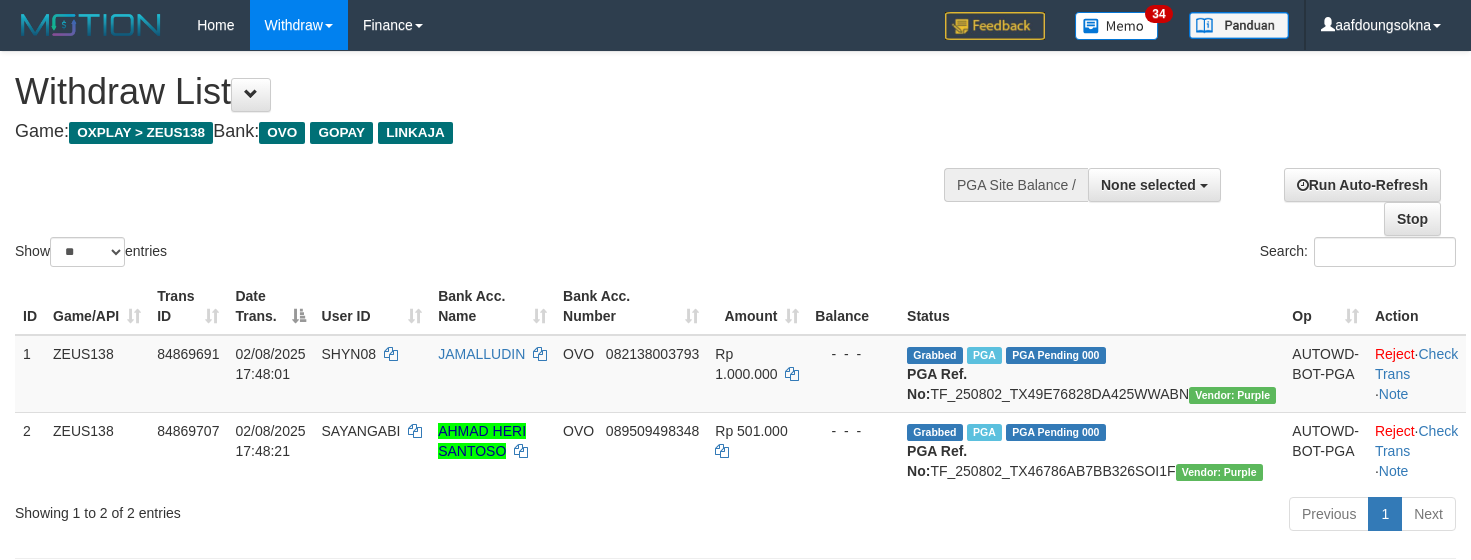 select 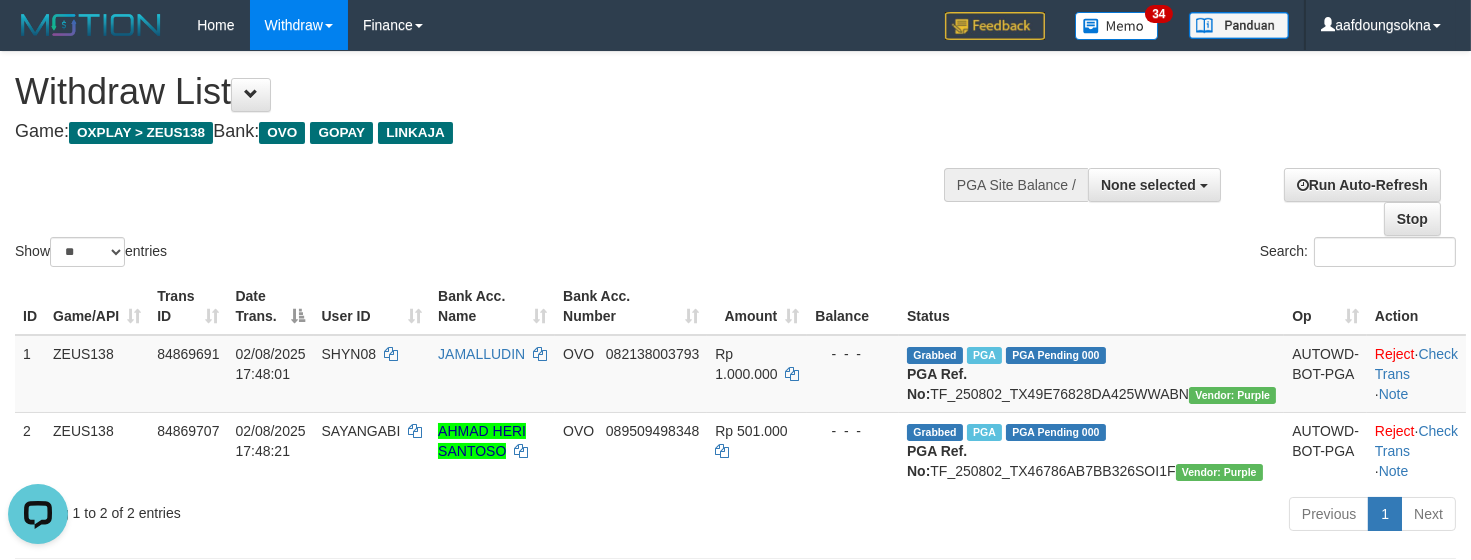 scroll, scrollTop: 0, scrollLeft: 0, axis: both 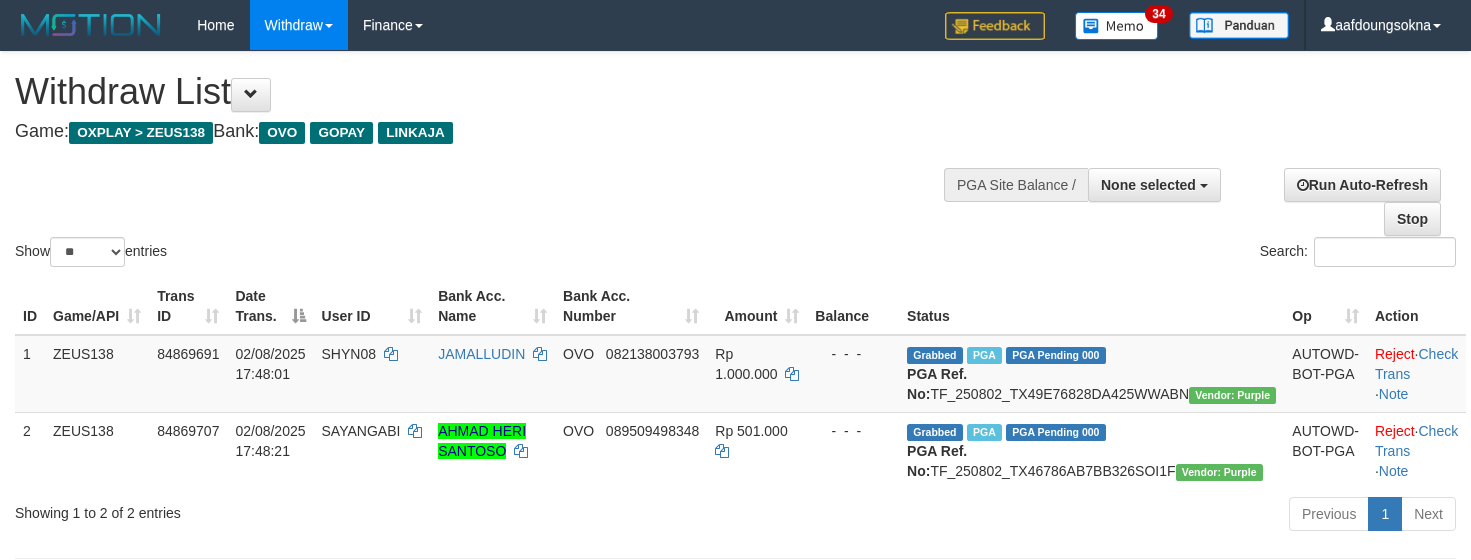 select 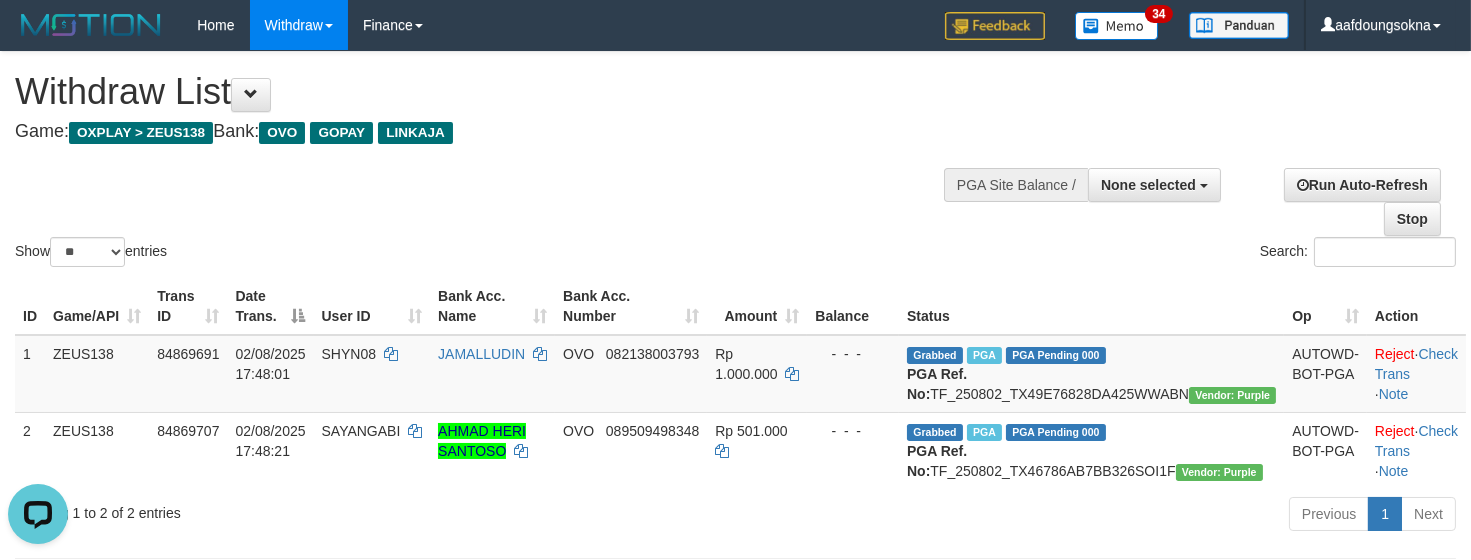 scroll, scrollTop: 0, scrollLeft: 0, axis: both 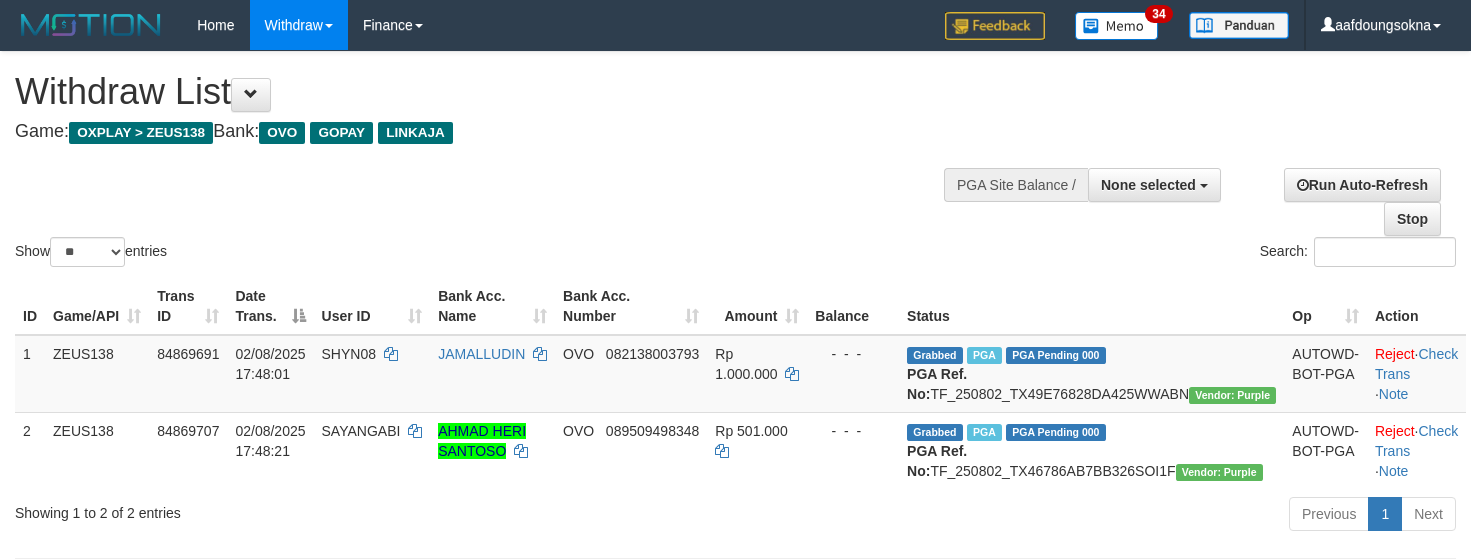 select 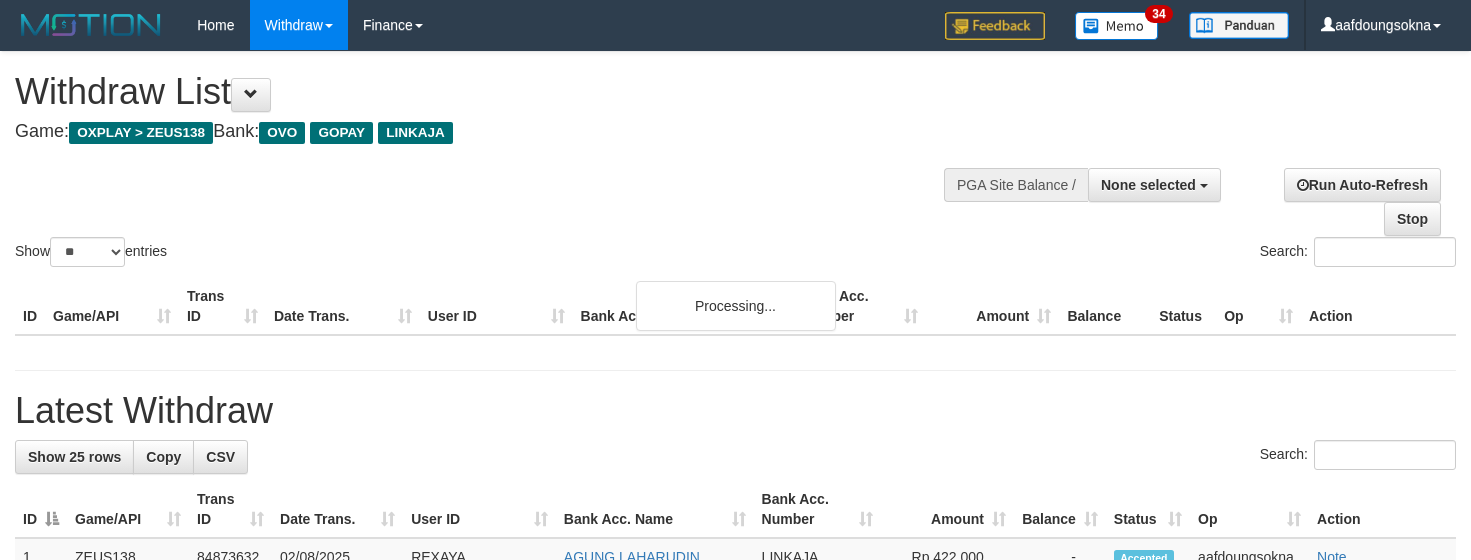 select 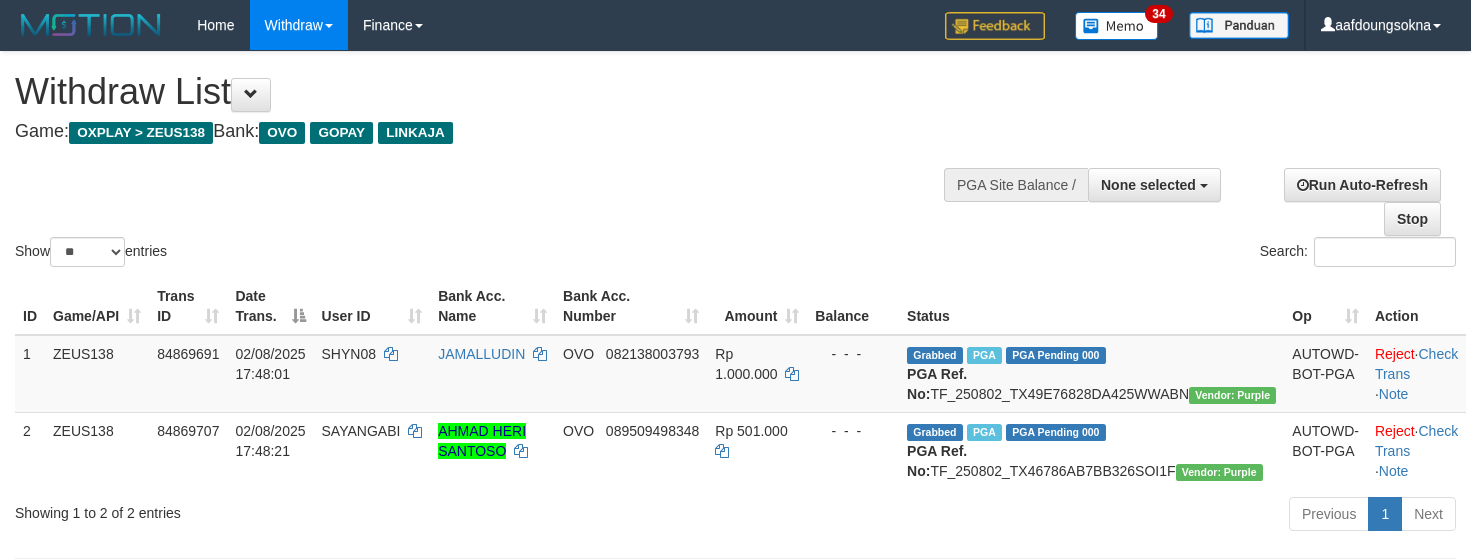 select 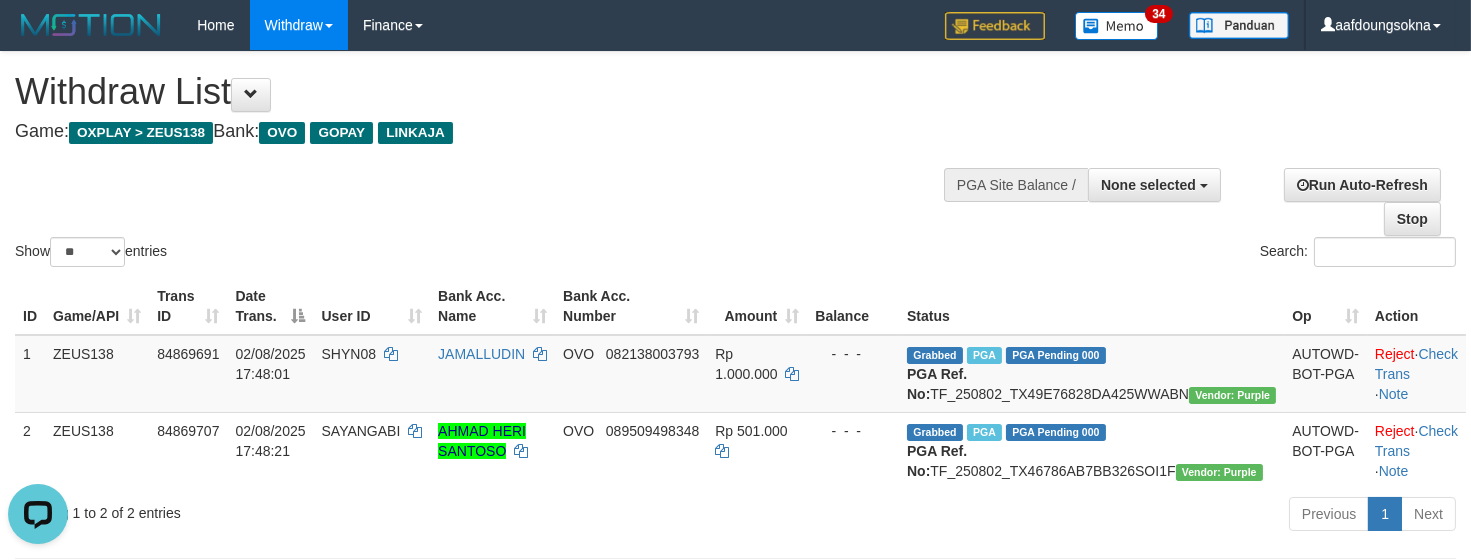 scroll, scrollTop: 0, scrollLeft: 0, axis: both 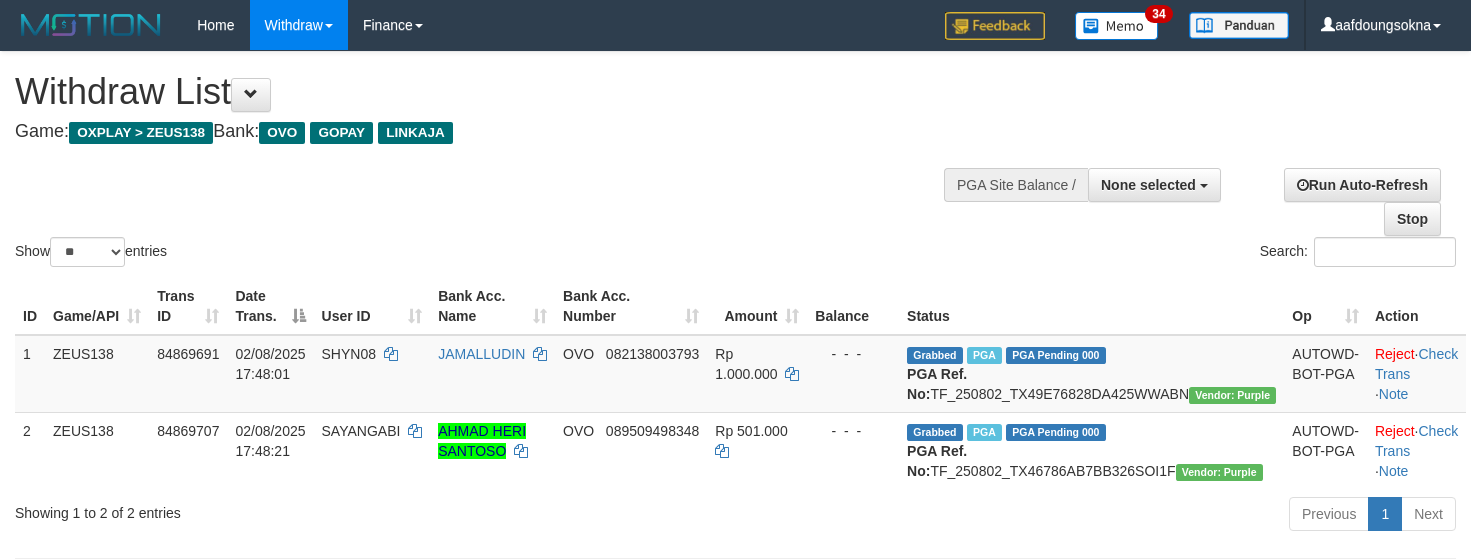 select 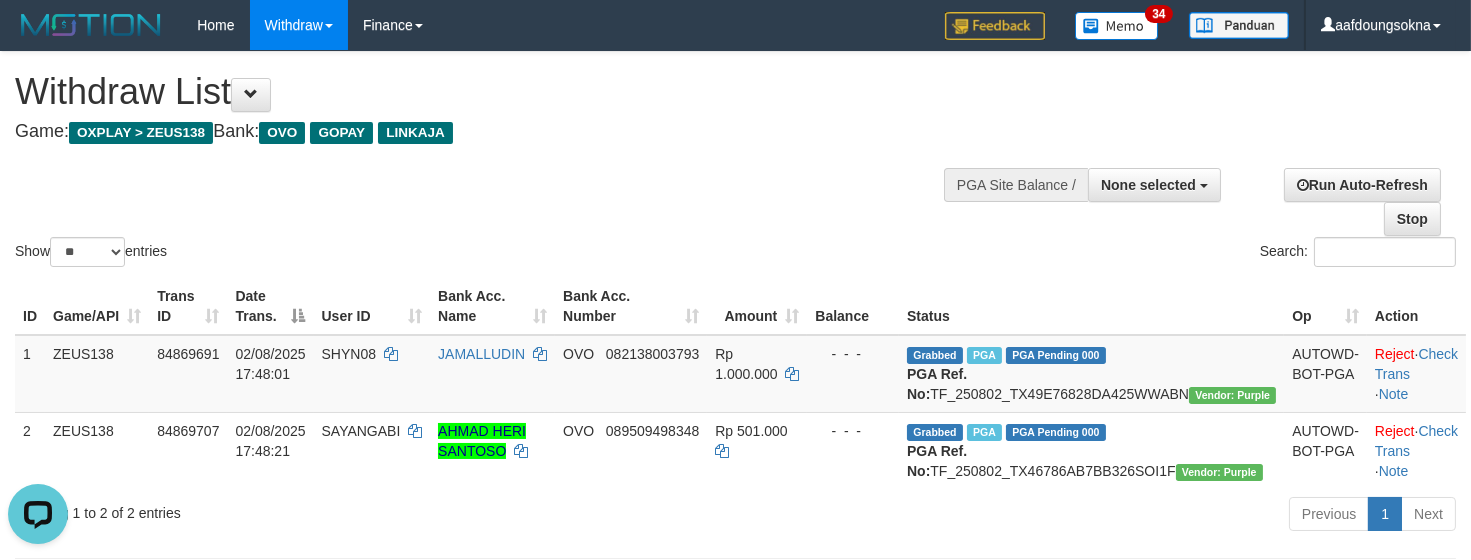 scroll, scrollTop: 0, scrollLeft: 0, axis: both 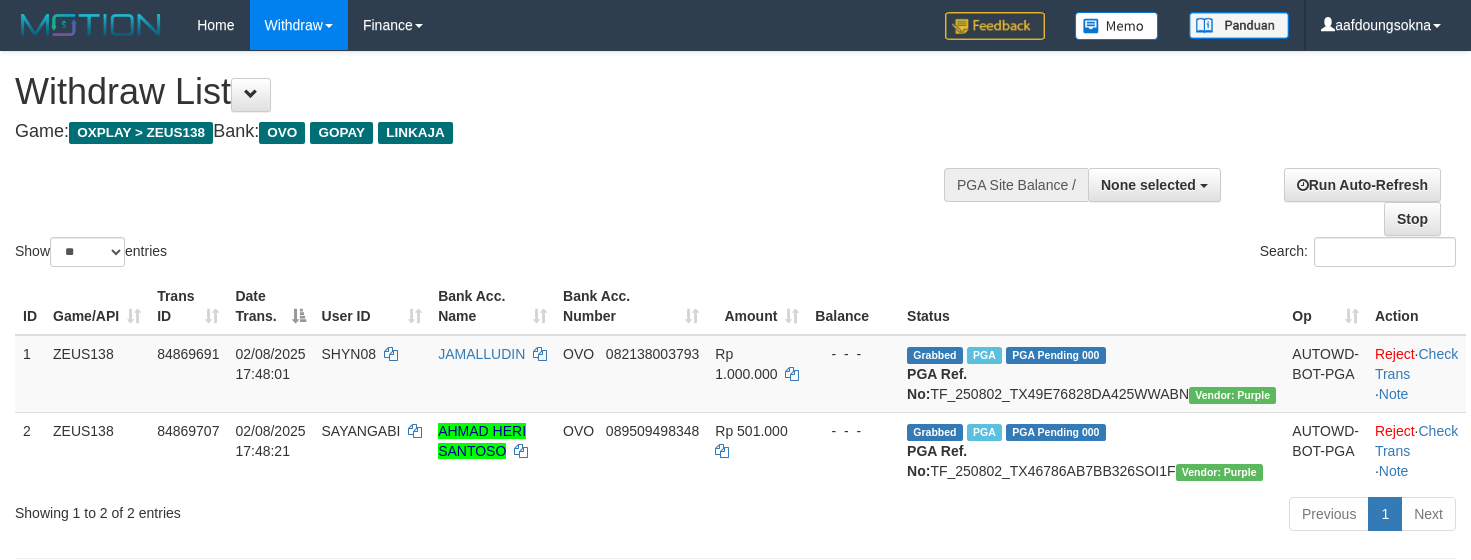 select 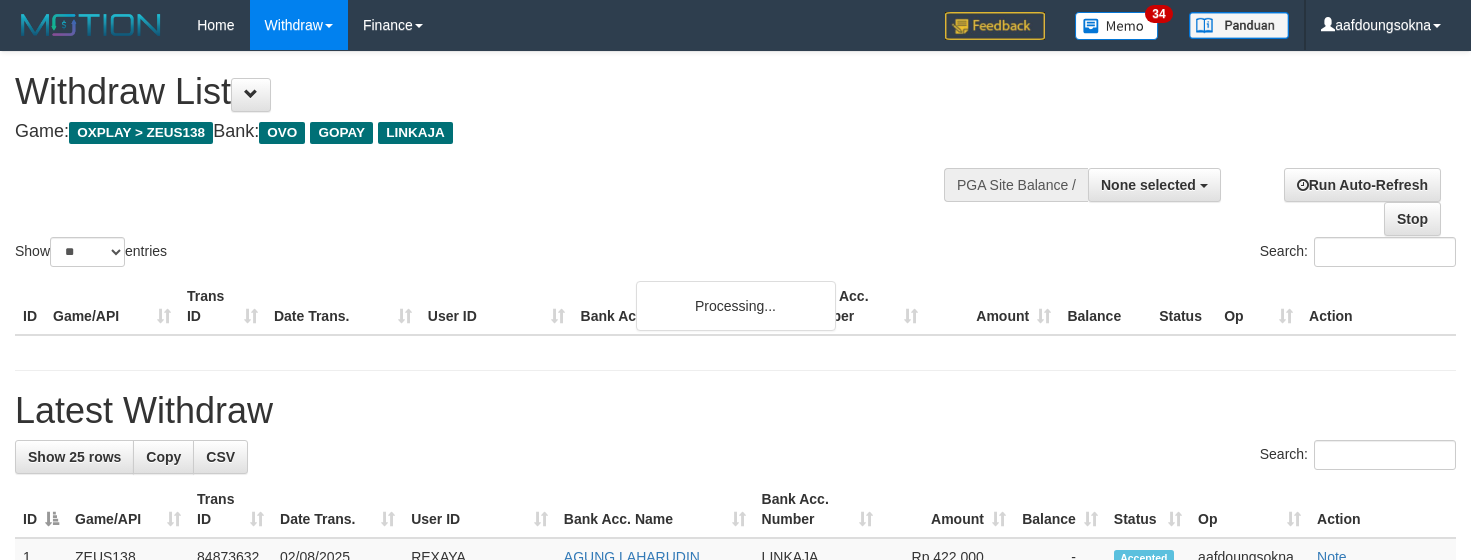 select 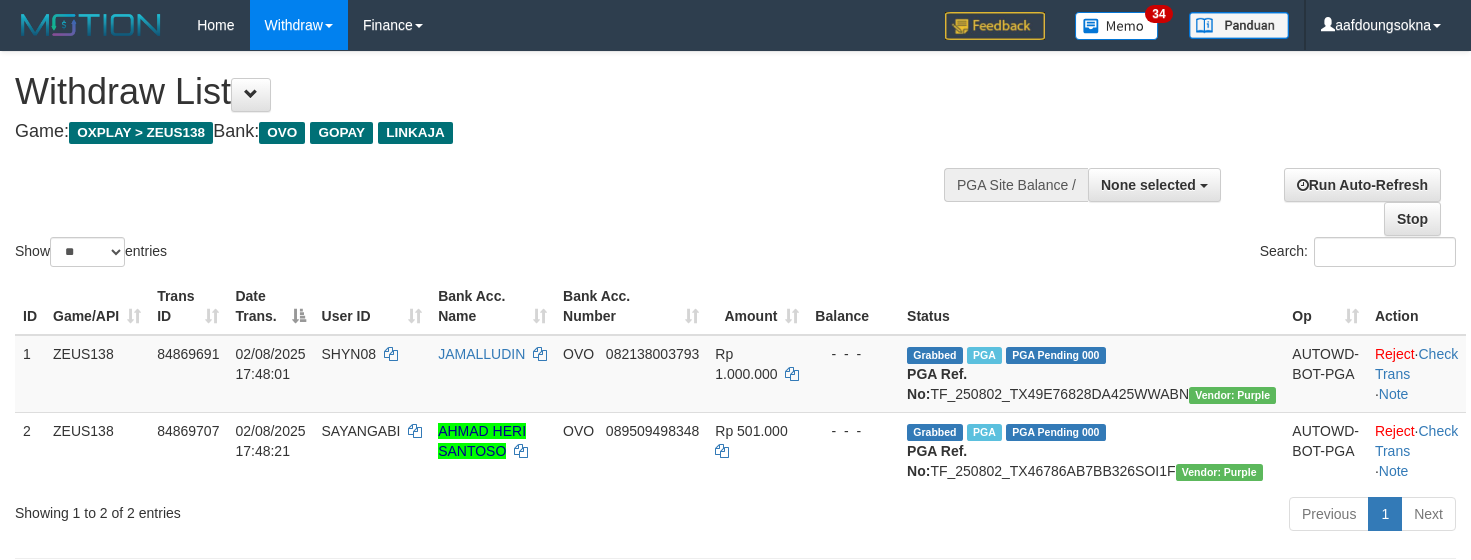 select 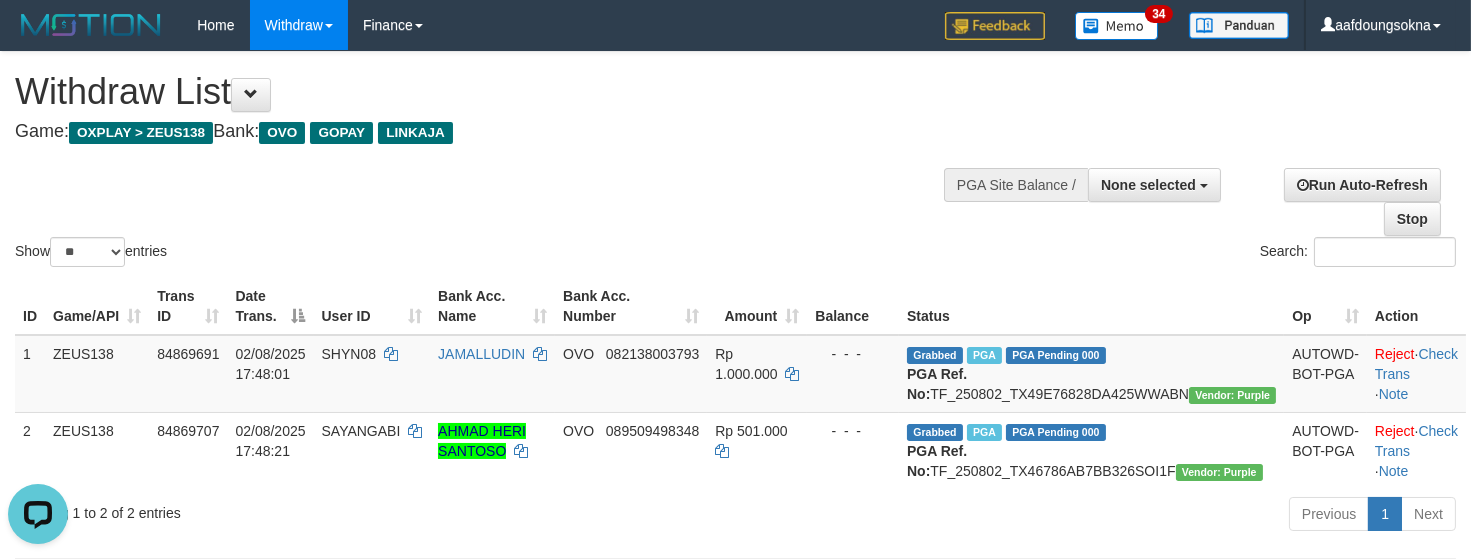 scroll, scrollTop: 0, scrollLeft: 0, axis: both 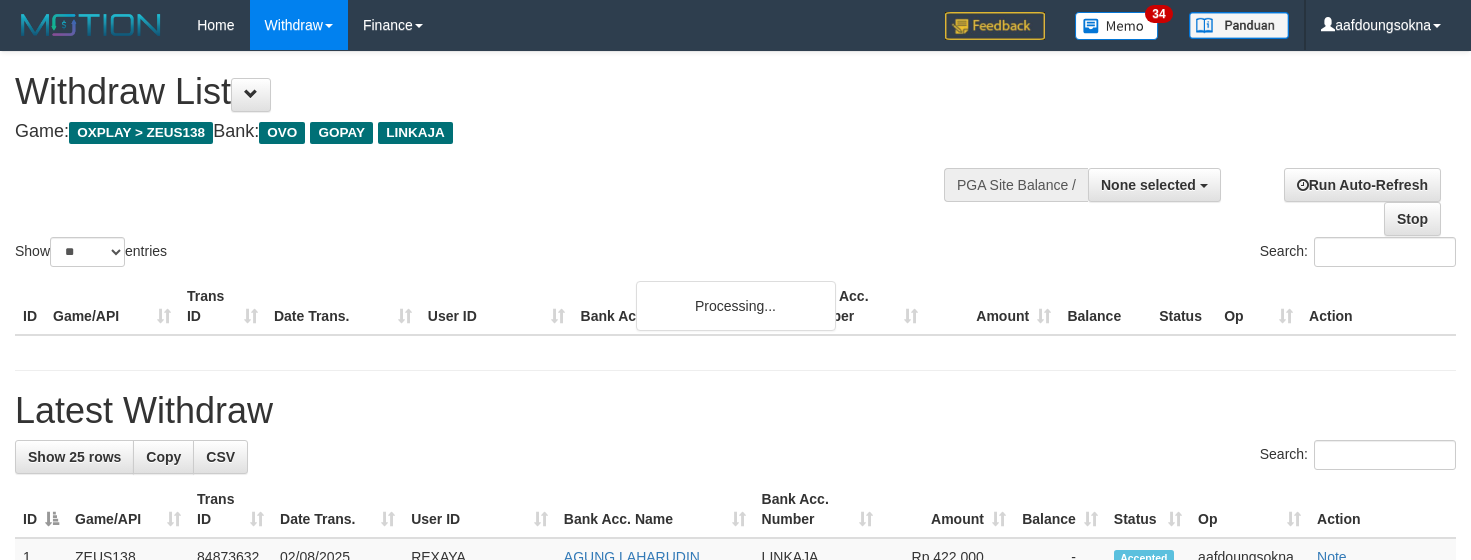 select 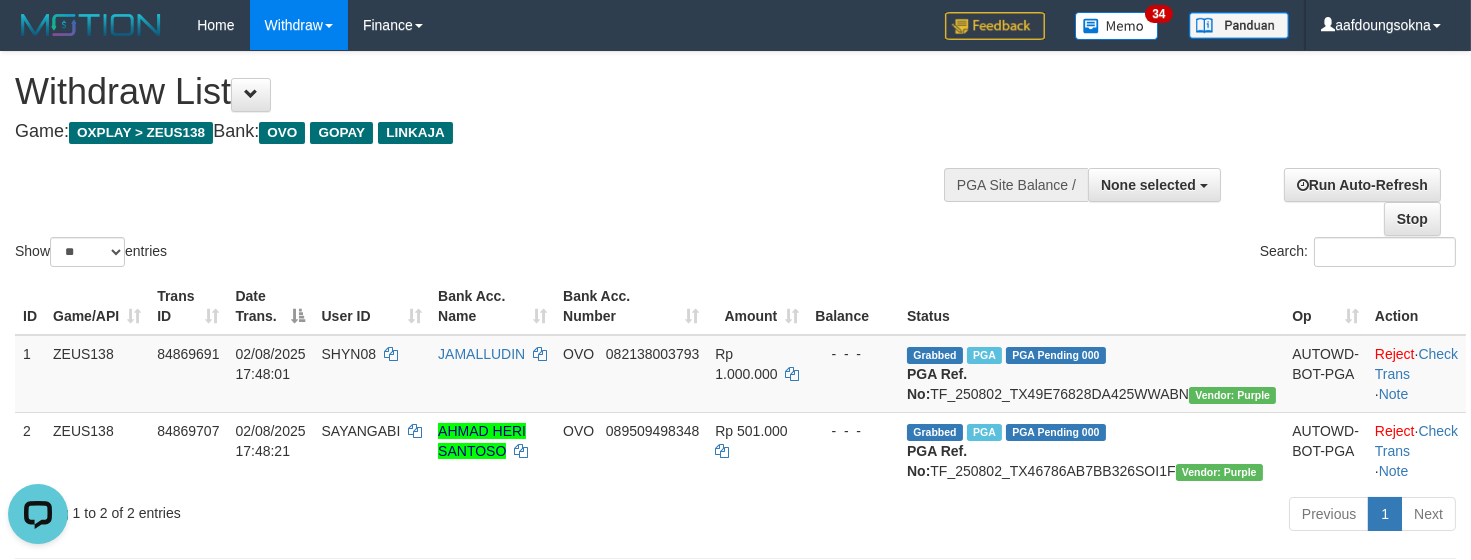 scroll, scrollTop: 0, scrollLeft: 0, axis: both 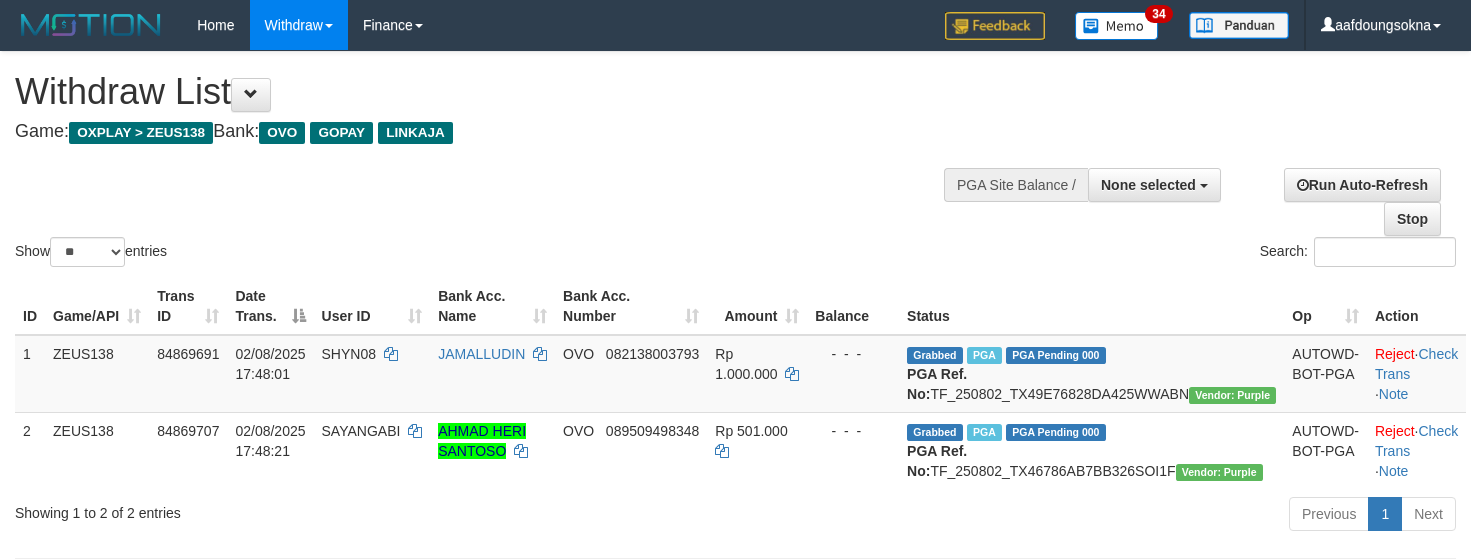 select 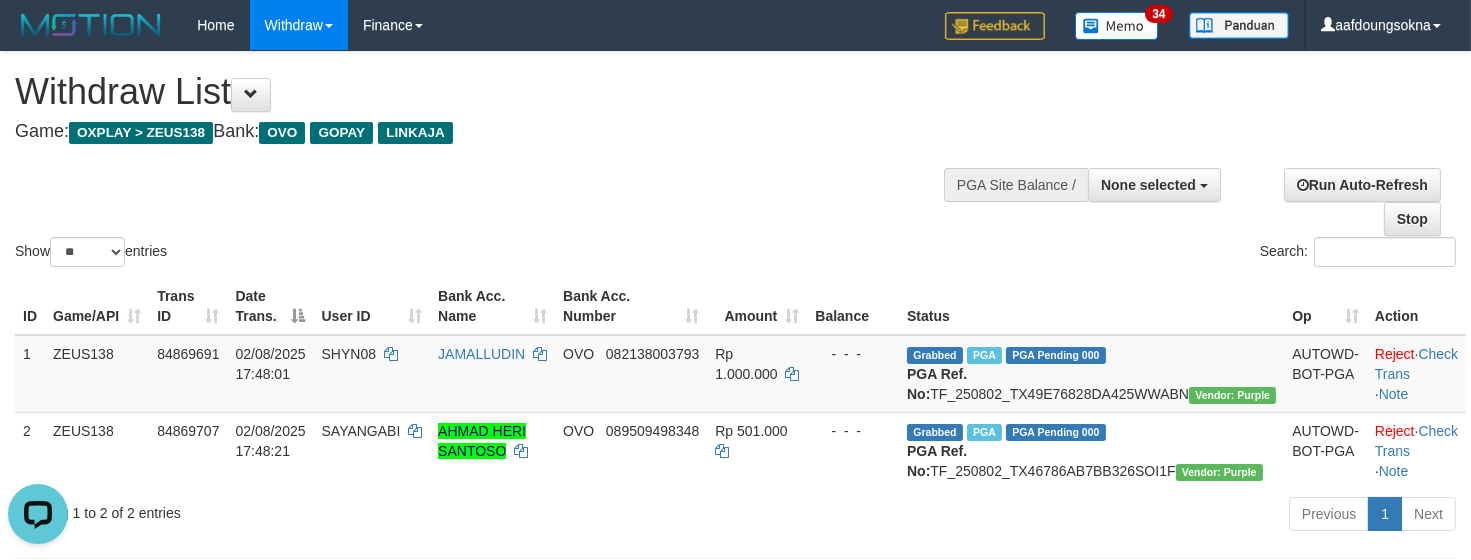 scroll, scrollTop: 0, scrollLeft: 0, axis: both 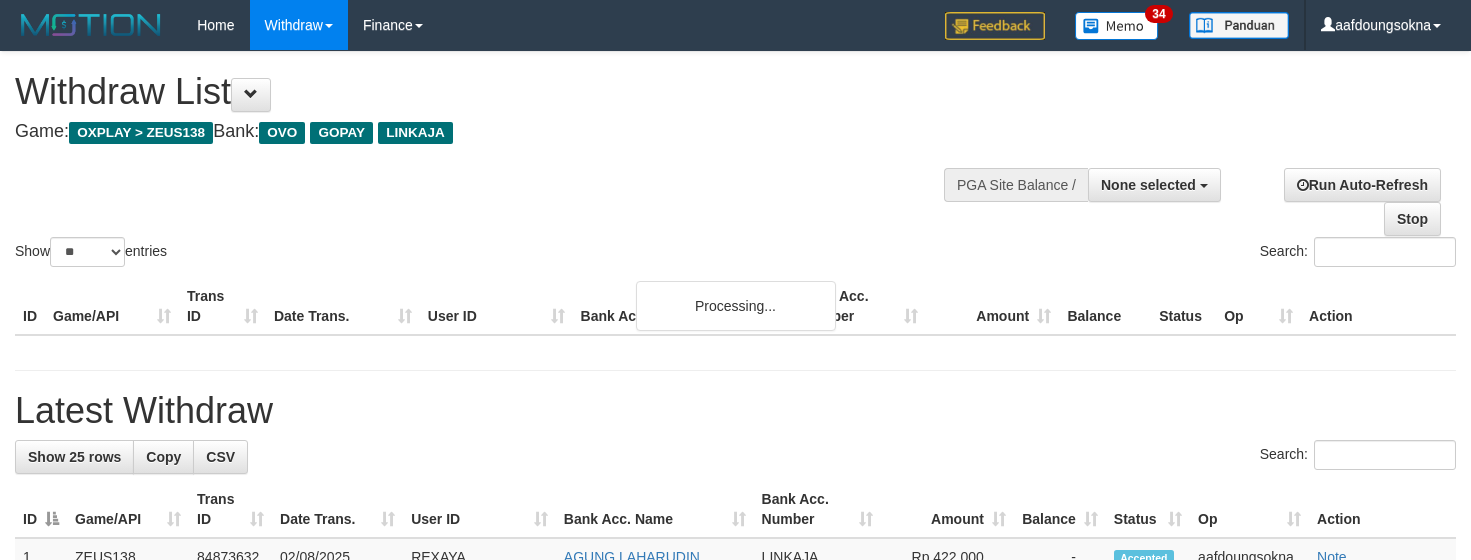 select 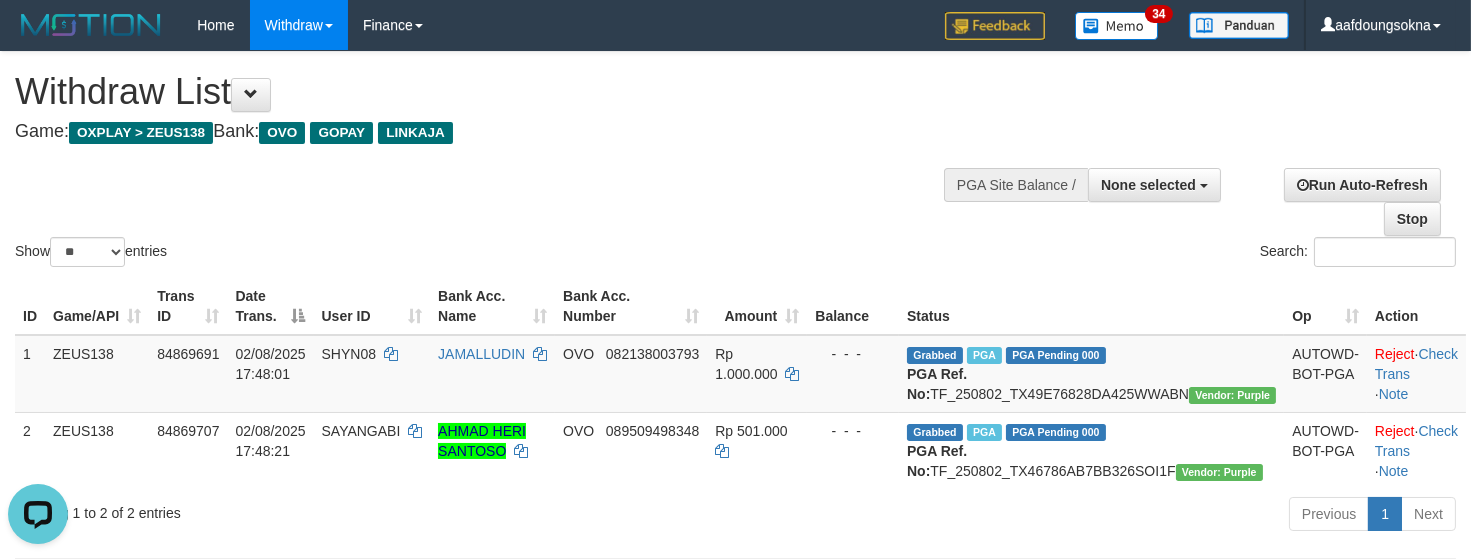 scroll, scrollTop: 0, scrollLeft: 0, axis: both 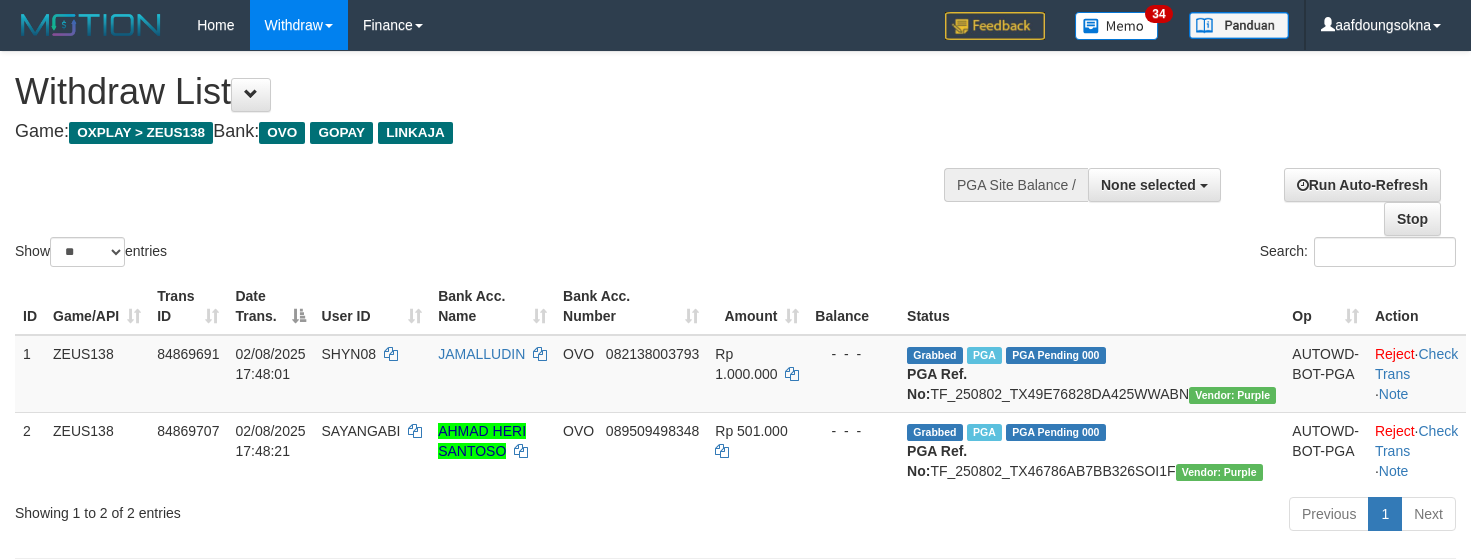 select 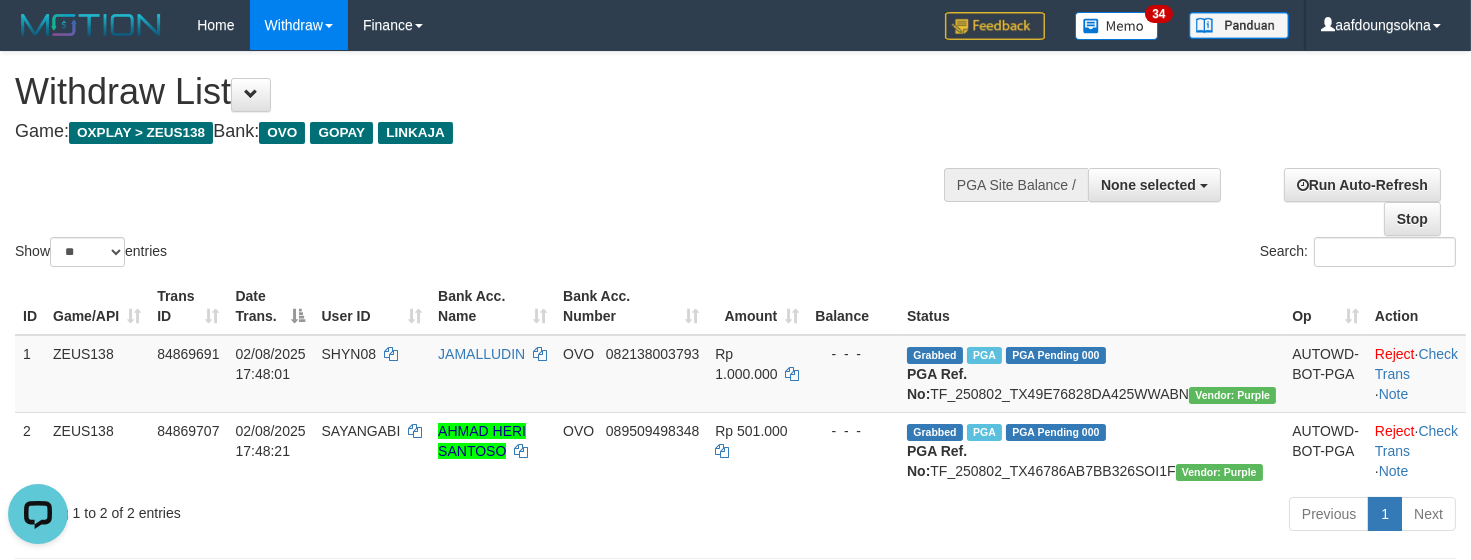 scroll, scrollTop: 0, scrollLeft: 0, axis: both 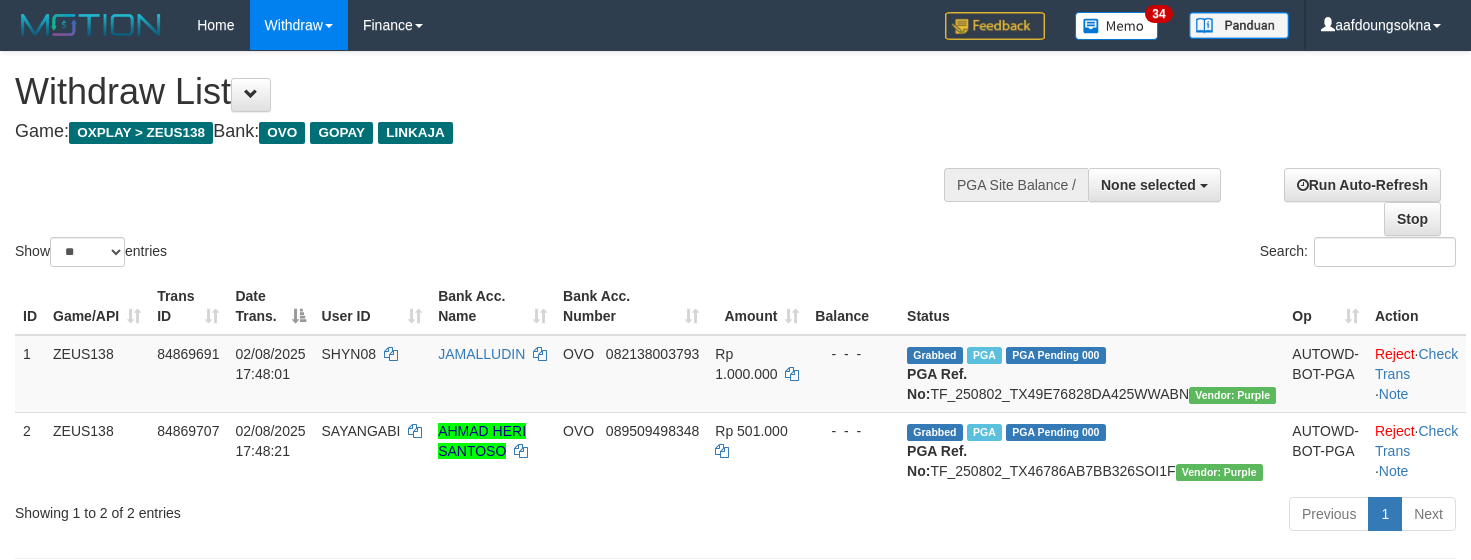 select 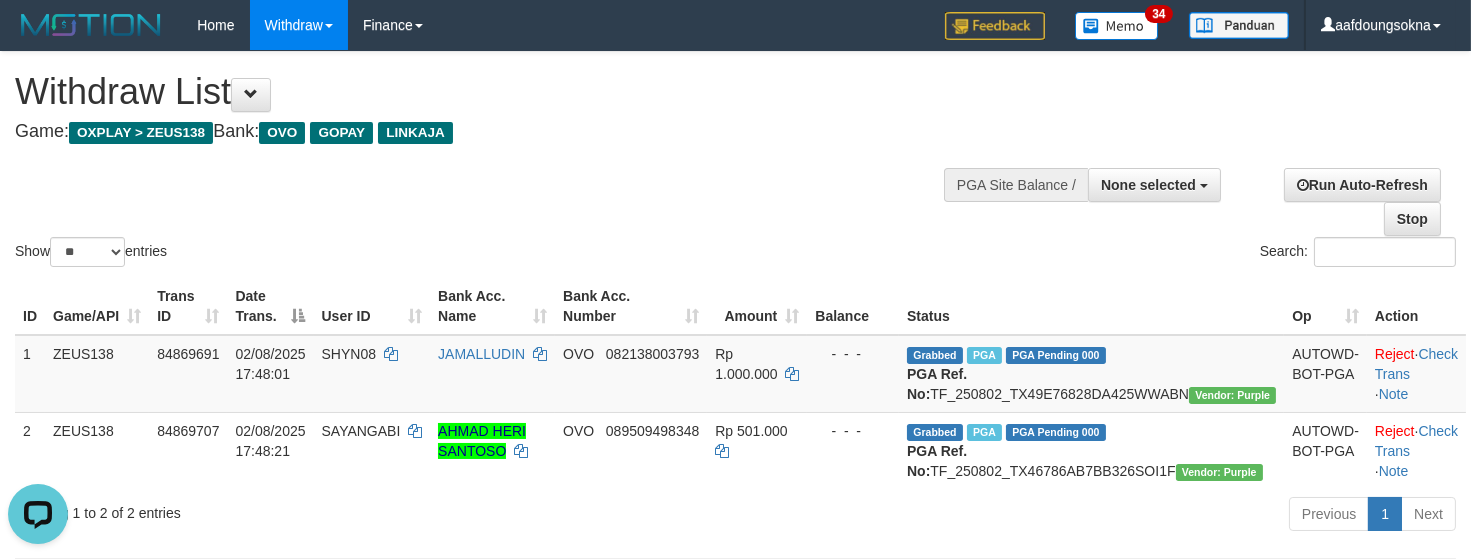scroll, scrollTop: 0, scrollLeft: 0, axis: both 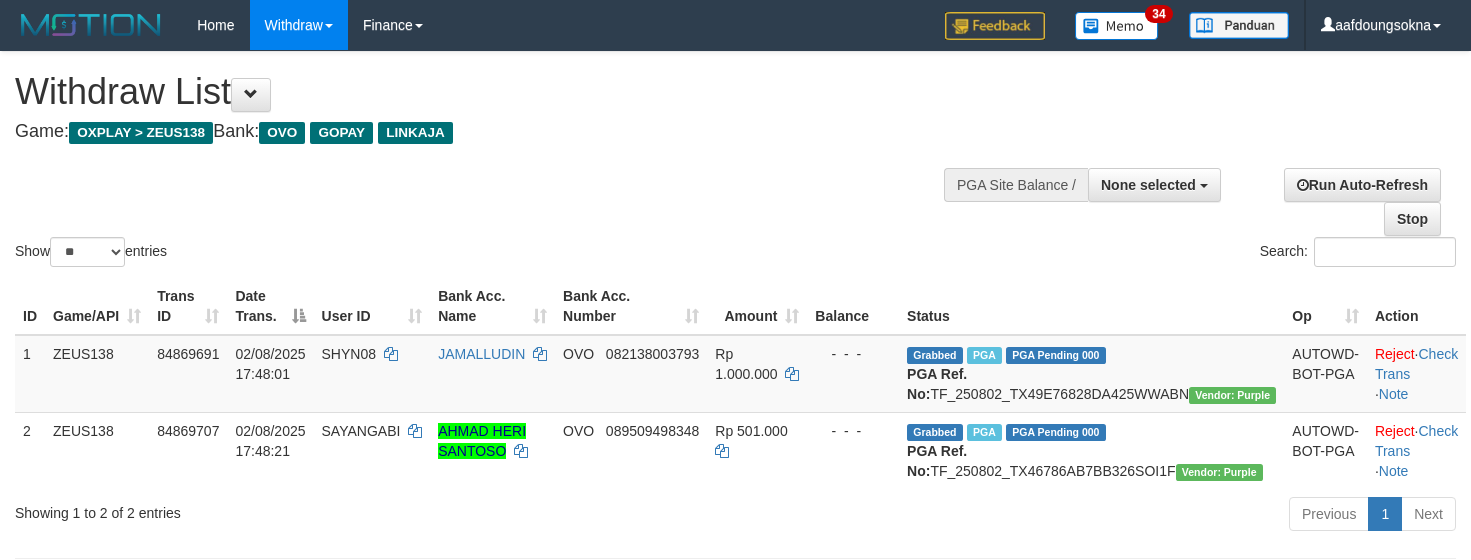 select 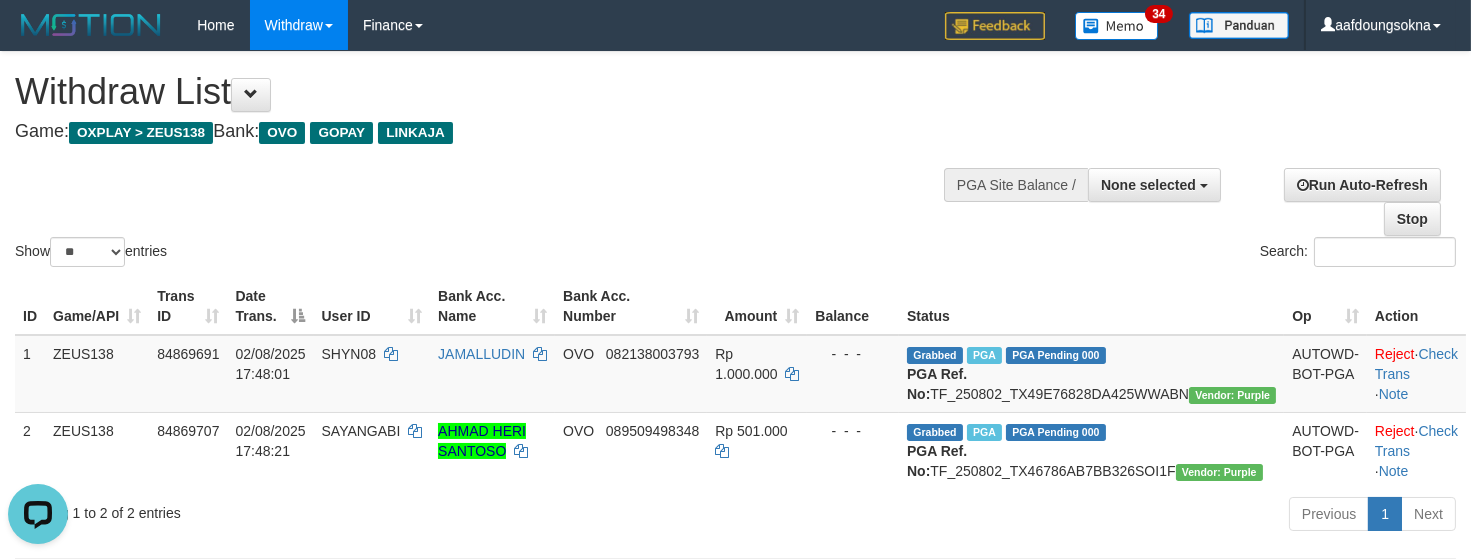 scroll, scrollTop: 0, scrollLeft: 0, axis: both 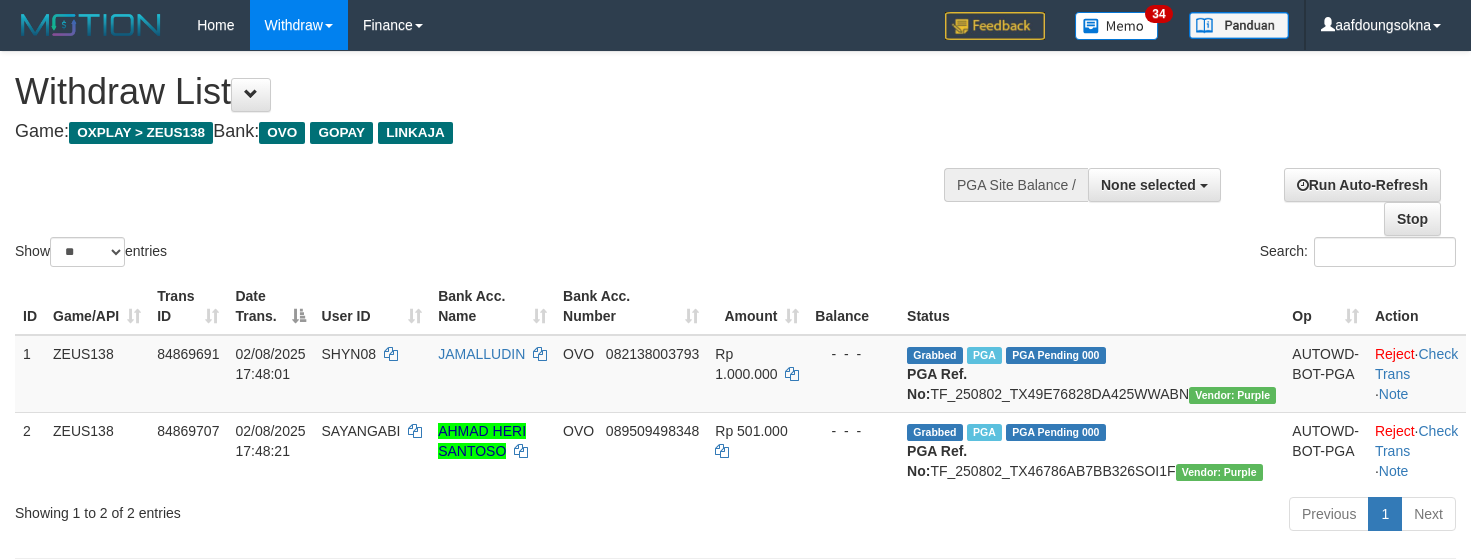 select 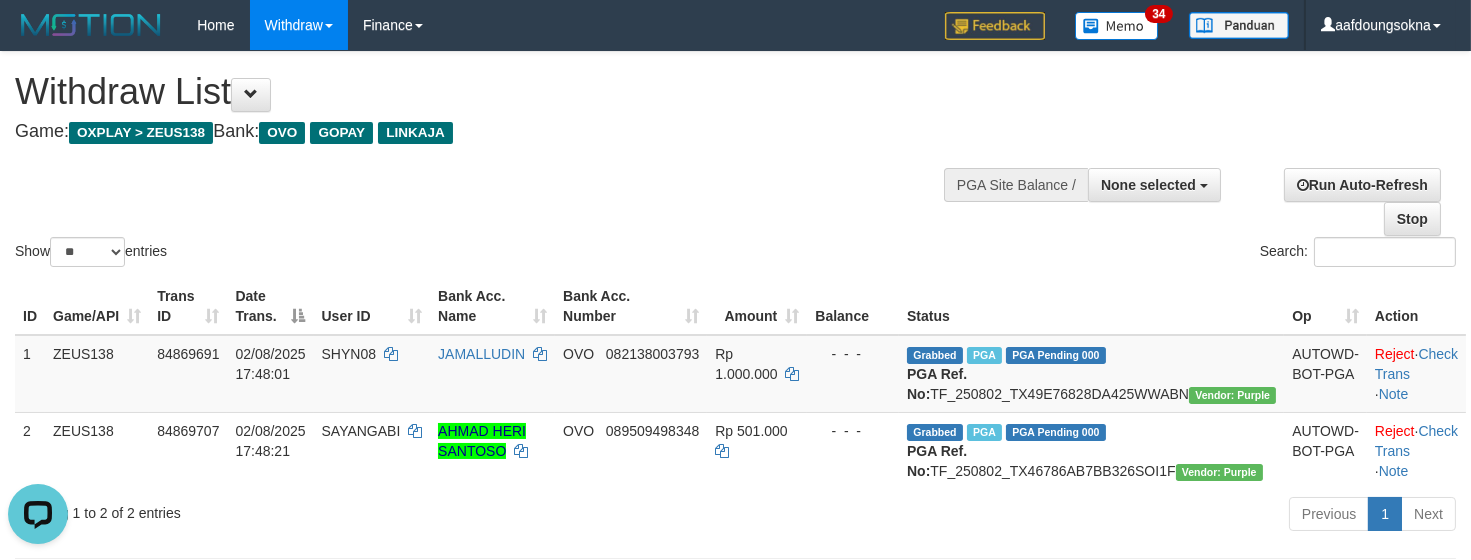 scroll, scrollTop: 0, scrollLeft: 0, axis: both 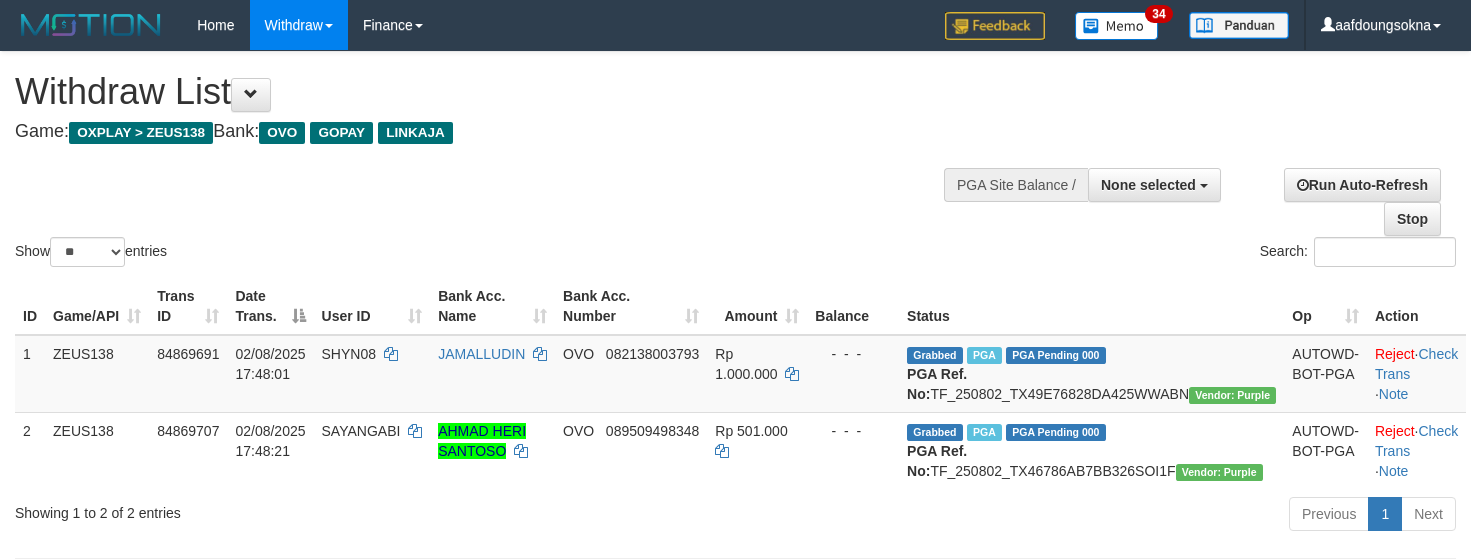 select 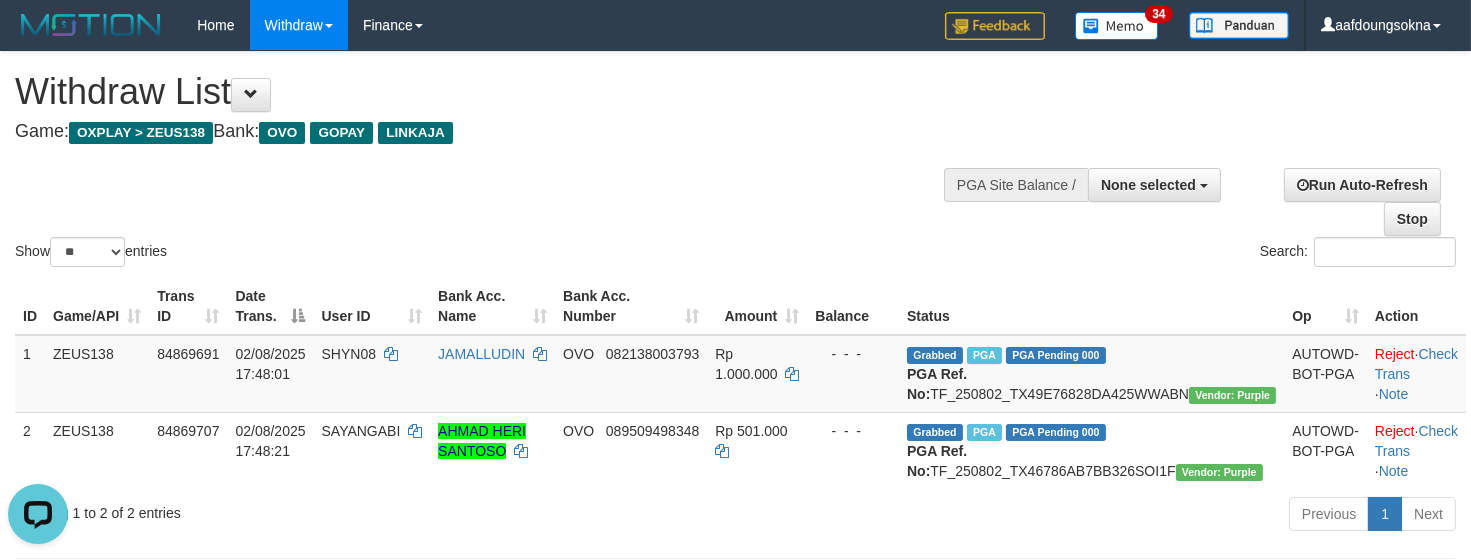scroll, scrollTop: 0, scrollLeft: 0, axis: both 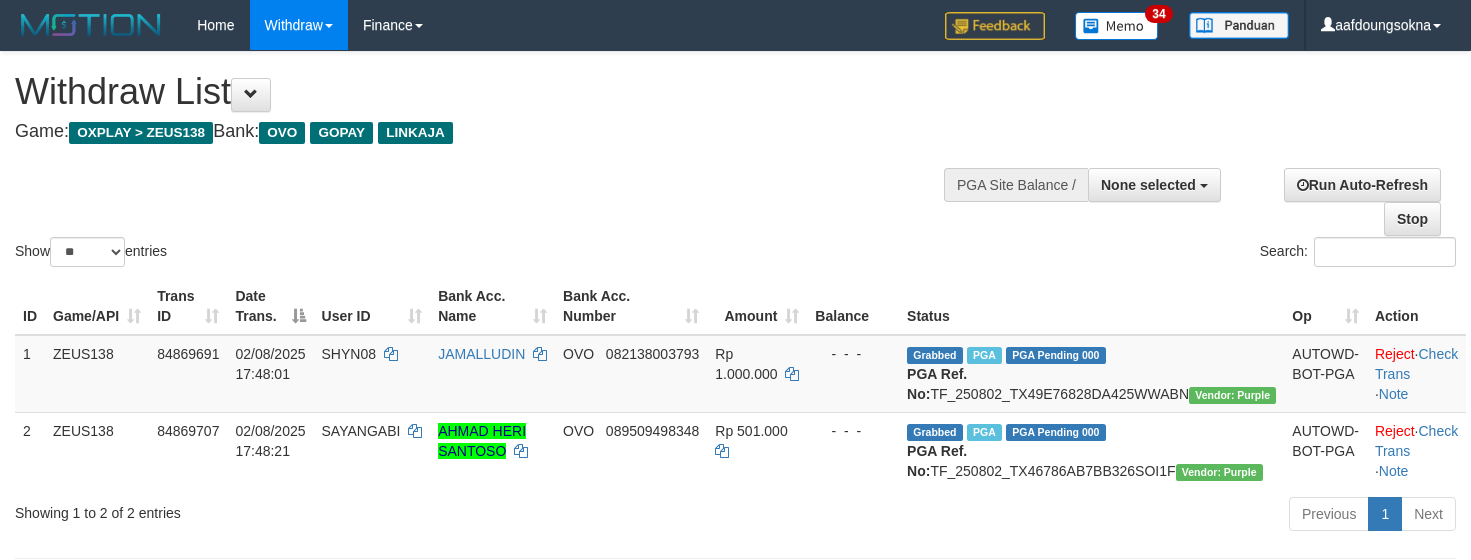 select 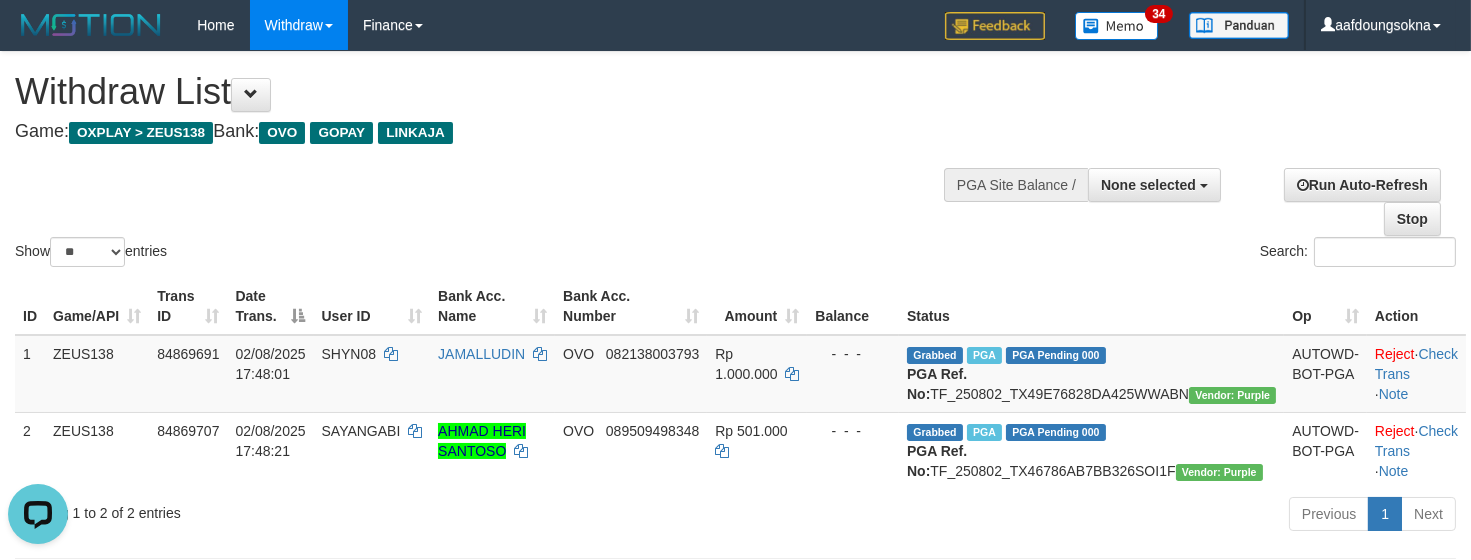 scroll, scrollTop: 0, scrollLeft: 0, axis: both 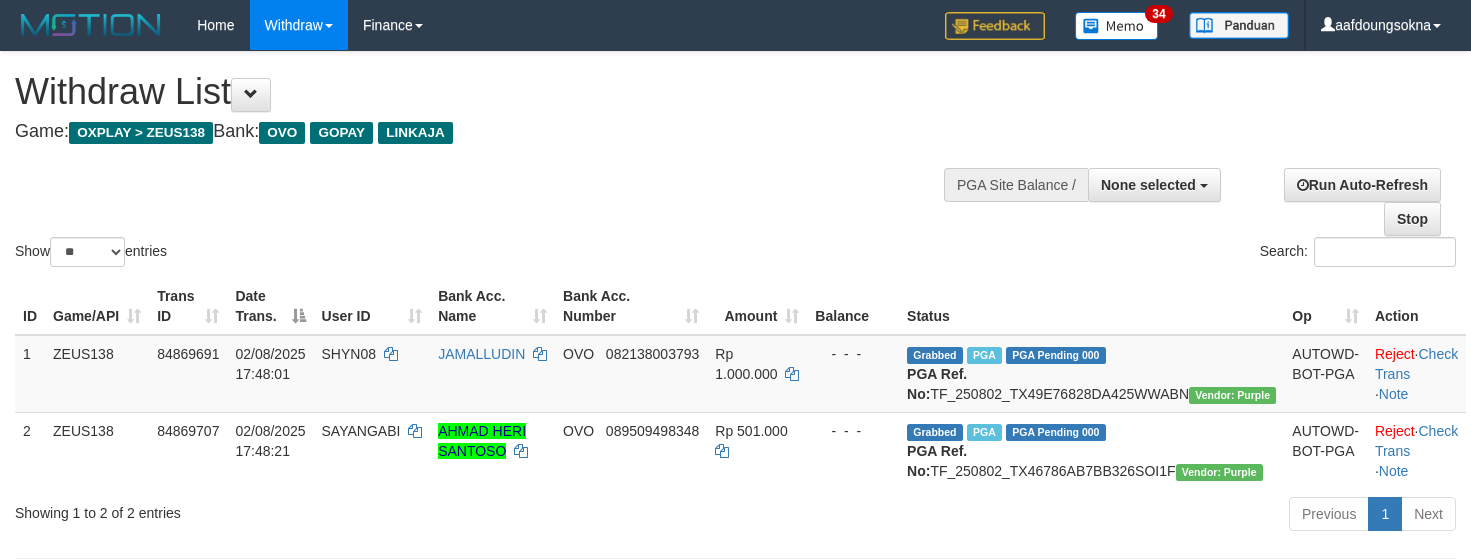 select 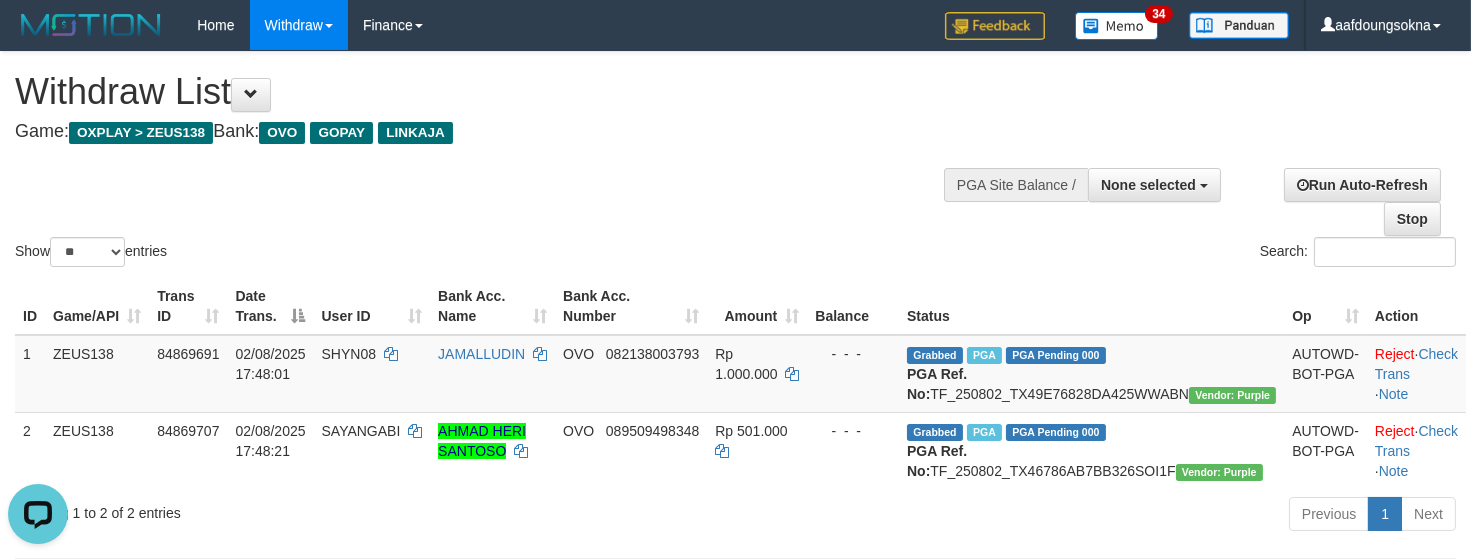 scroll, scrollTop: 0, scrollLeft: 0, axis: both 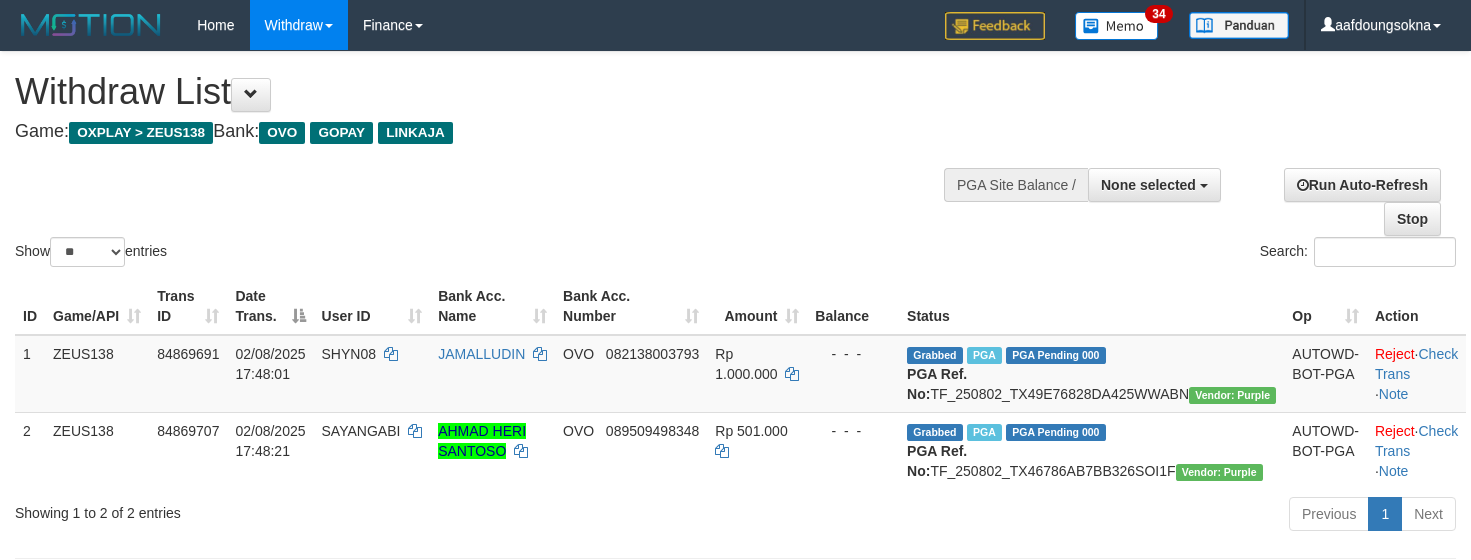 select 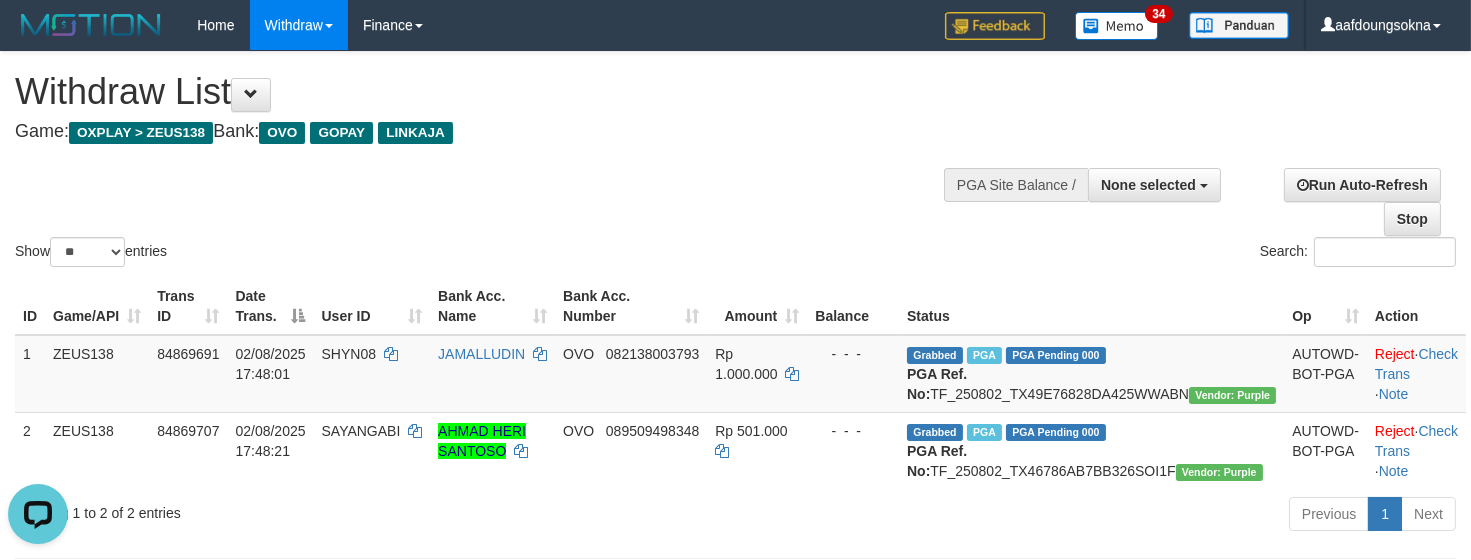 scroll, scrollTop: 0, scrollLeft: 0, axis: both 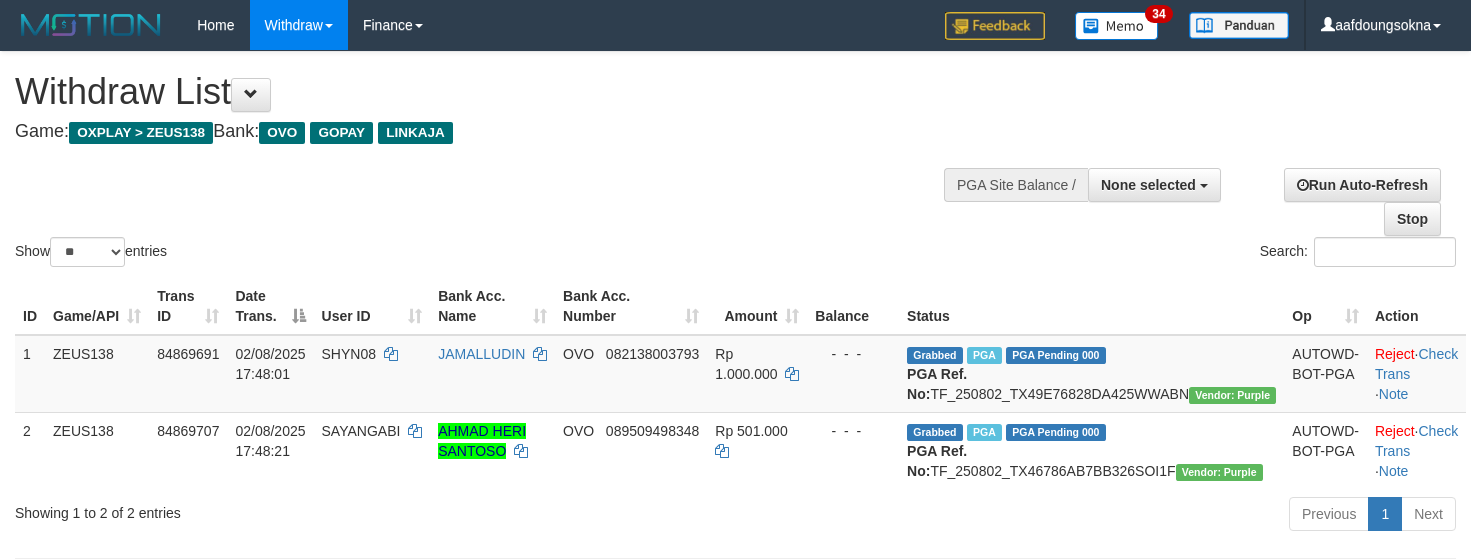 select 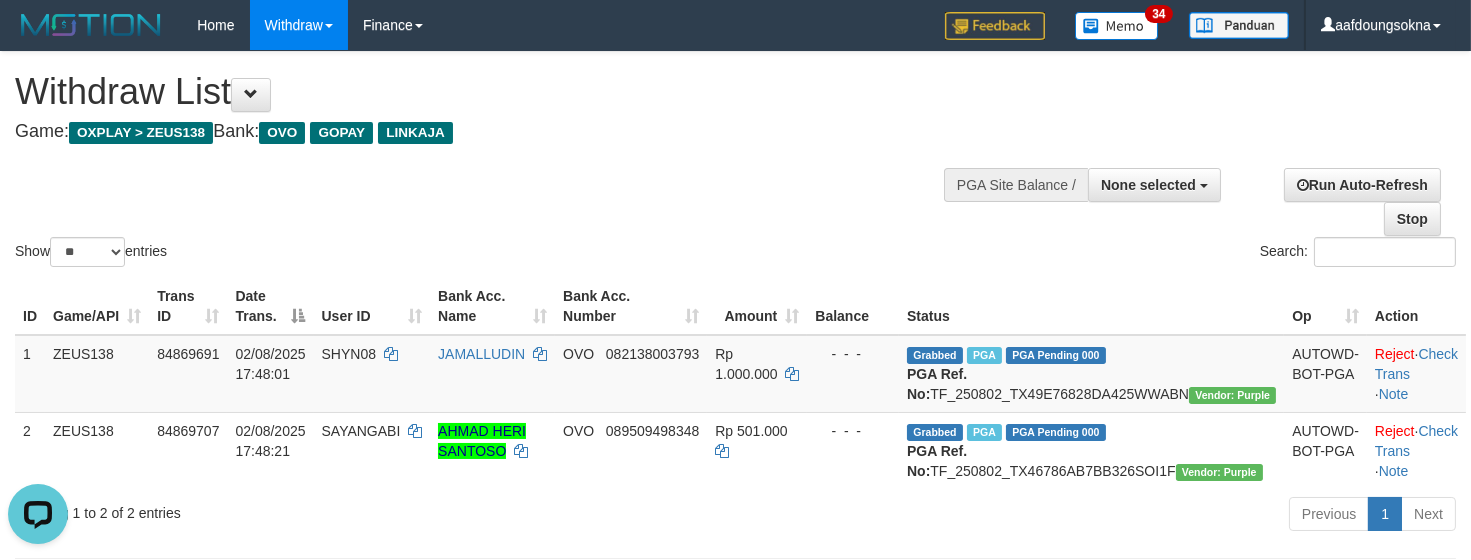 scroll, scrollTop: 0, scrollLeft: 0, axis: both 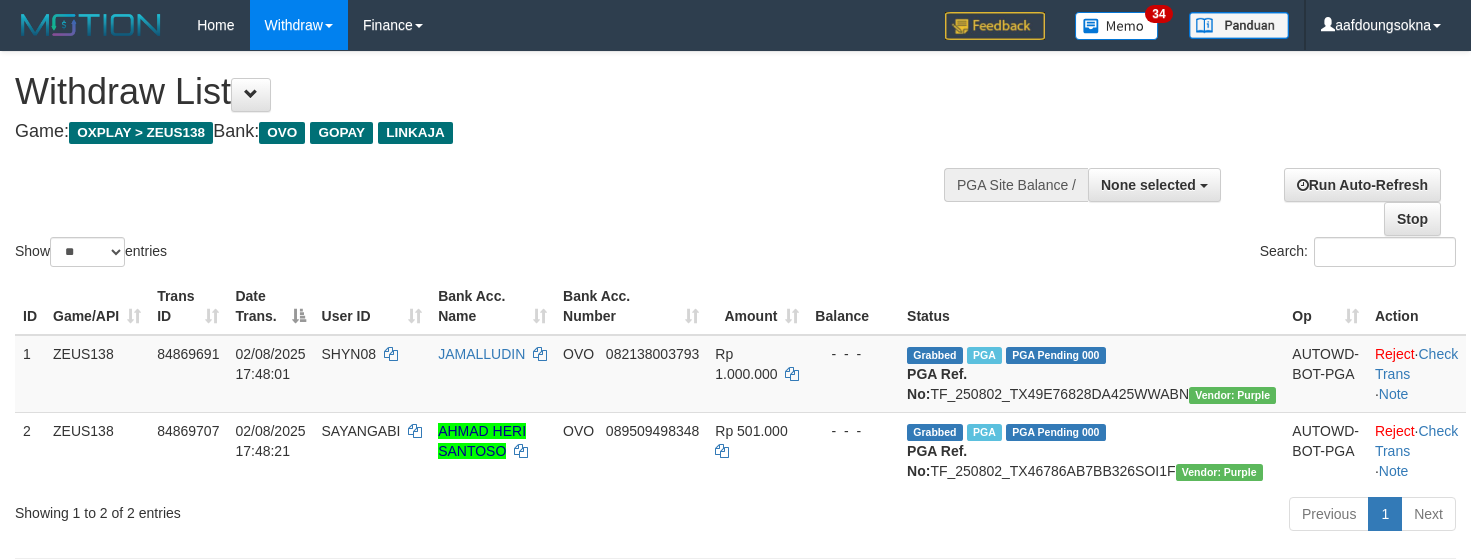select 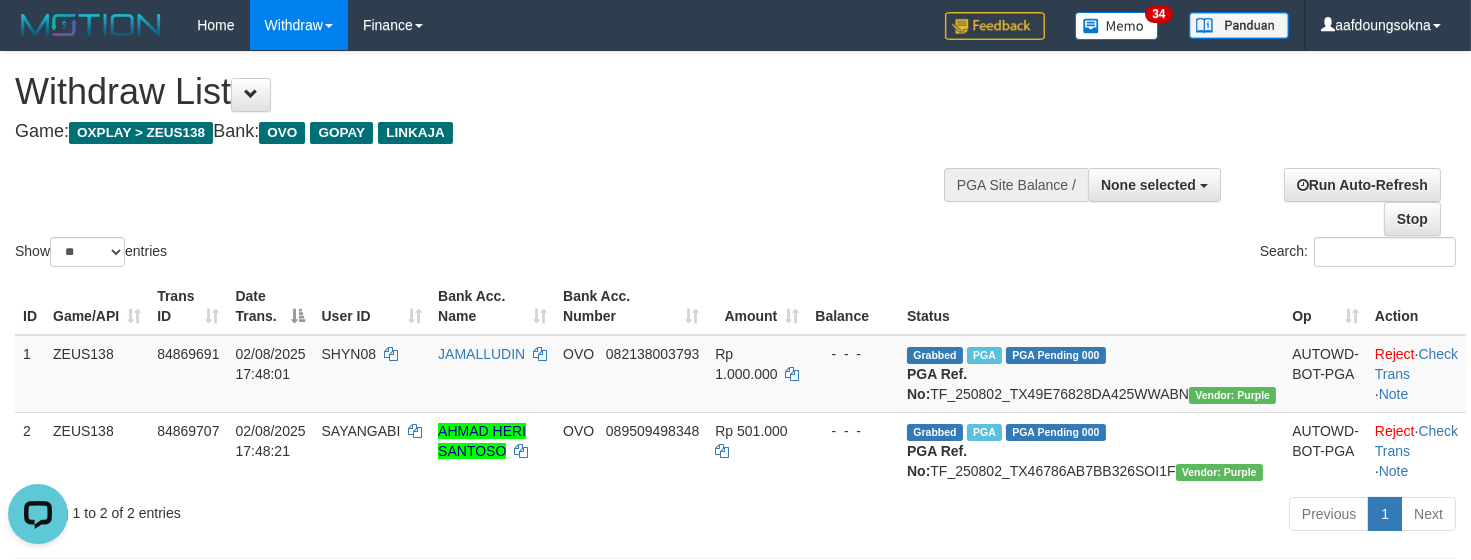 scroll, scrollTop: 0, scrollLeft: 0, axis: both 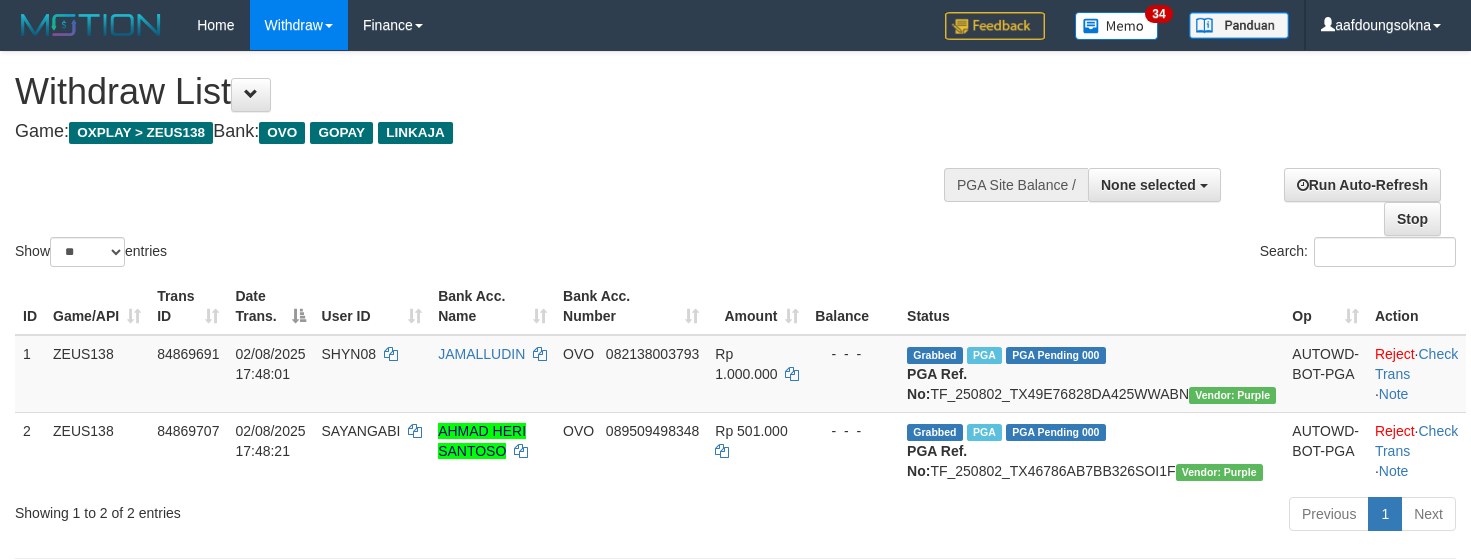select 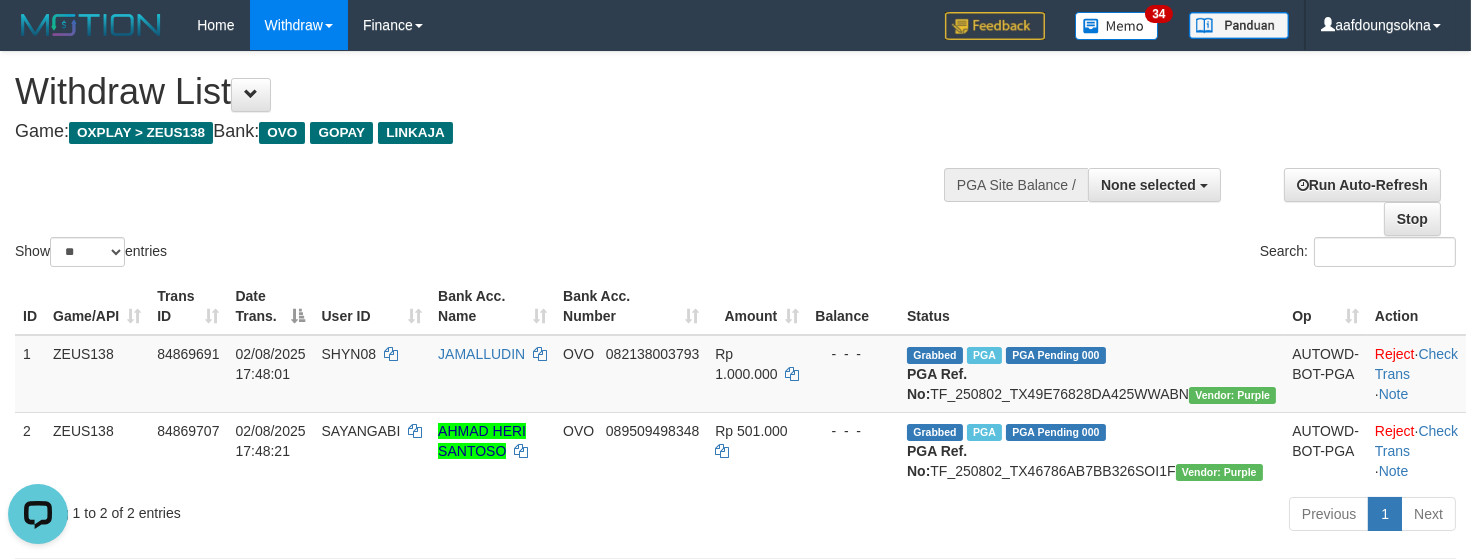 scroll, scrollTop: 0, scrollLeft: 0, axis: both 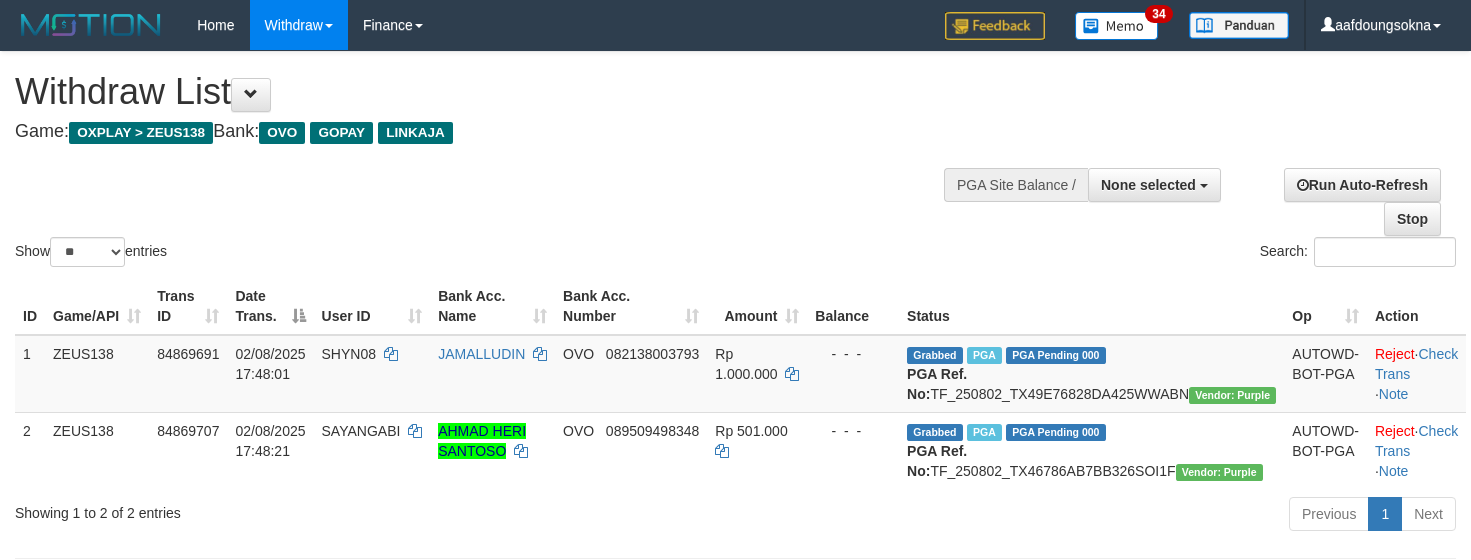select 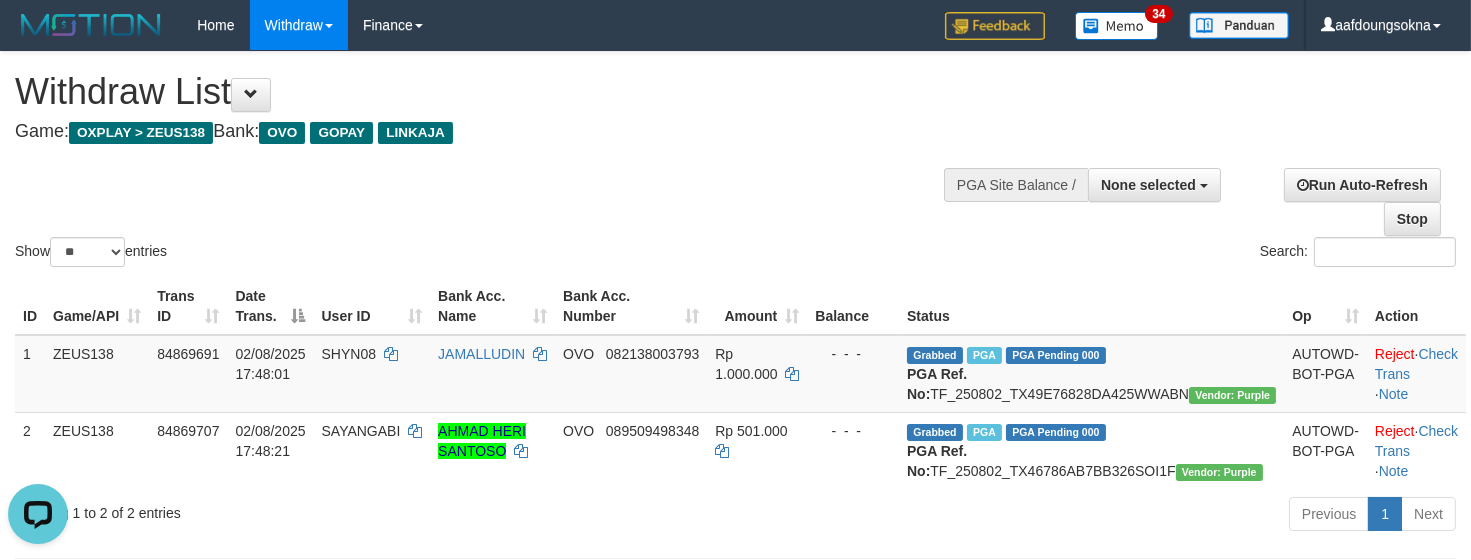 scroll, scrollTop: 0, scrollLeft: 0, axis: both 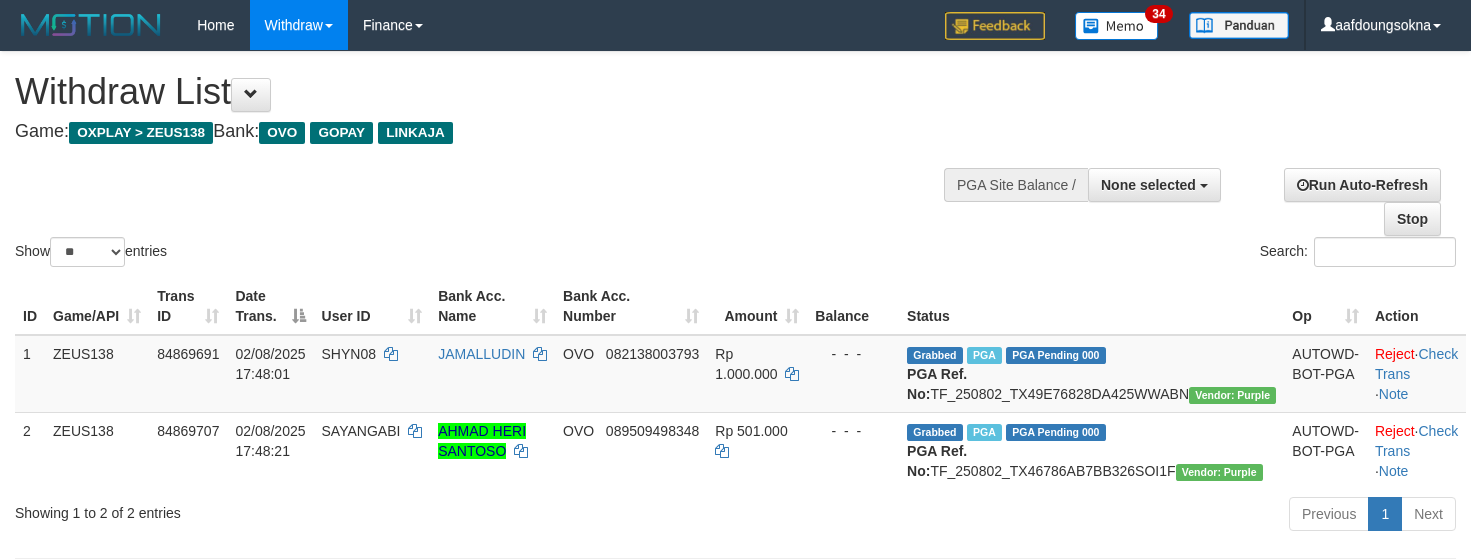 select 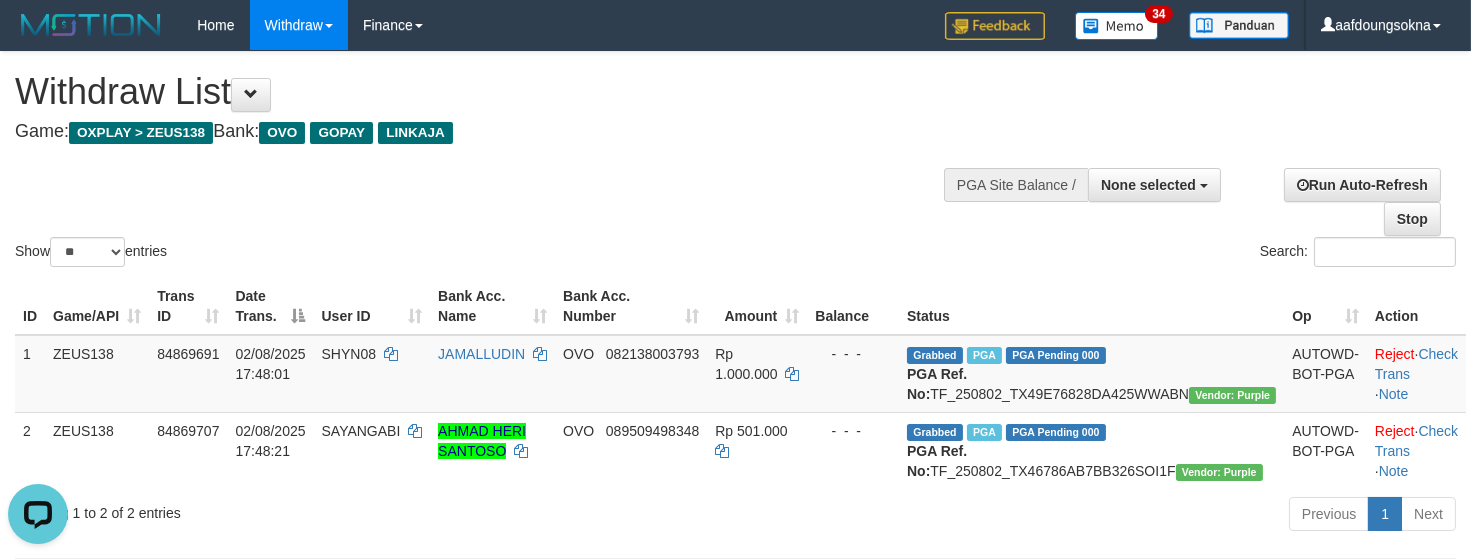scroll, scrollTop: 0, scrollLeft: 0, axis: both 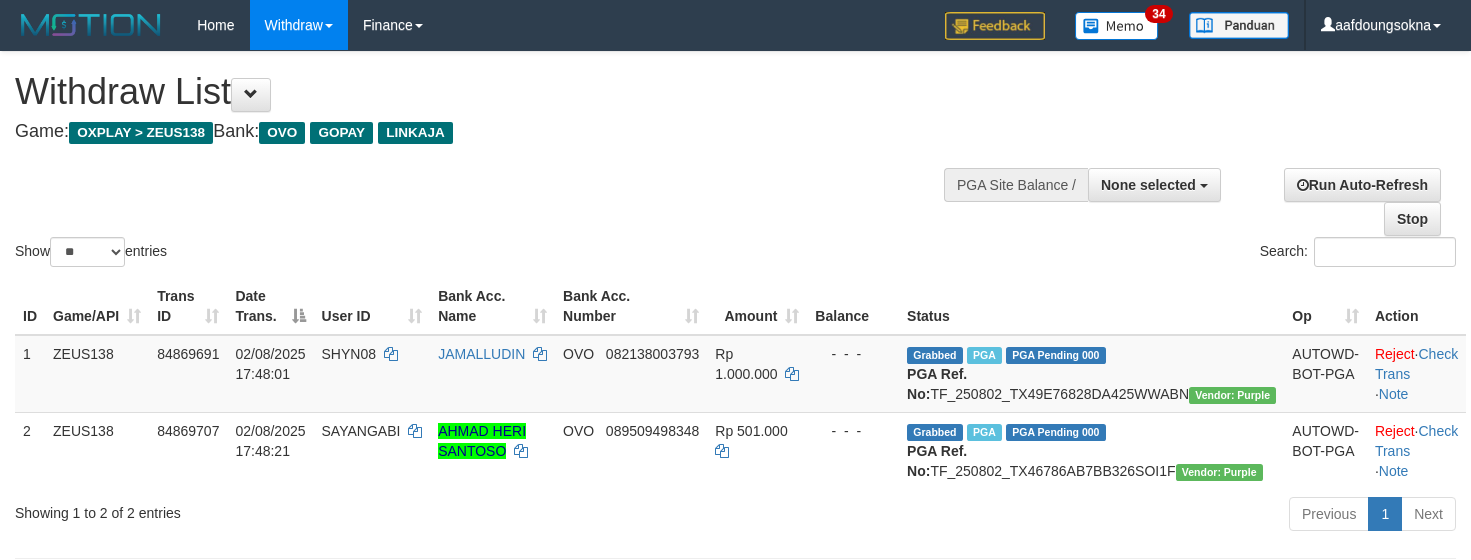select 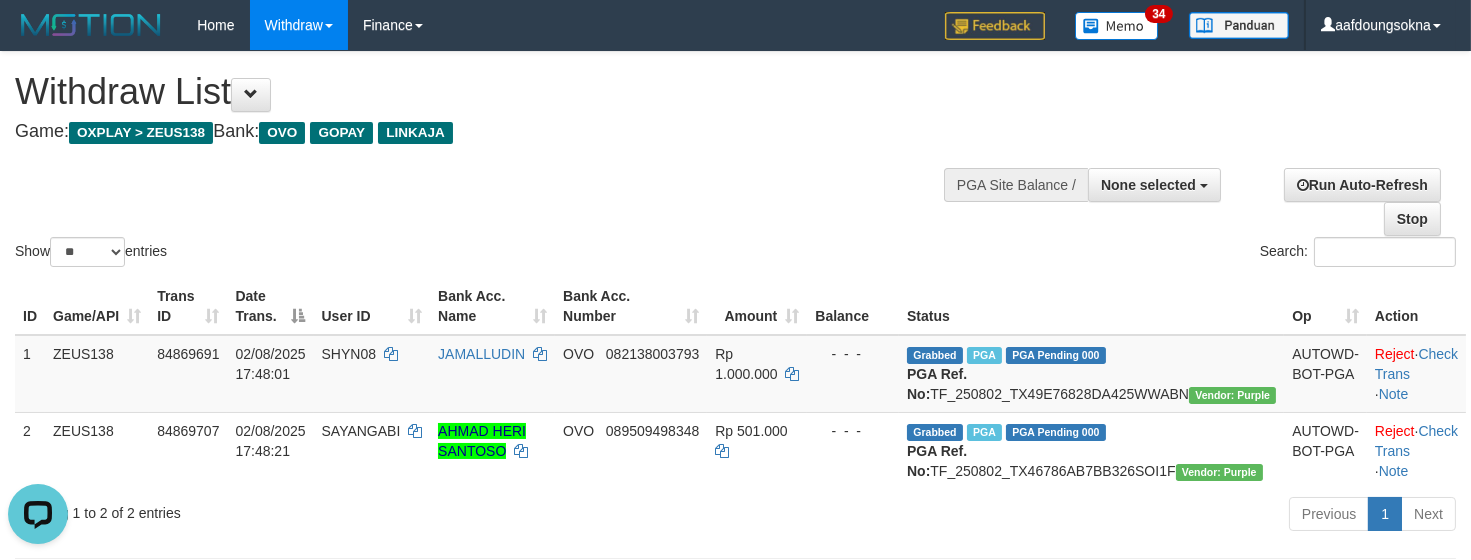 scroll, scrollTop: 0, scrollLeft: 0, axis: both 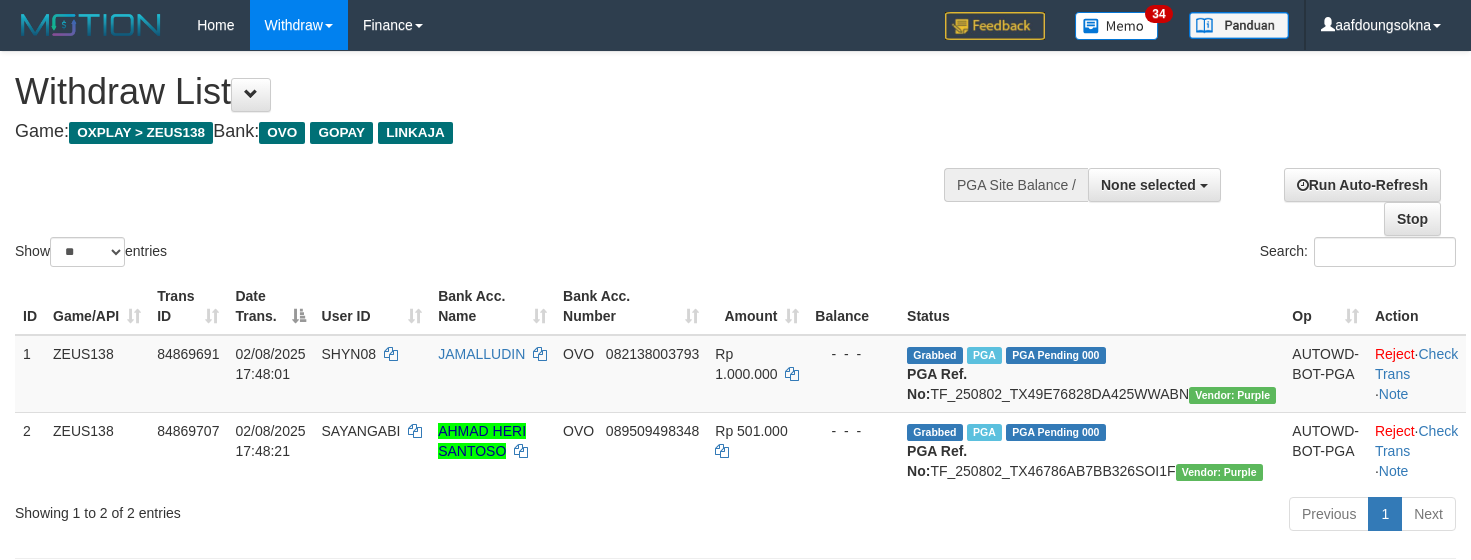 select 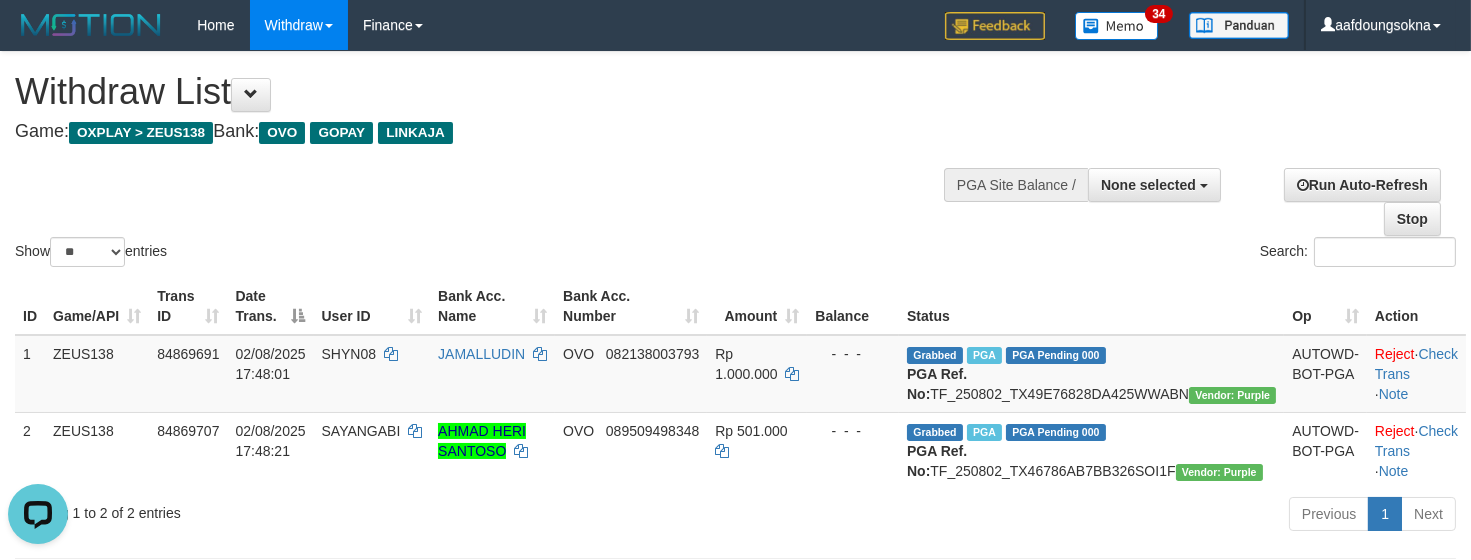 scroll, scrollTop: 0, scrollLeft: 0, axis: both 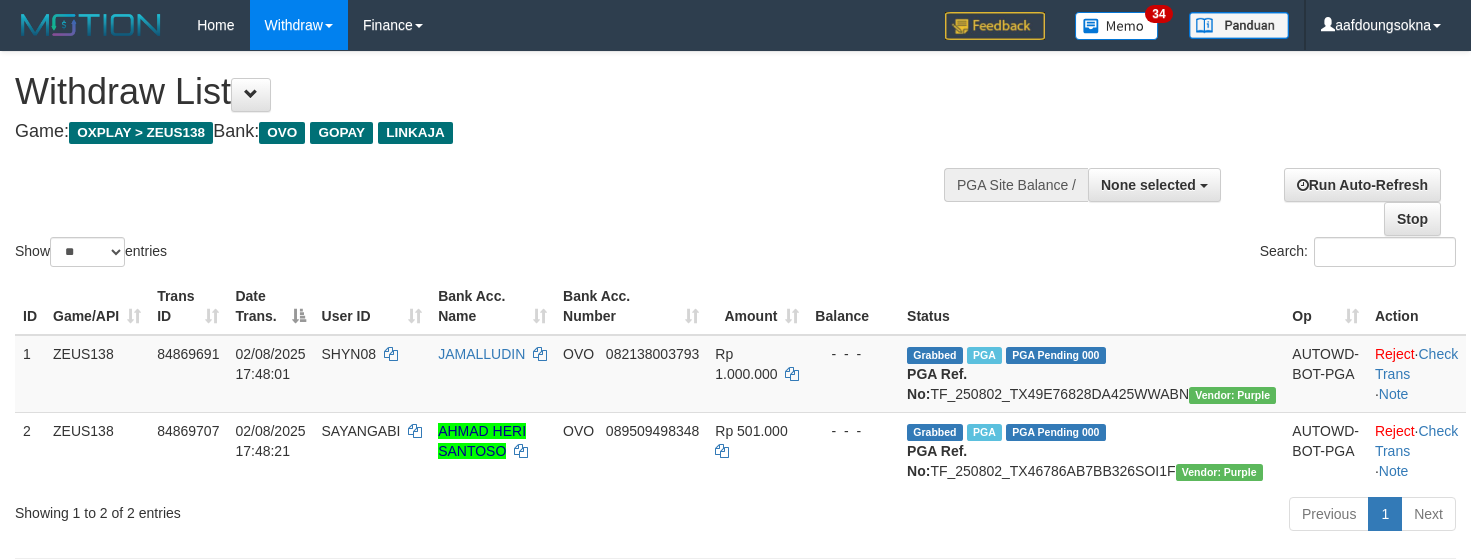 select 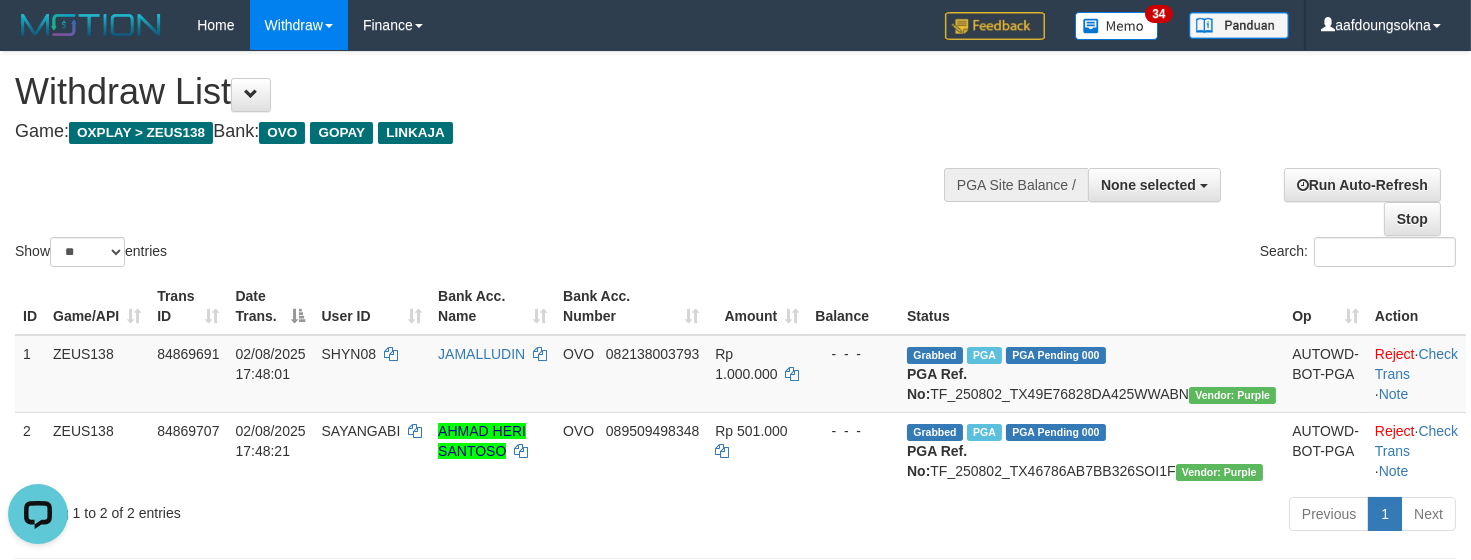 scroll, scrollTop: 0, scrollLeft: 0, axis: both 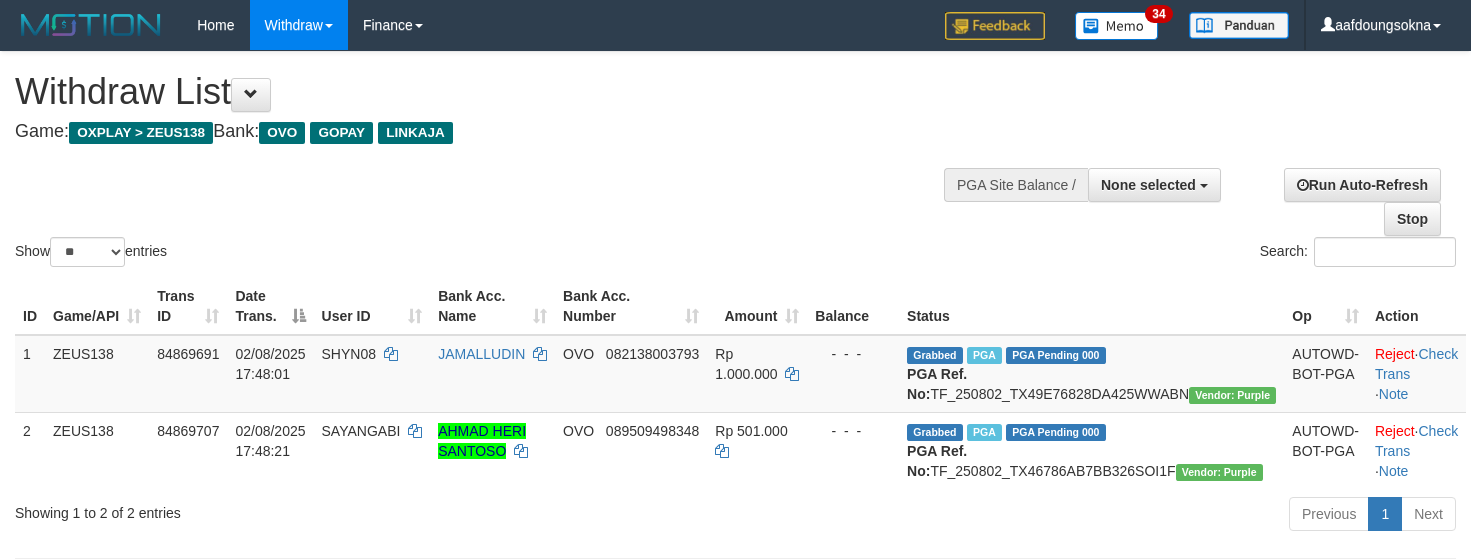 select 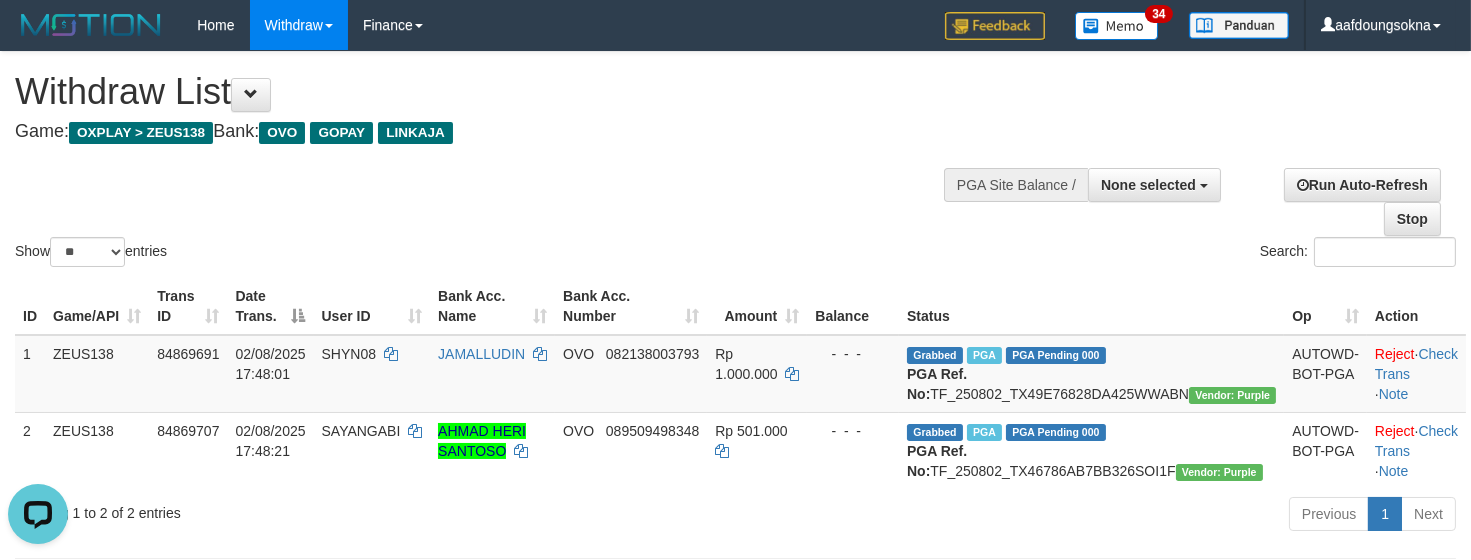 scroll, scrollTop: 0, scrollLeft: 0, axis: both 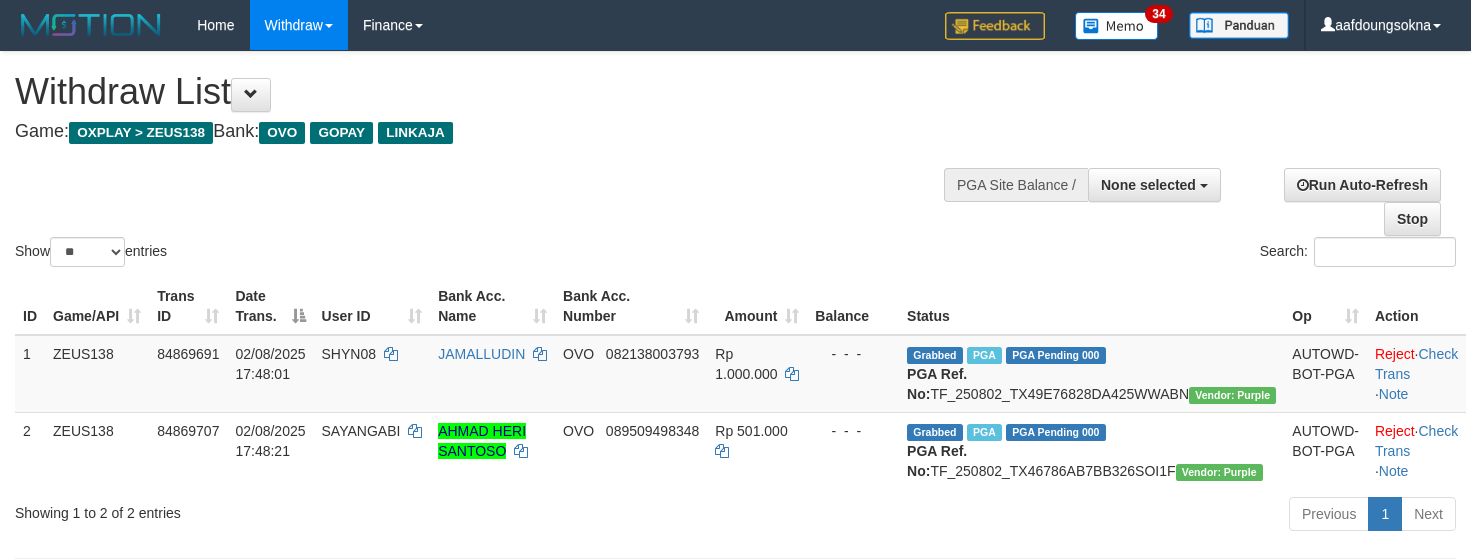 select 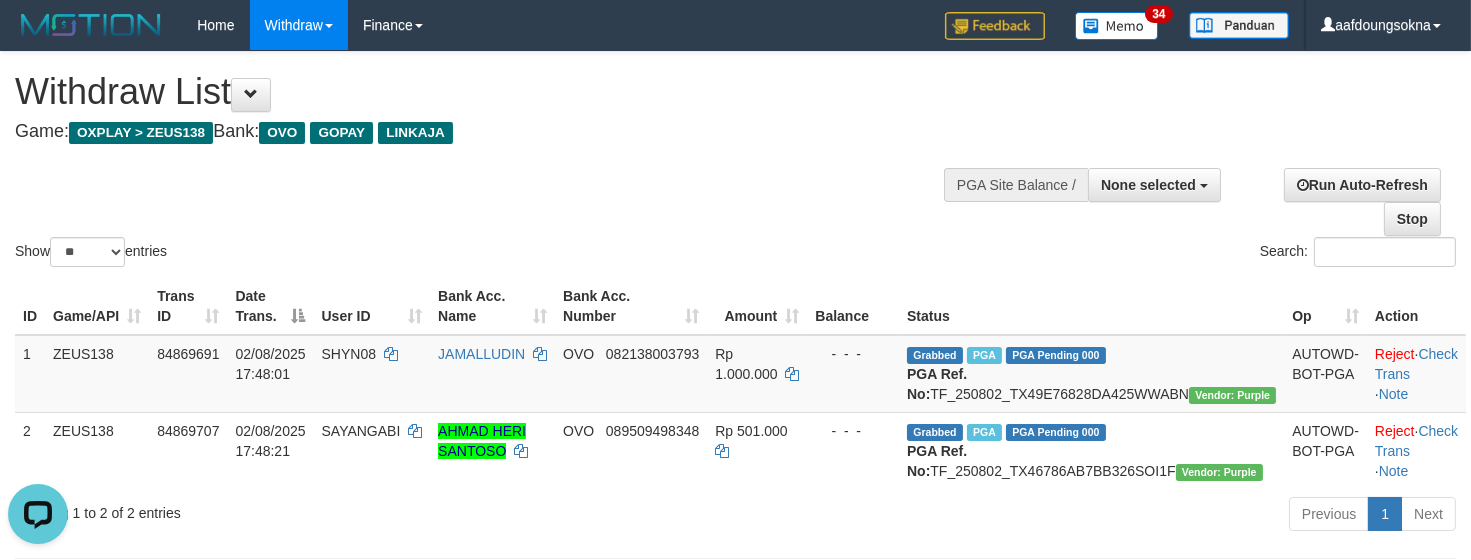 scroll, scrollTop: 0, scrollLeft: 0, axis: both 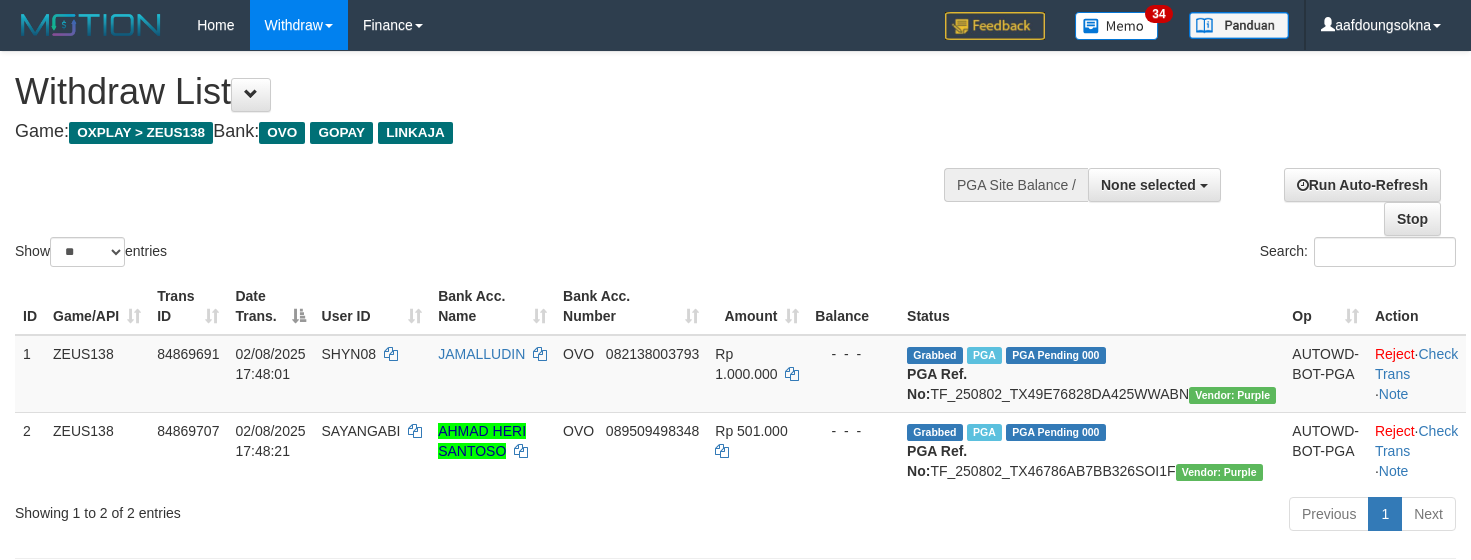 select 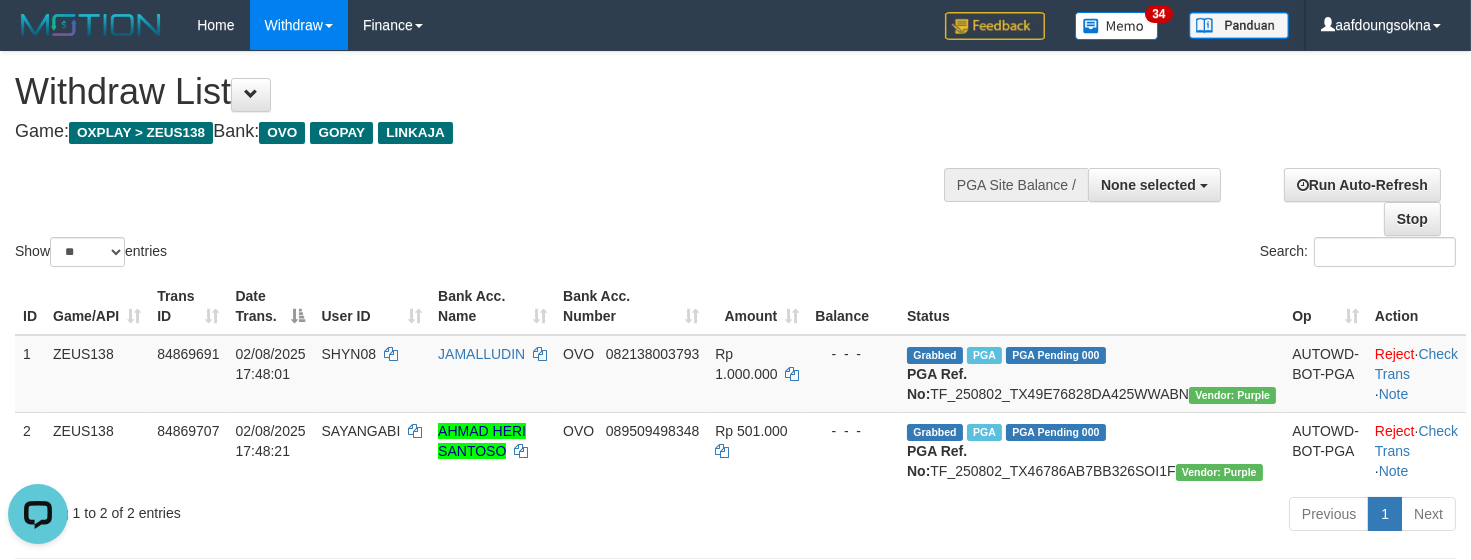 scroll, scrollTop: 0, scrollLeft: 0, axis: both 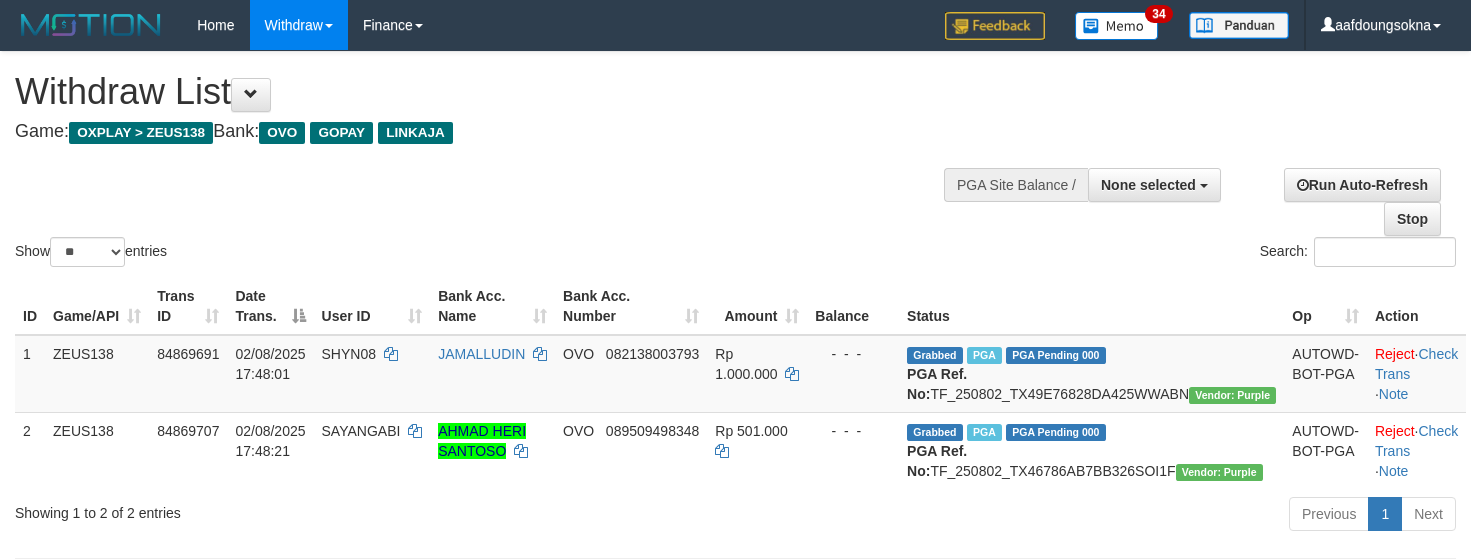select 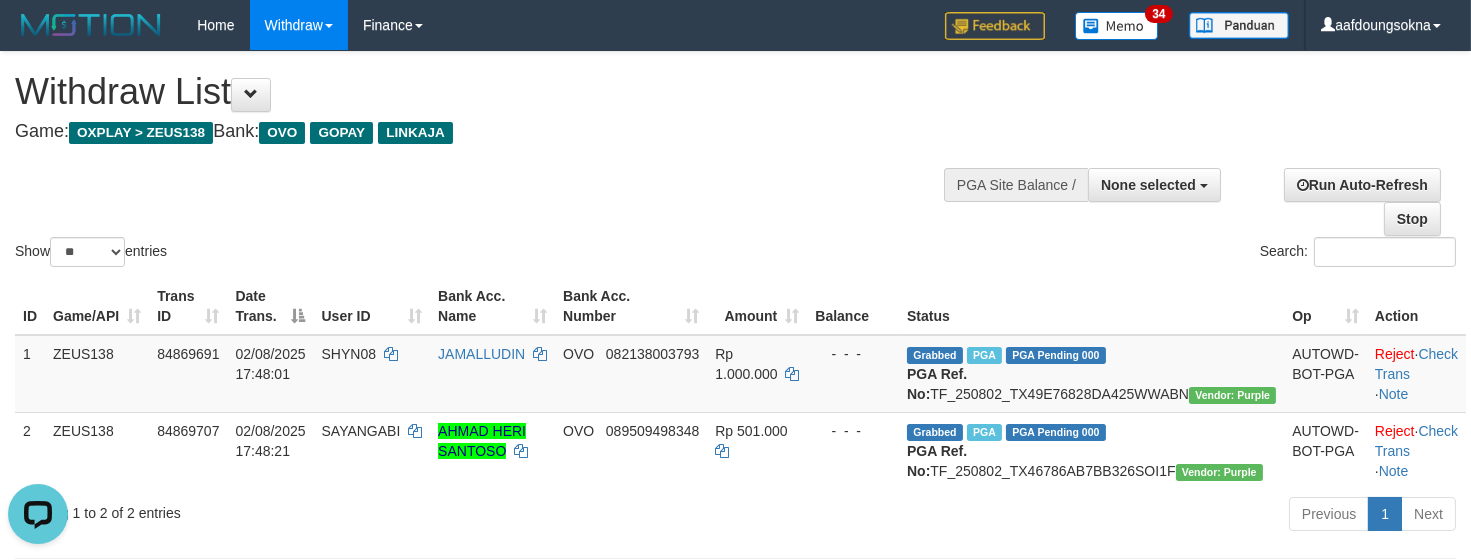 scroll, scrollTop: 0, scrollLeft: 0, axis: both 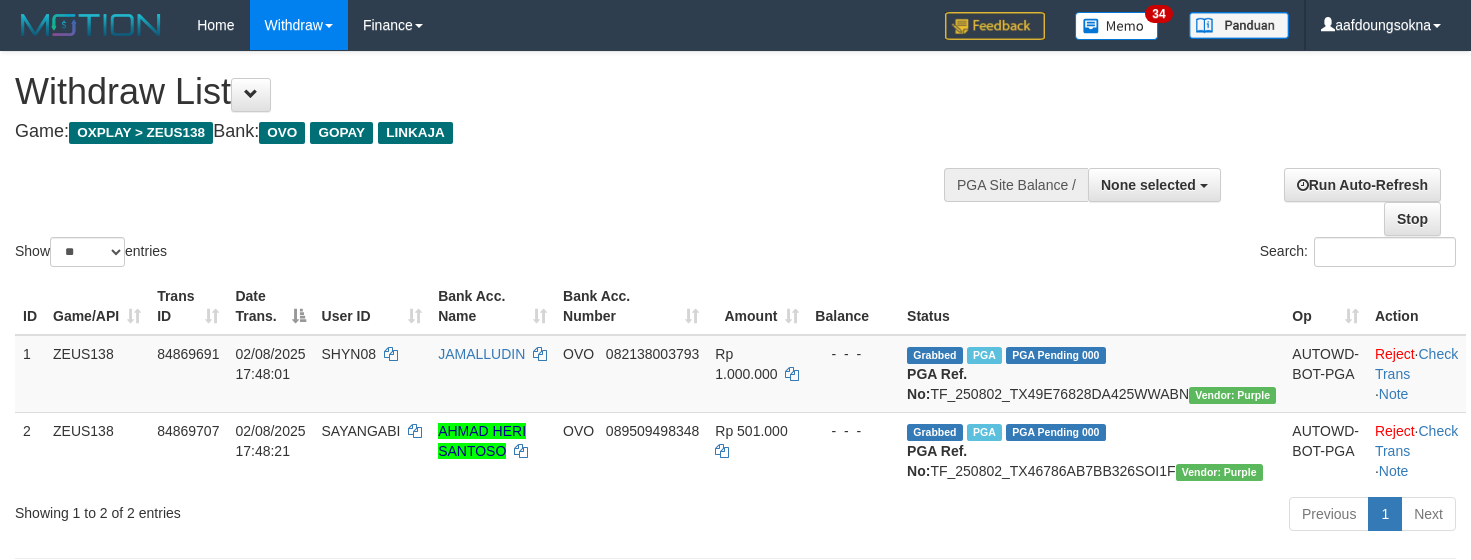 select 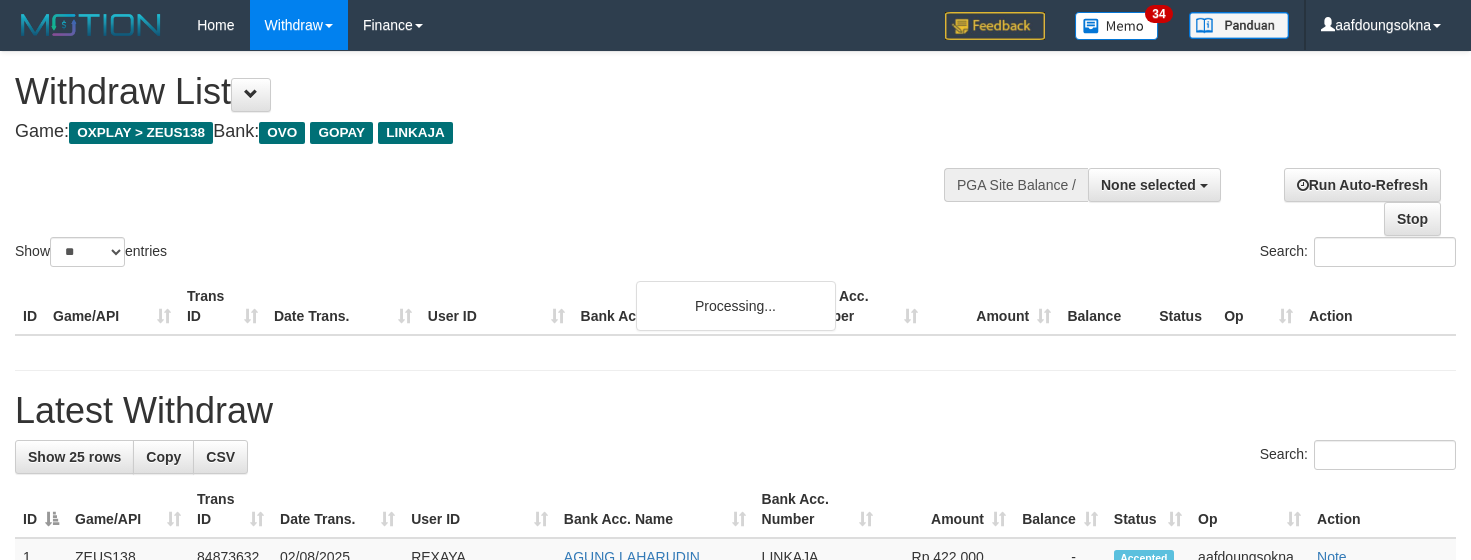 select 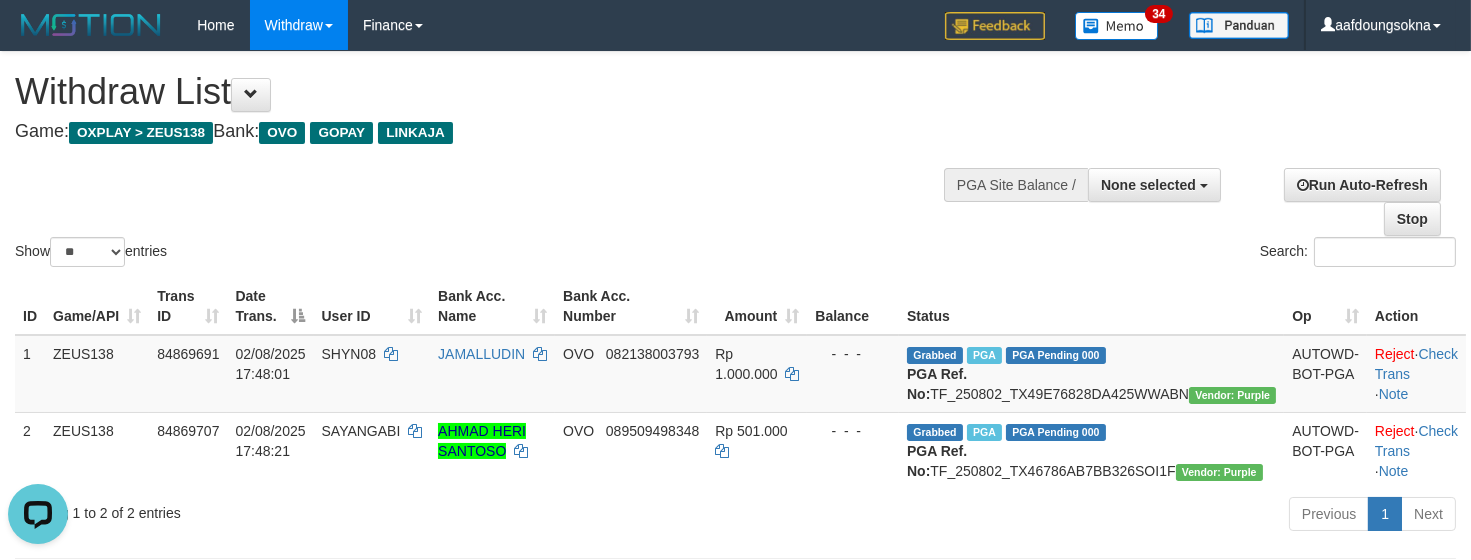 scroll, scrollTop: 0, scrollLeft: 0, axis: both 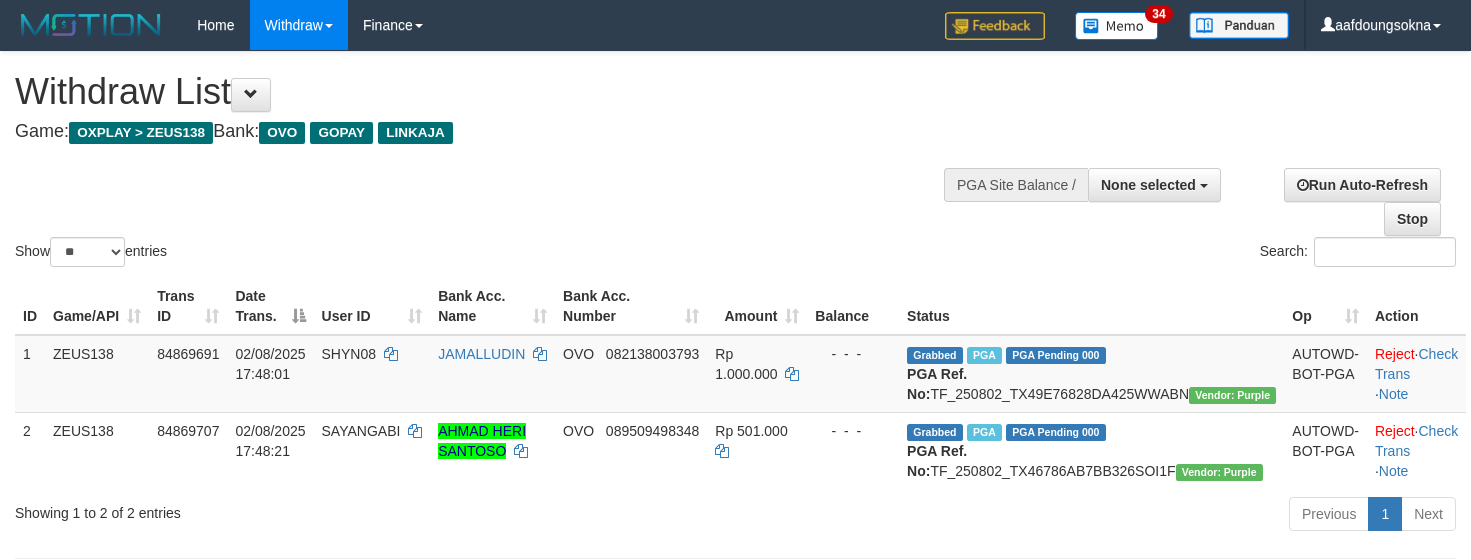 select 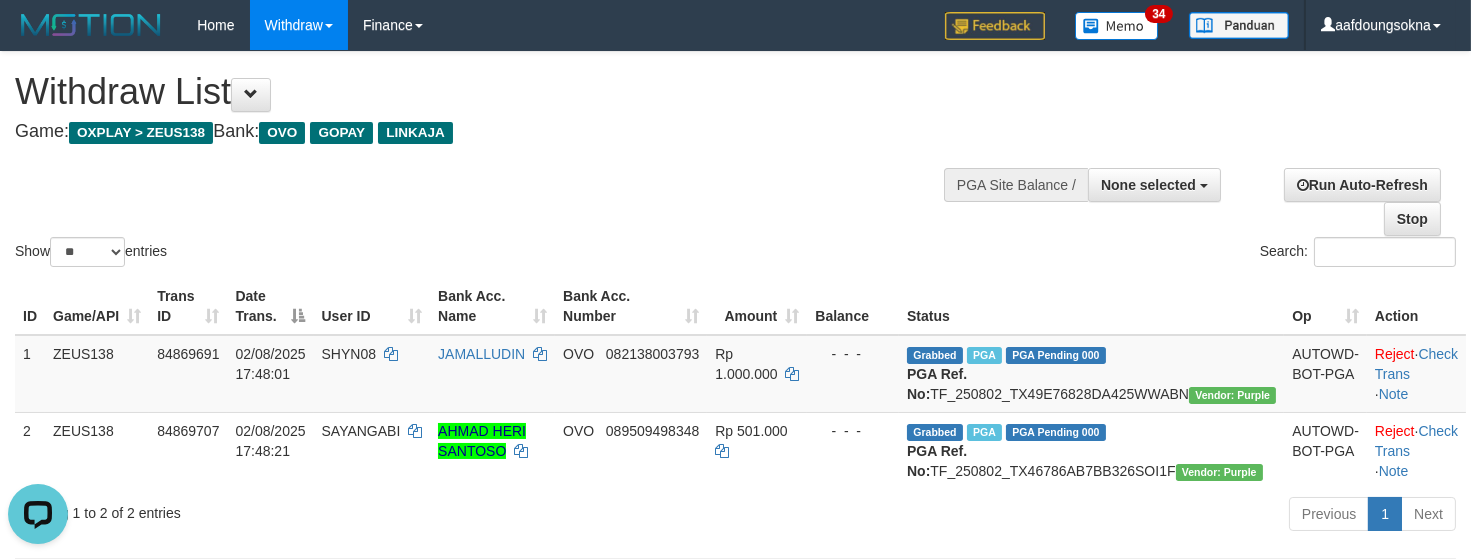 scroll, scrollTop: 0, scrollLeft: 0, axis: both 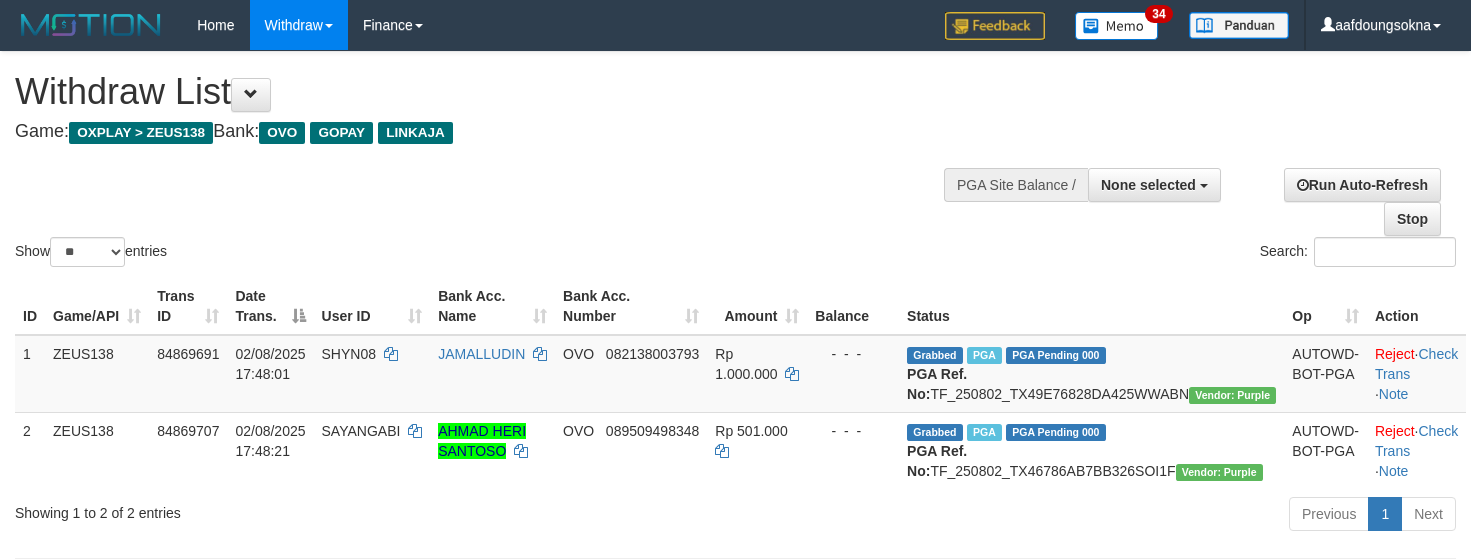 select 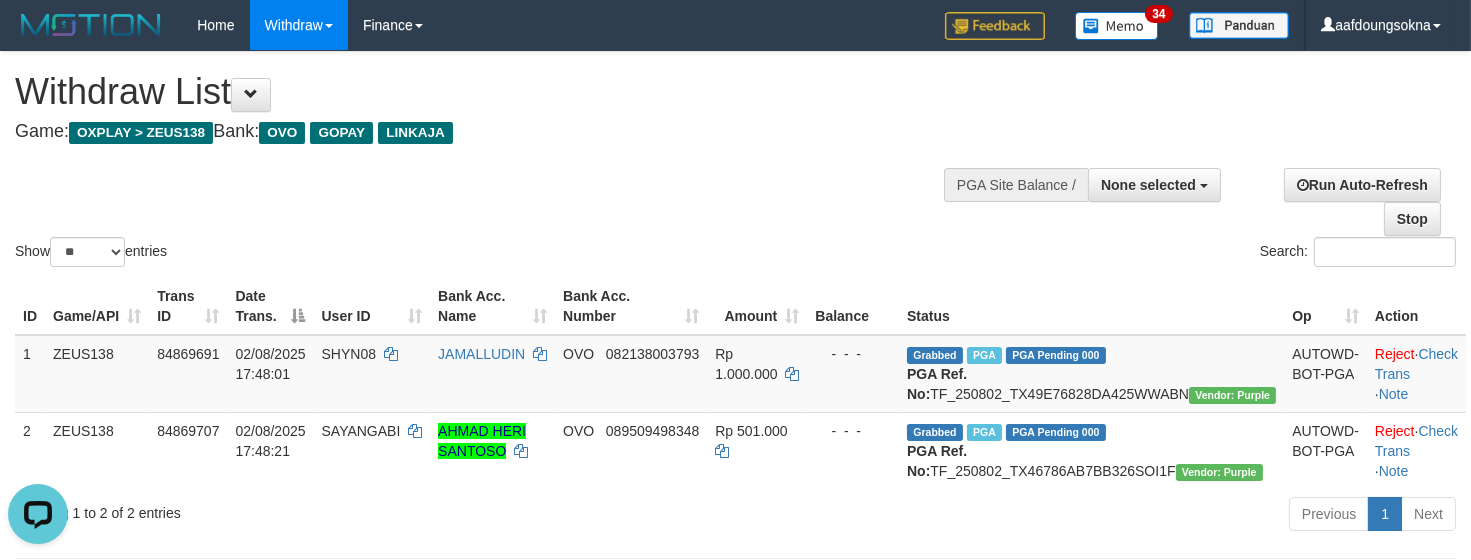 scroll, scrollTop: 0, scrollLeft: 0, axis: both 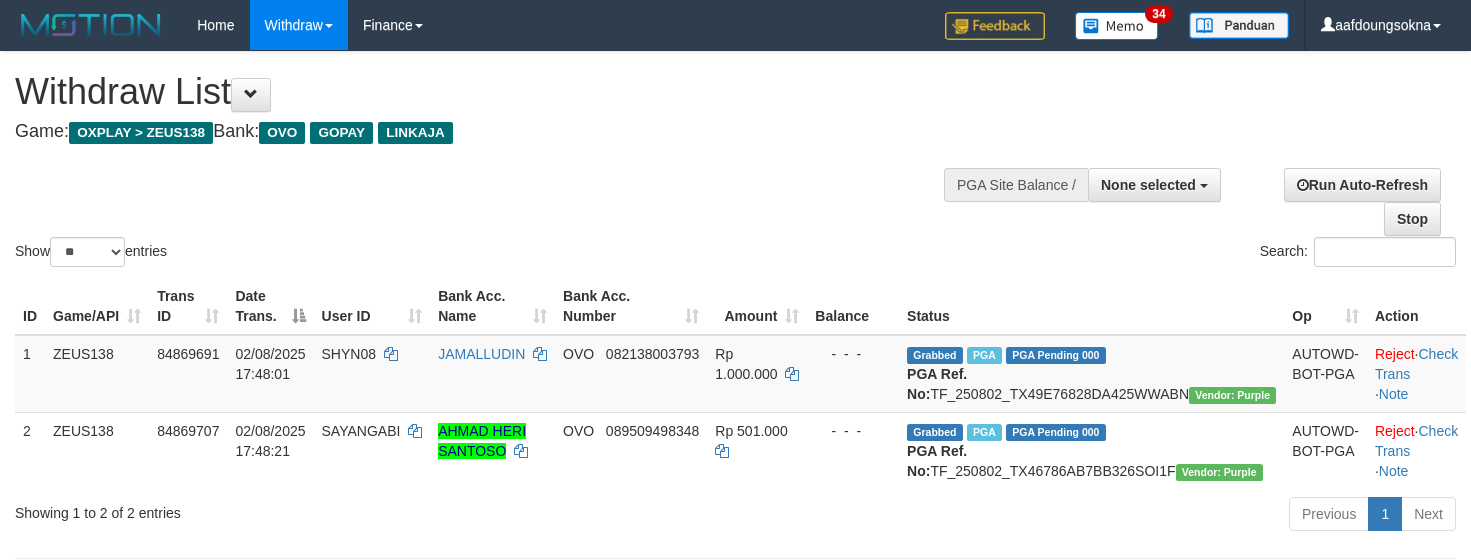 select 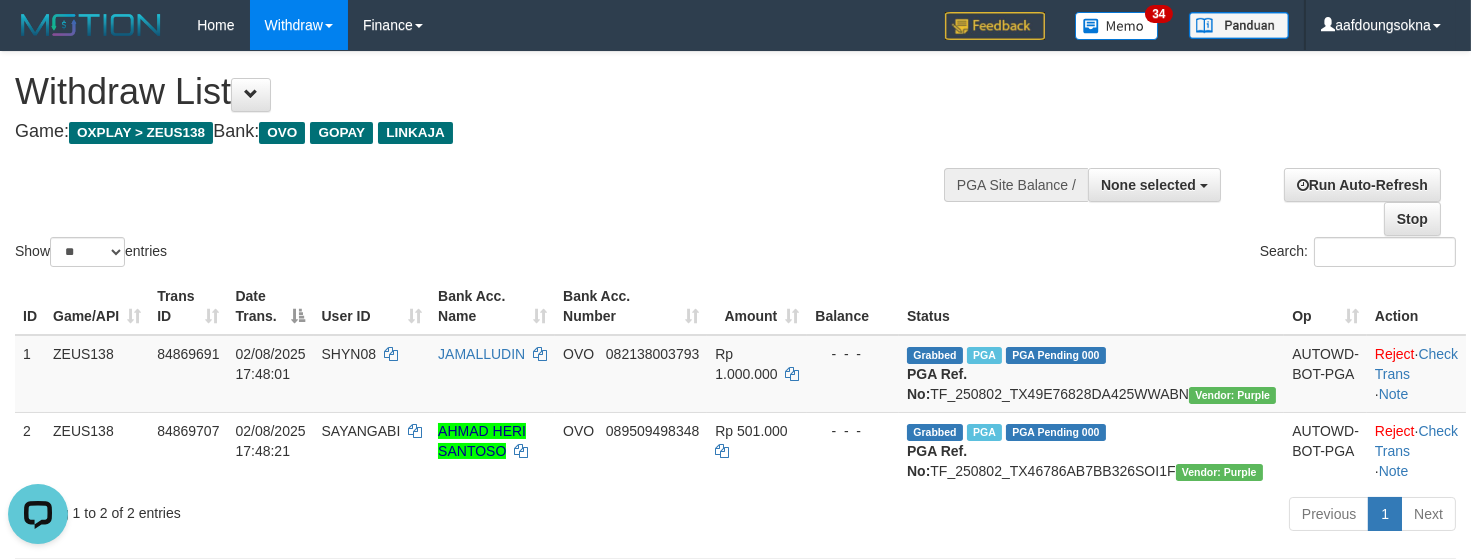 scroll, scrollTop: 0, scrollLeft: 0, axis: both 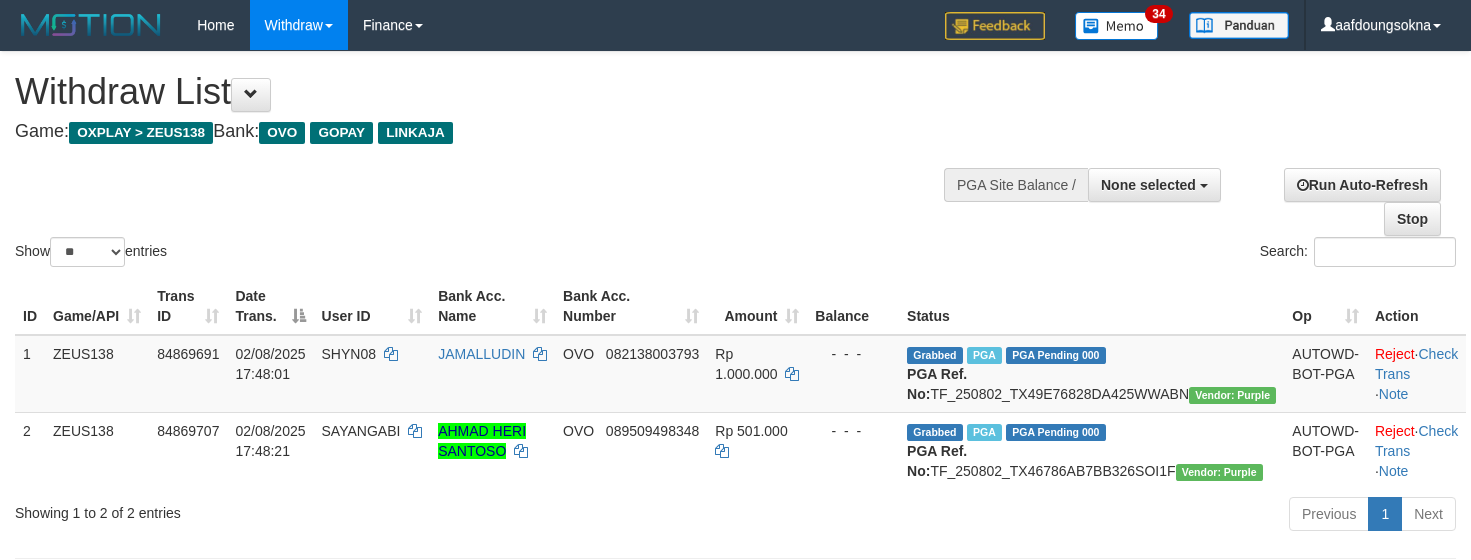 select 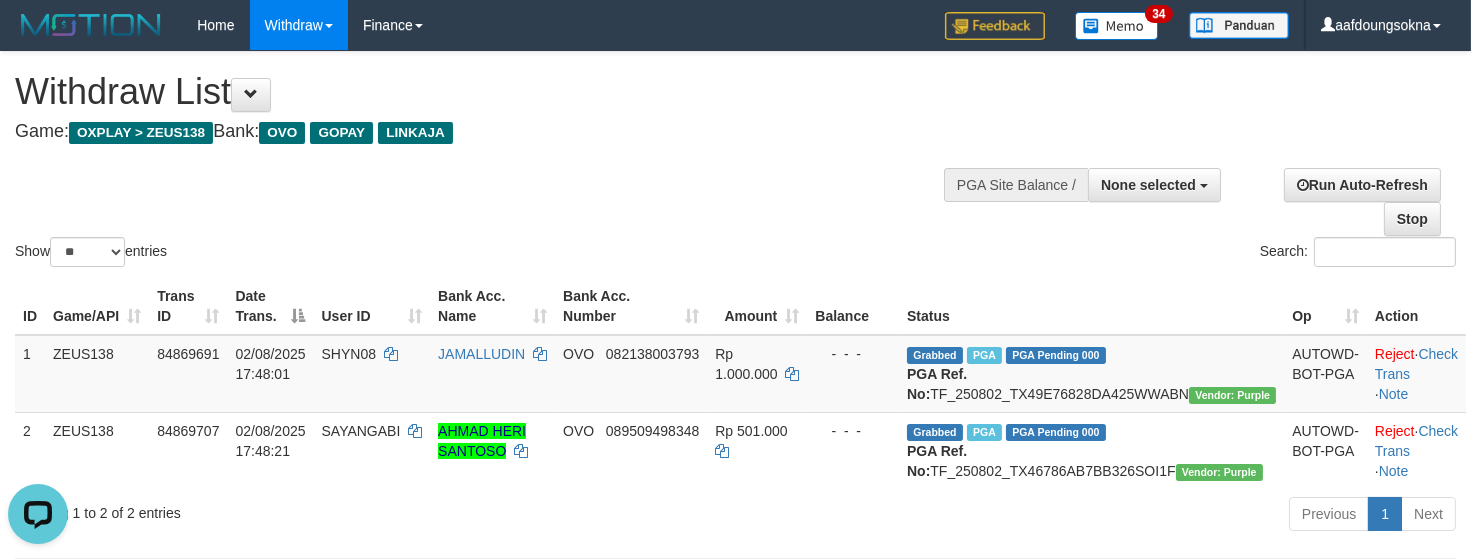 scroll, scrollTop: 0, scrollLeft: 0, axis: both 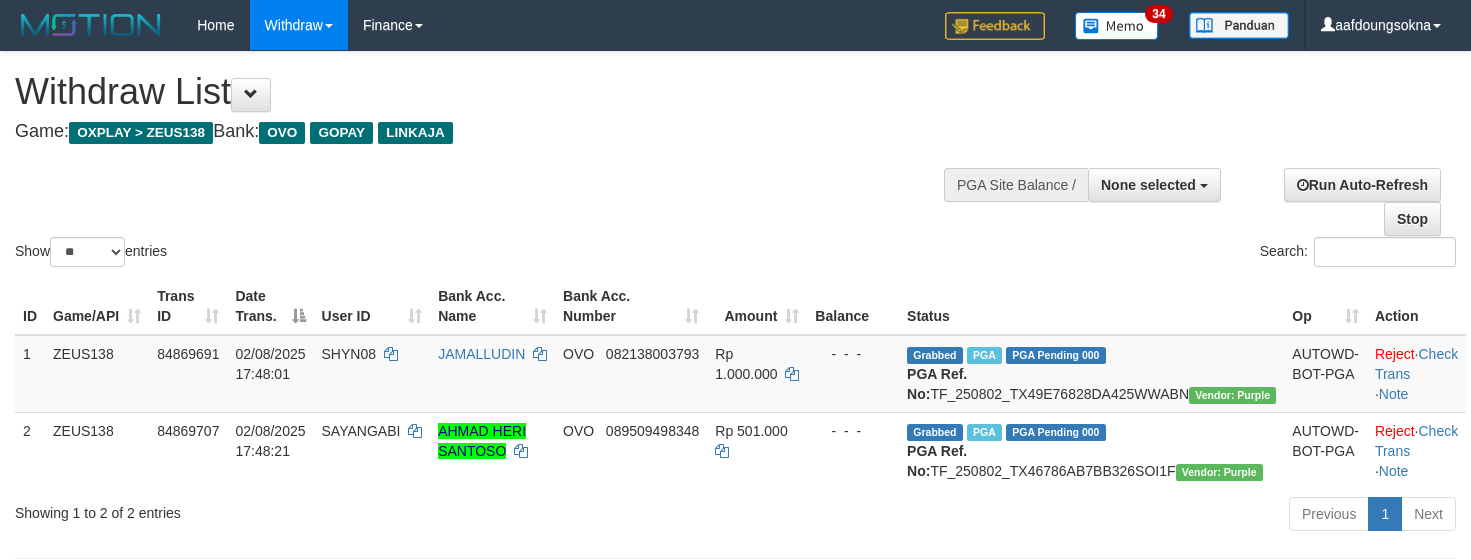 select 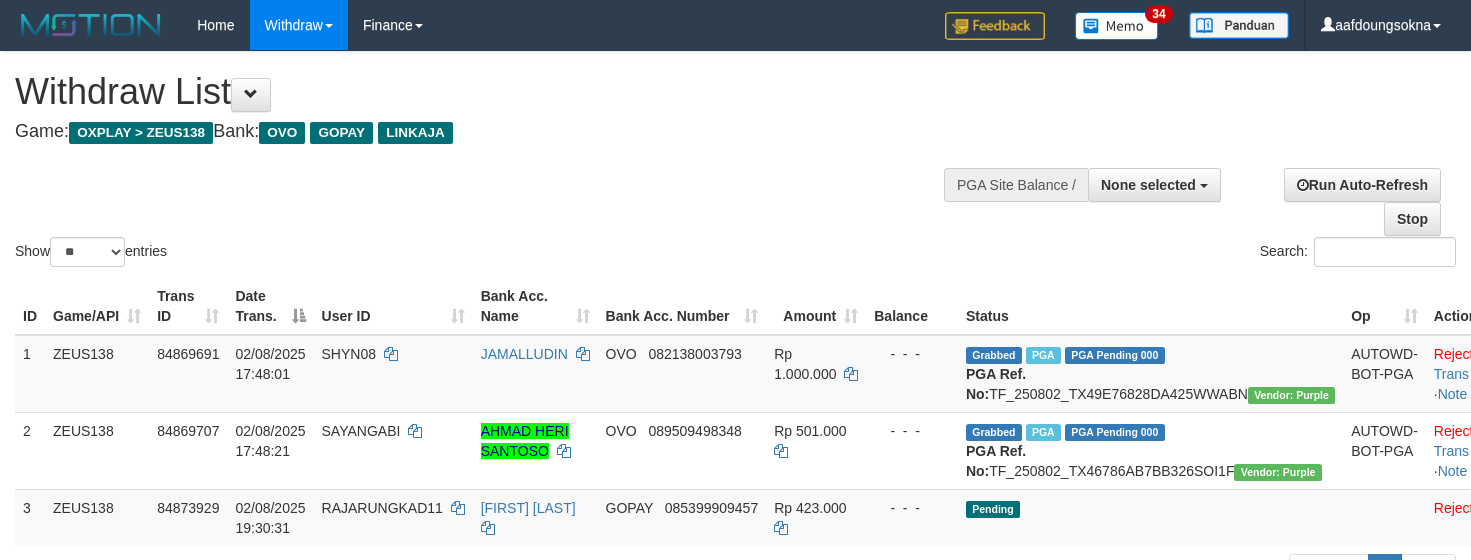 select 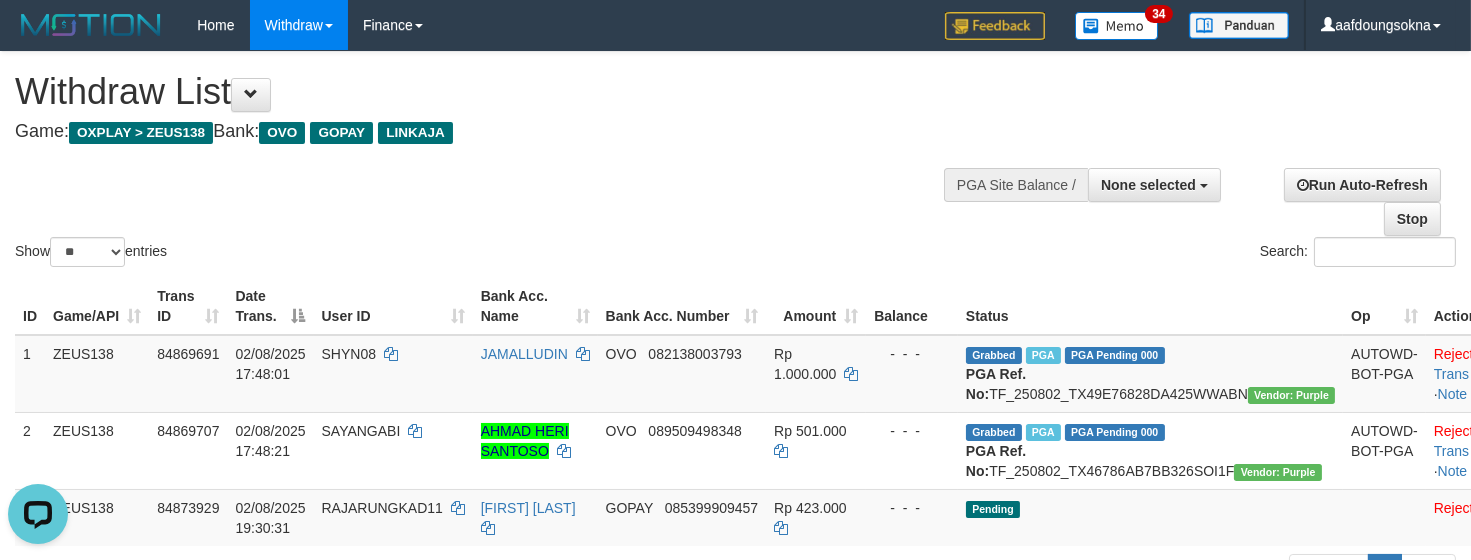 scroll, scrollTop: 0, scrollLeft: 0, axis: both 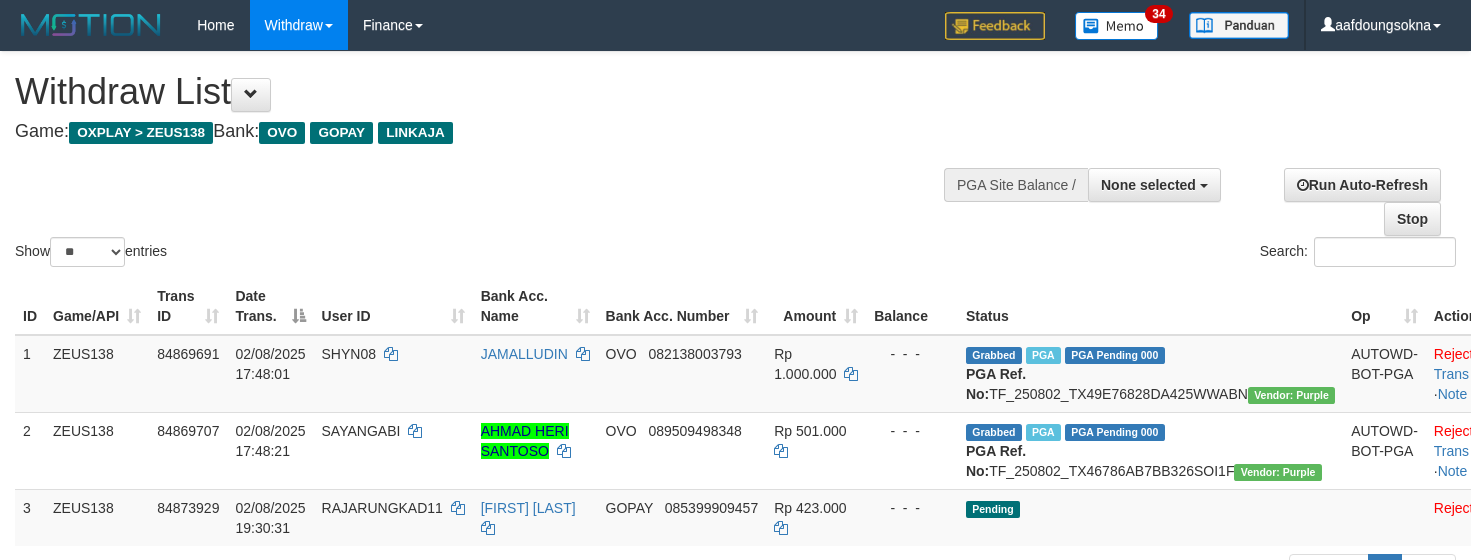 select 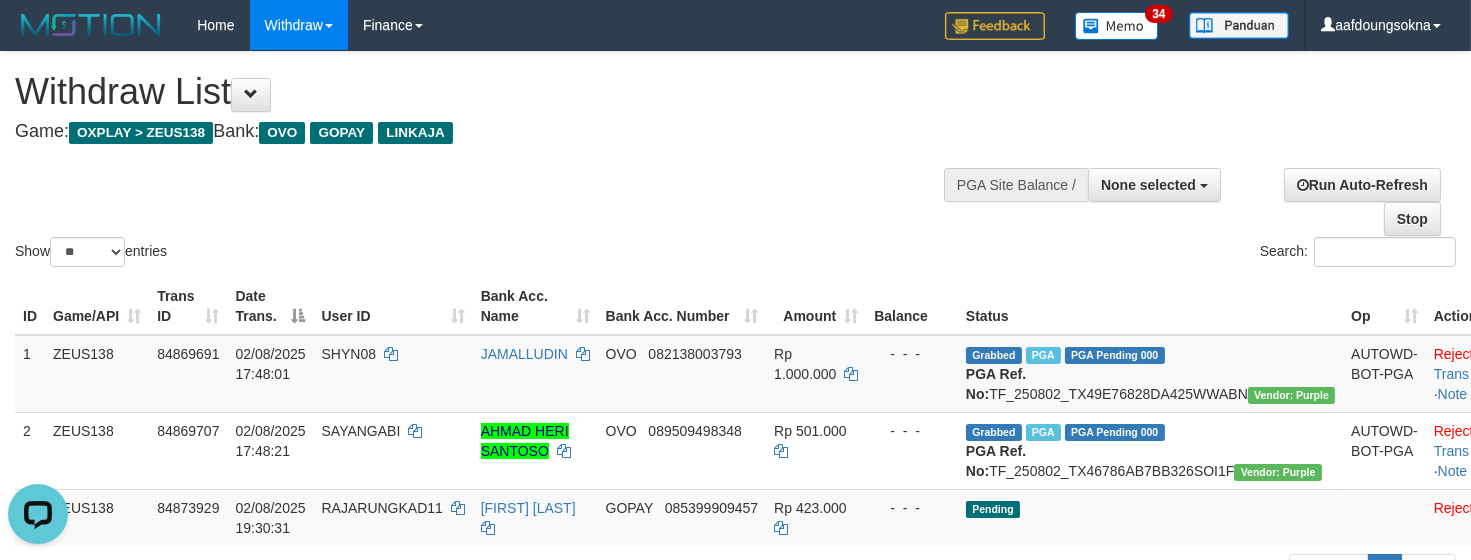 scroll, scrollTop: 0, scrollLeft: 0, axis: both 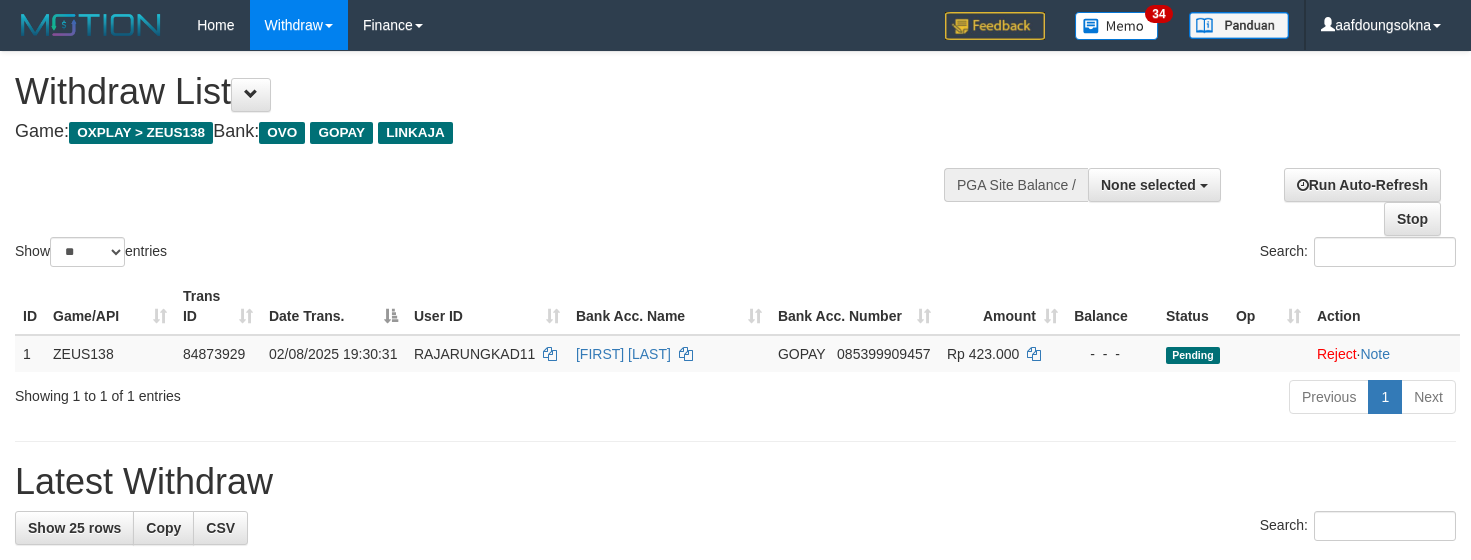 select 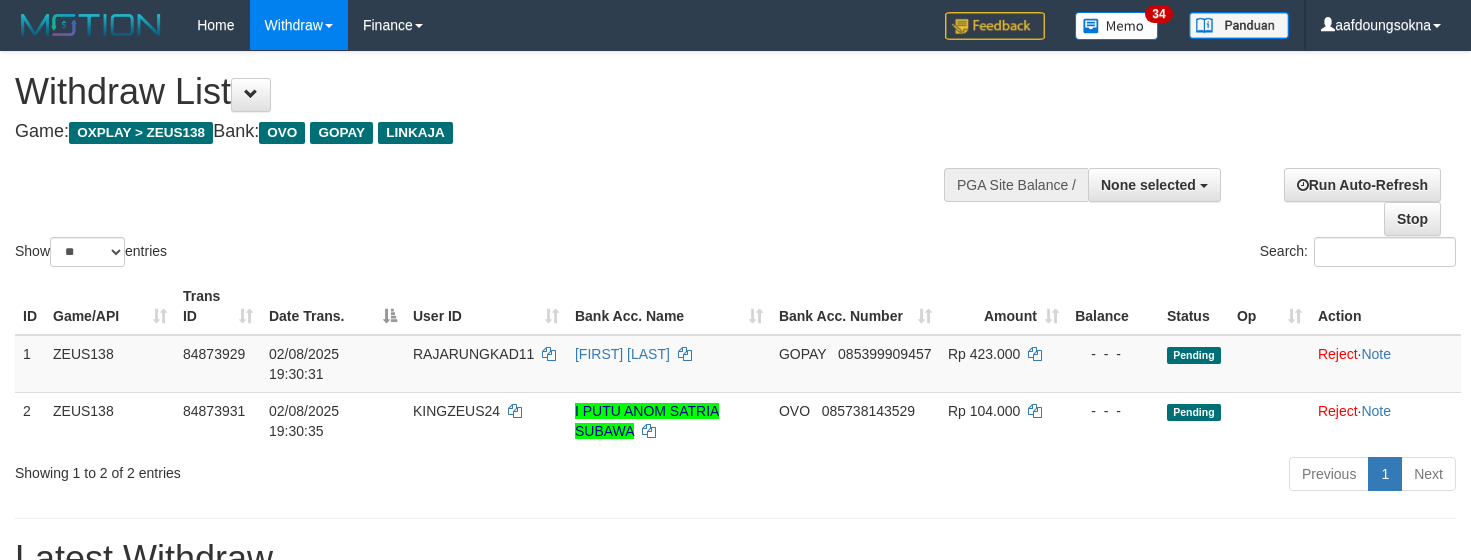 select 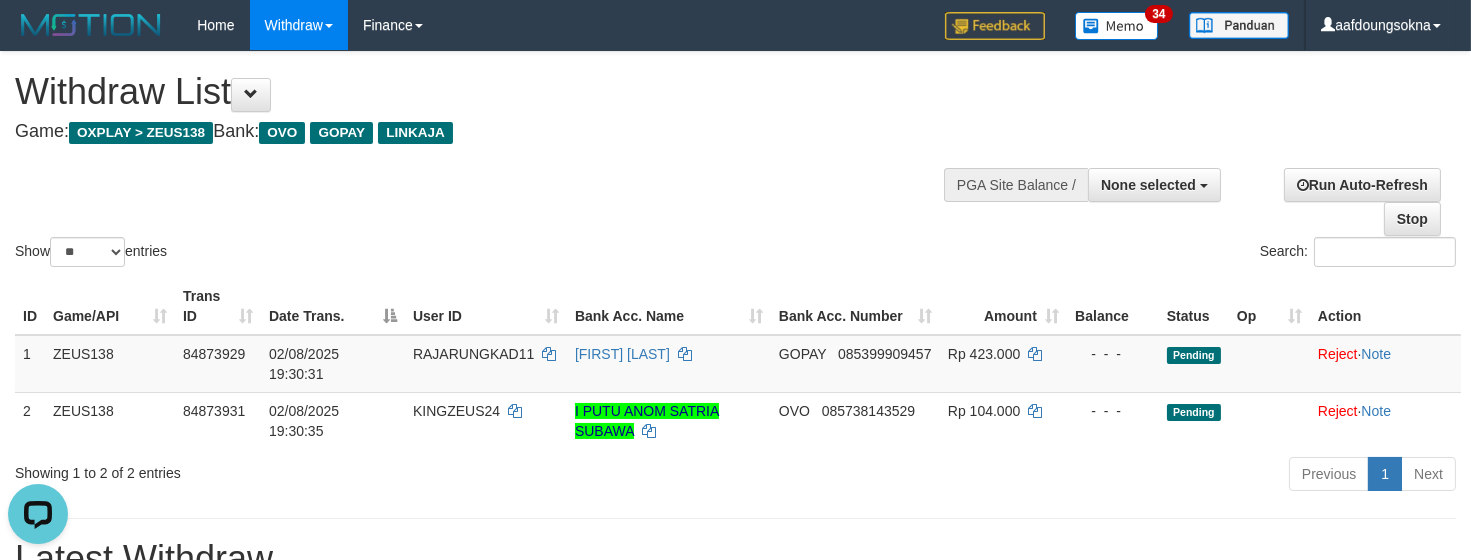 scroll, scrollTop: 0, scrollLeft: 0, axis: both 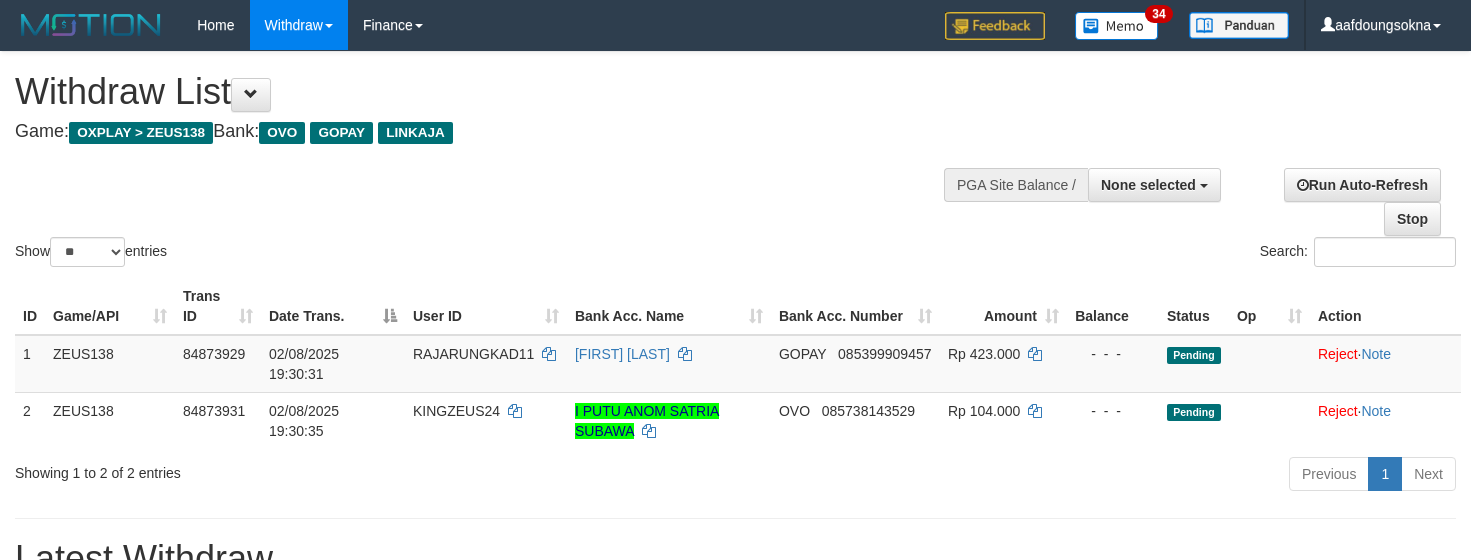 select 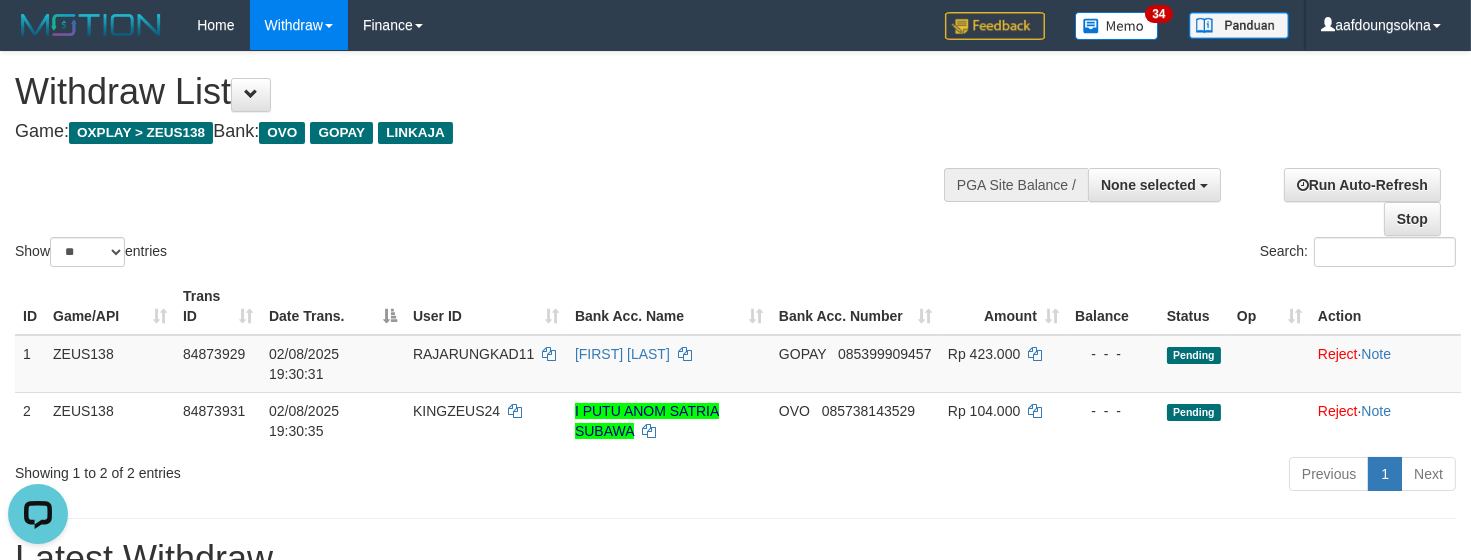 scroll, scrollTop: 0, scrollLeft: 0, axis: both 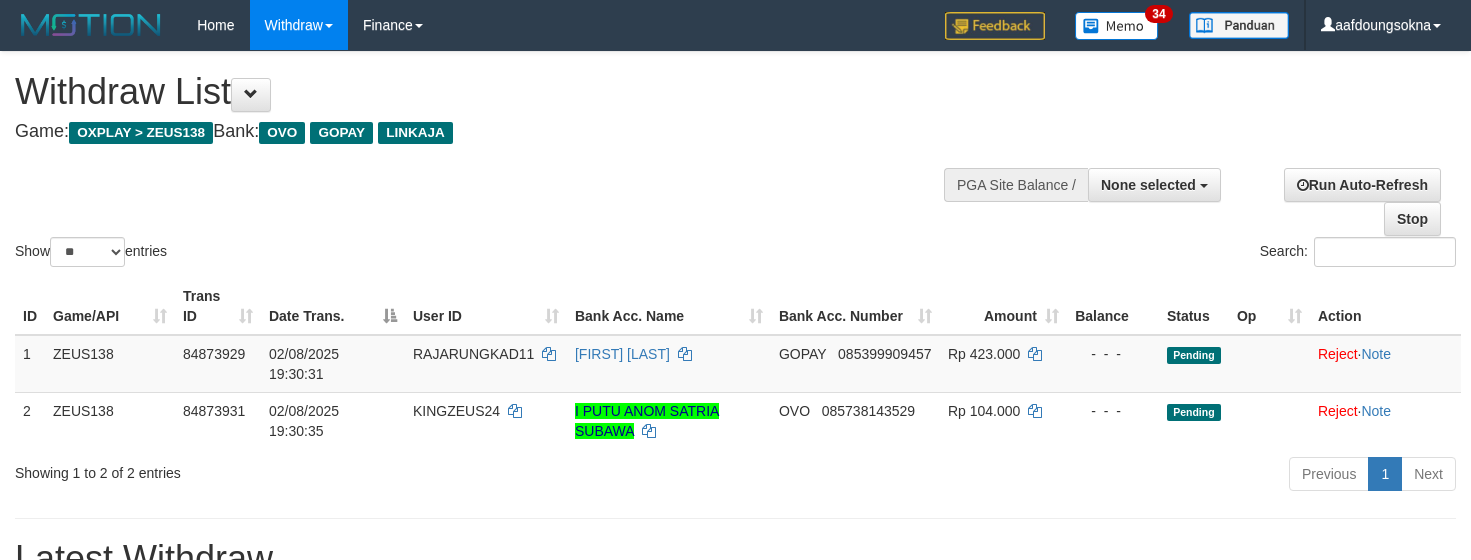select 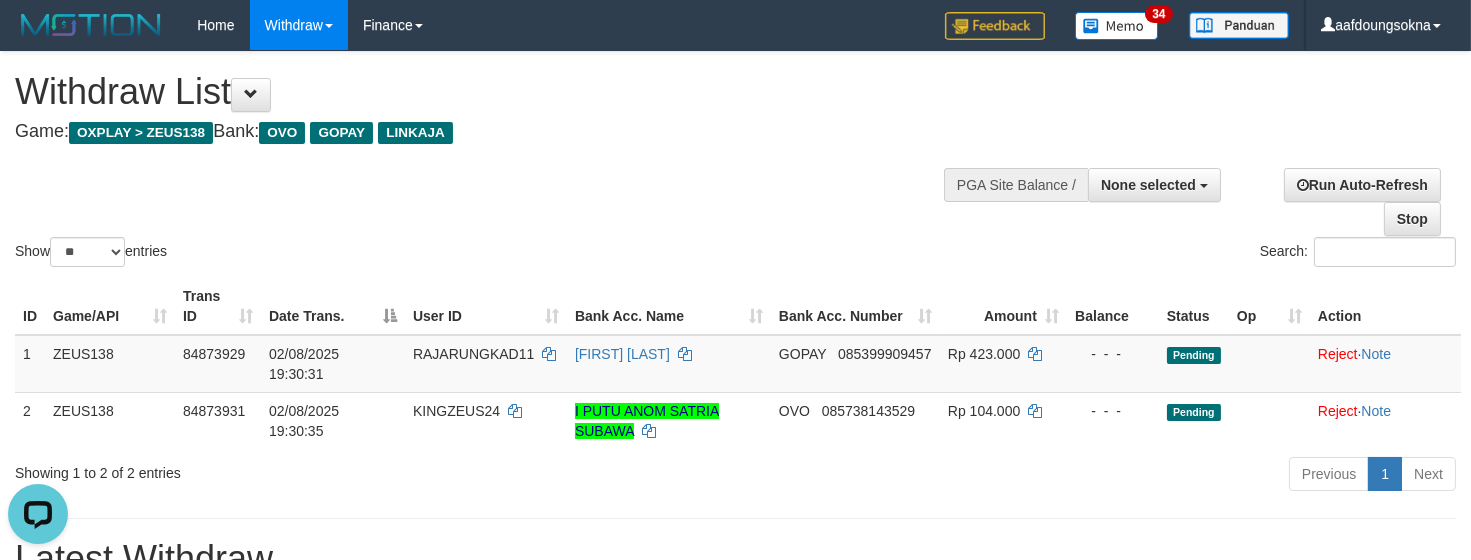 scroll, scrollTop: 0, scrollLeft: 0, axis: both 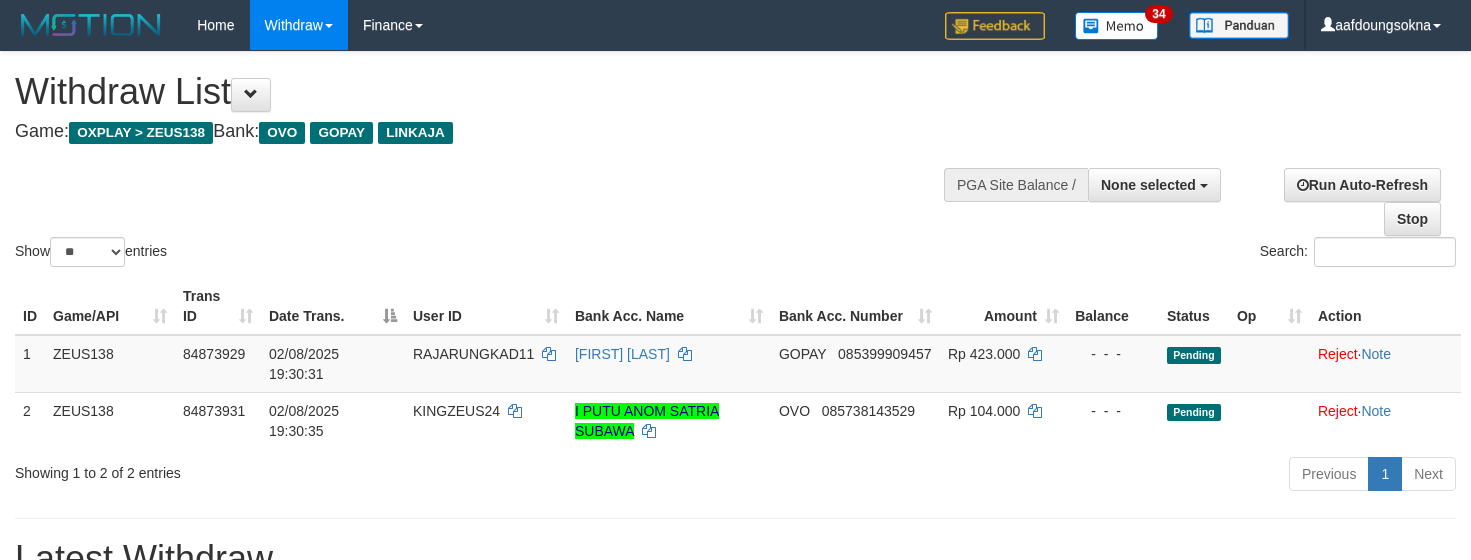 select 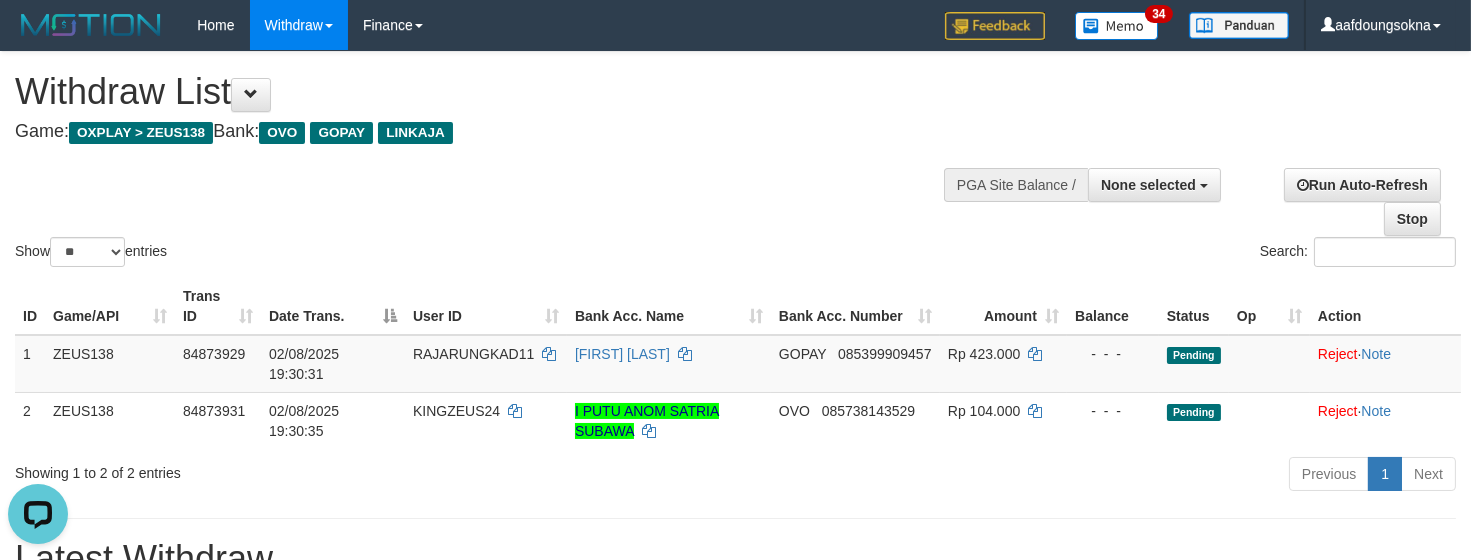 scroll, scrollTop: 0, scrollLeft: 0, axis: both 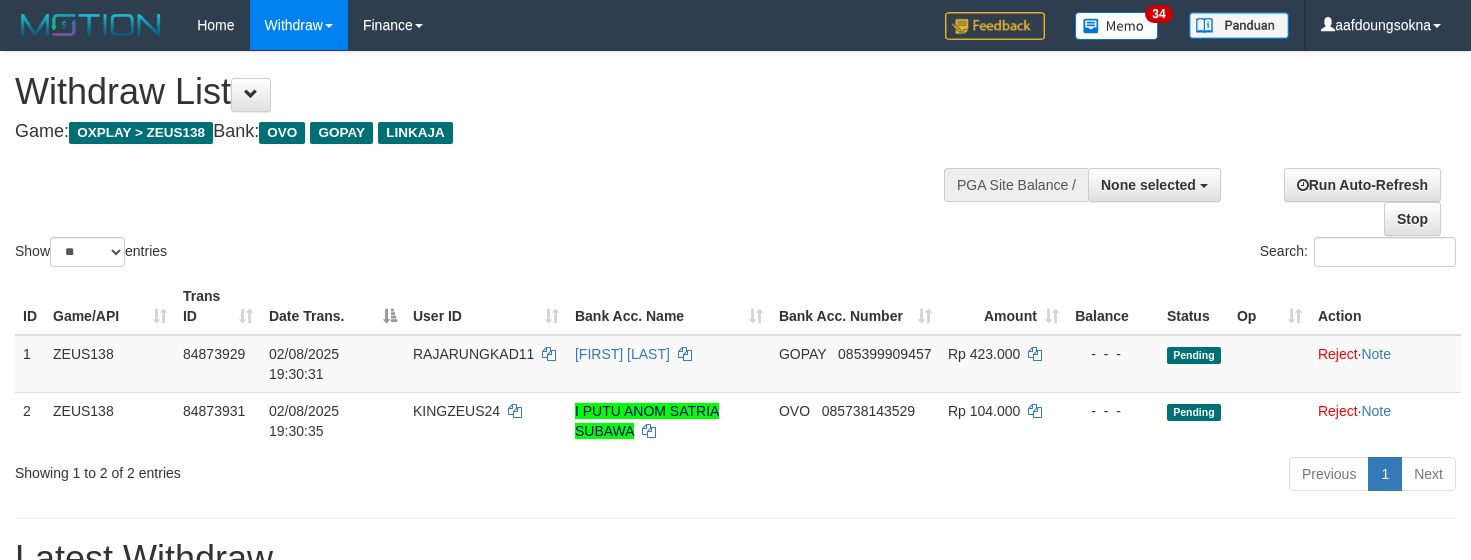 select 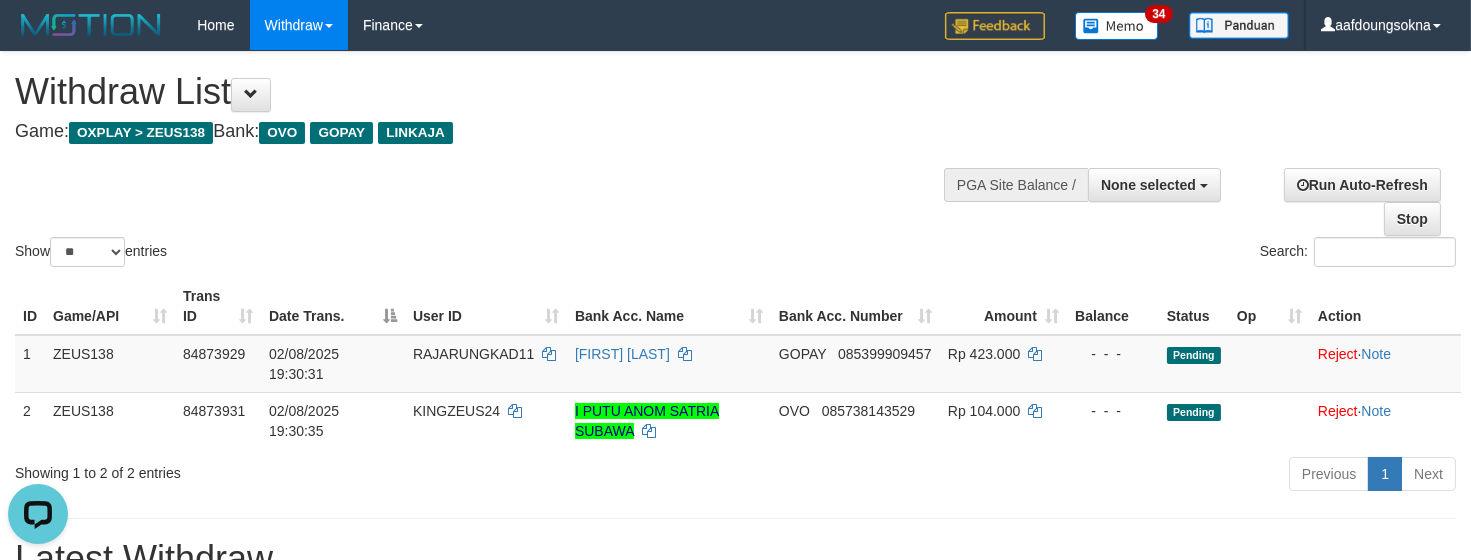 scroll, scrollTop: 0, scrollLeft: 0, axis: both 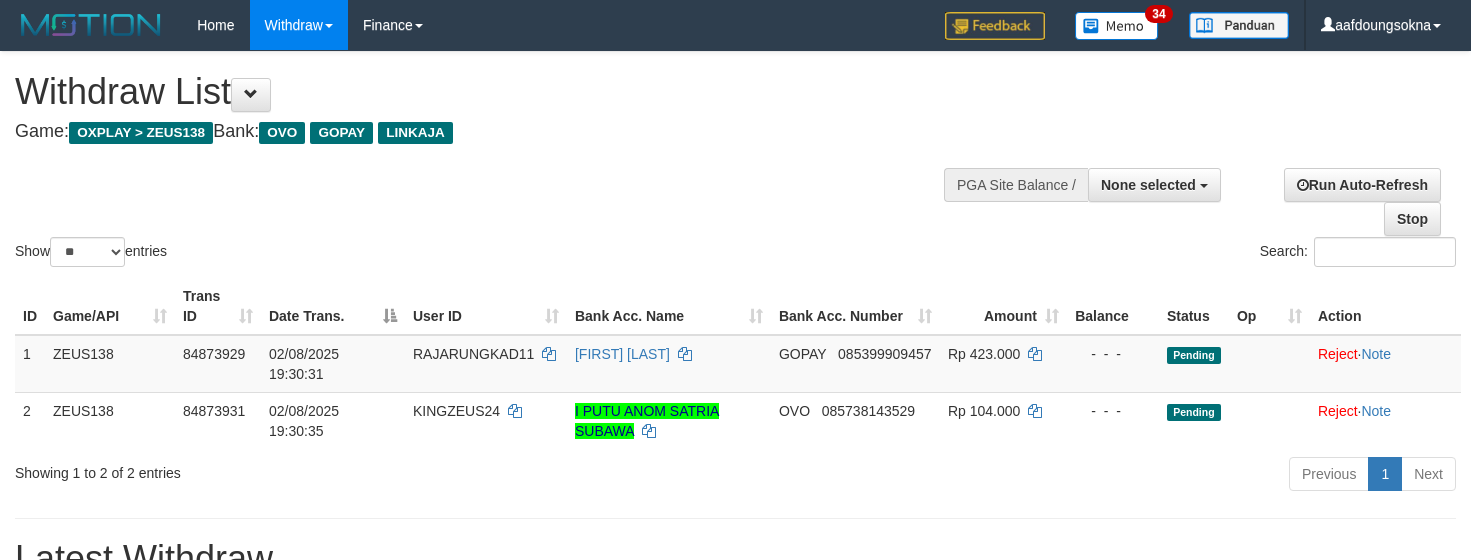 select 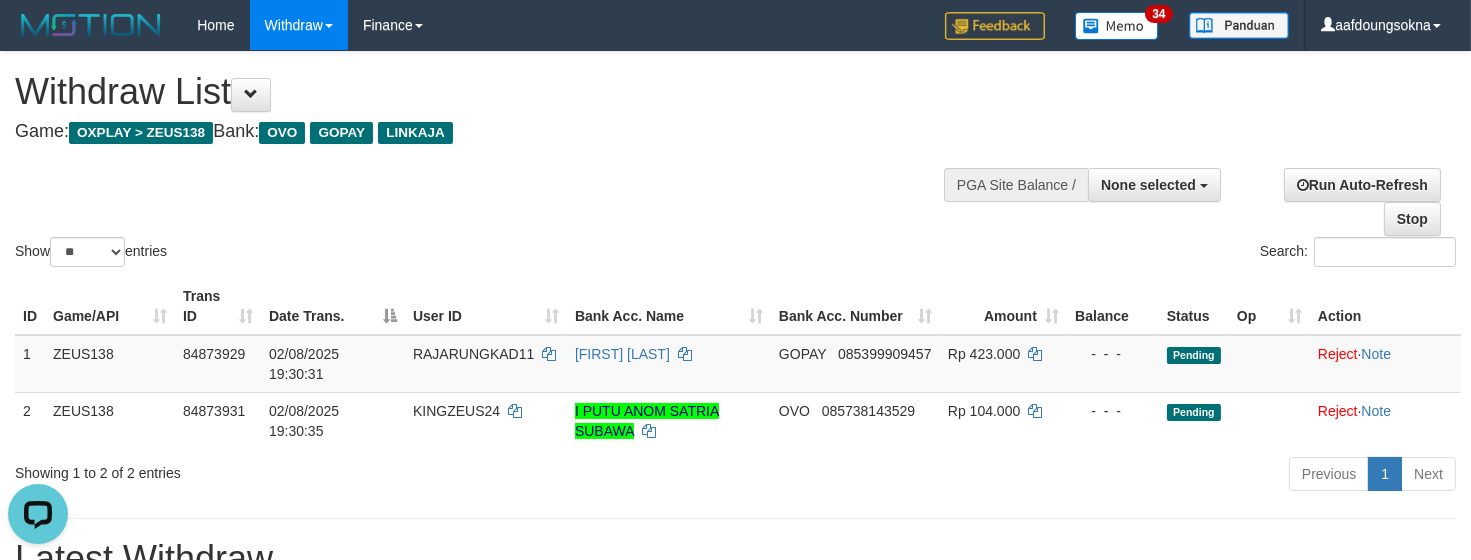 scroll, scrollTop: 0, scrollLeft: 0, axis: both 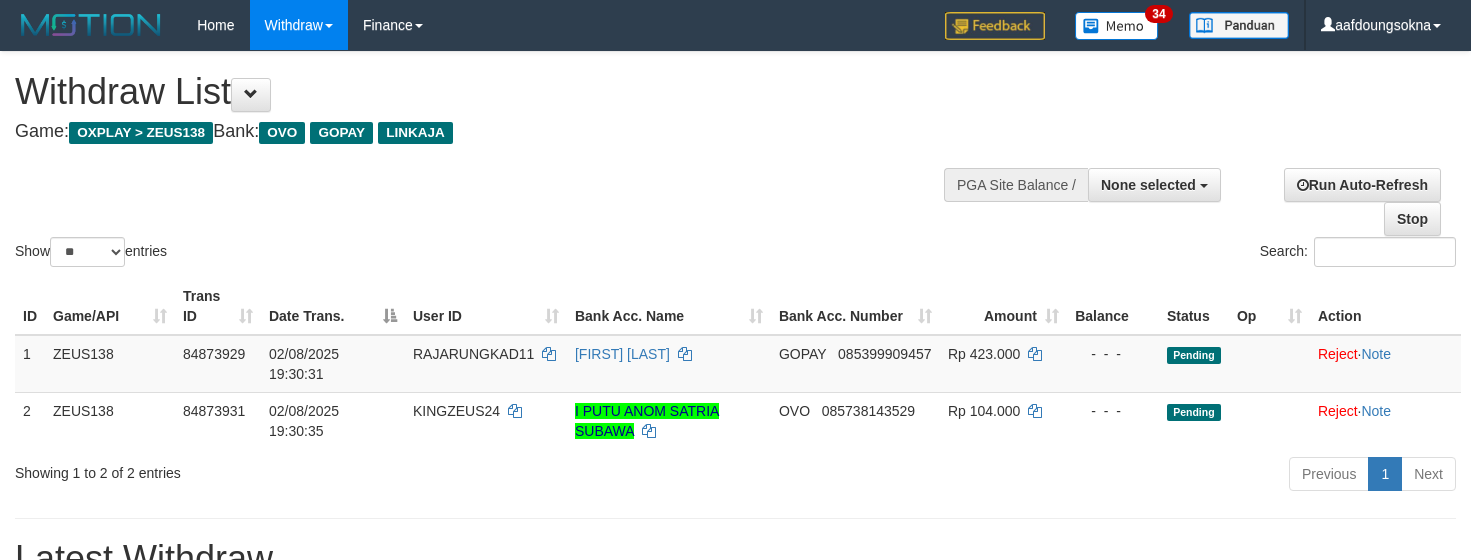 select 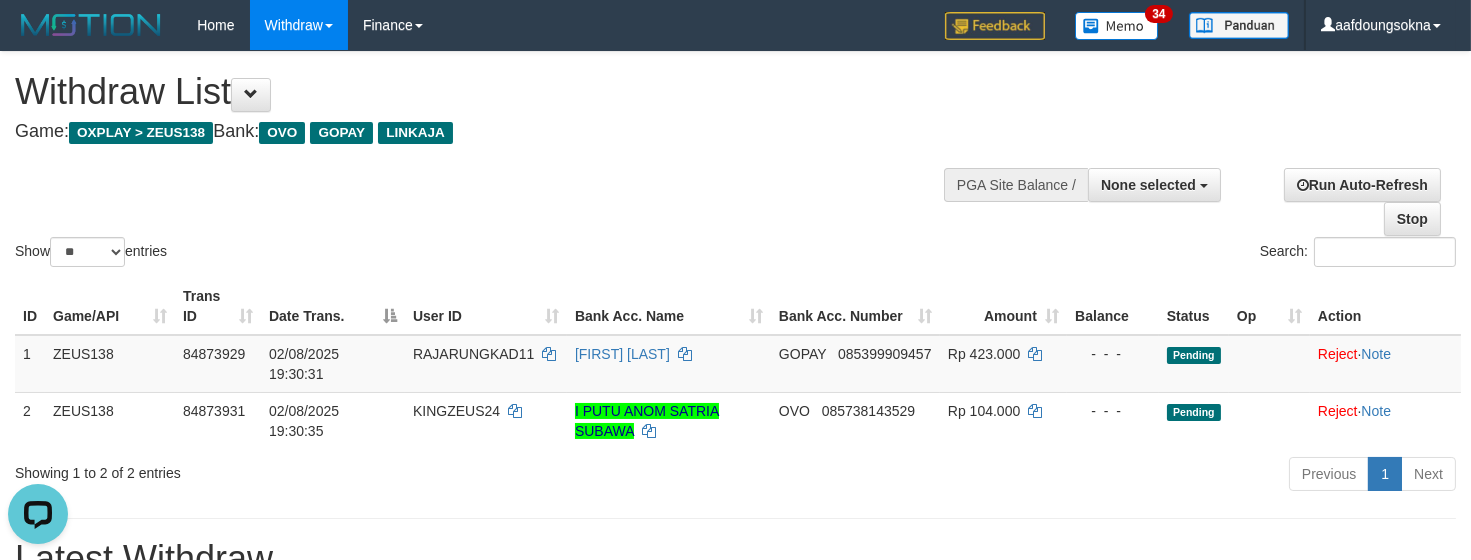 scroll, scrollTop: 0, scrollLeft: 0, axis: both 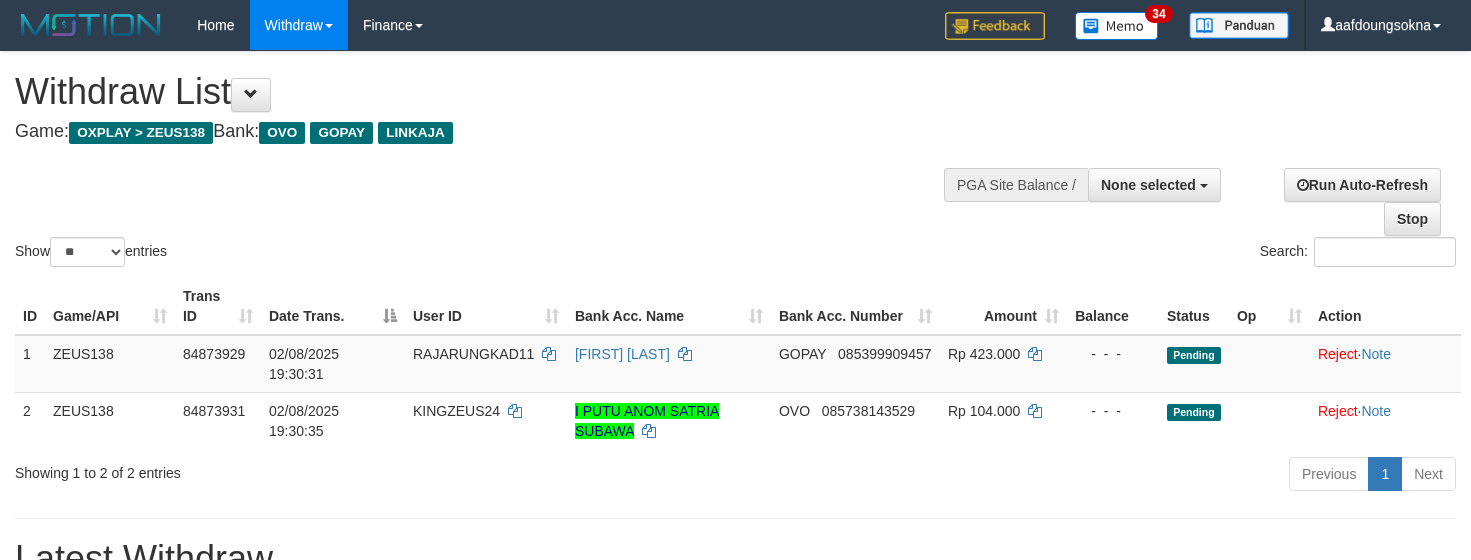 select 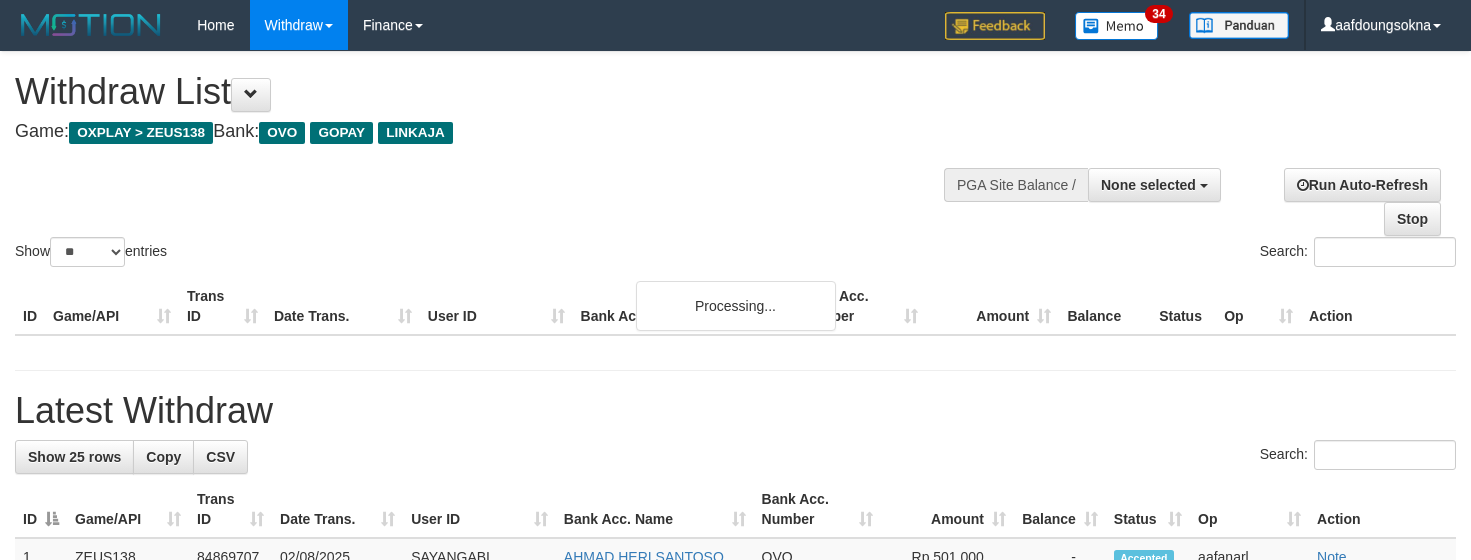 select 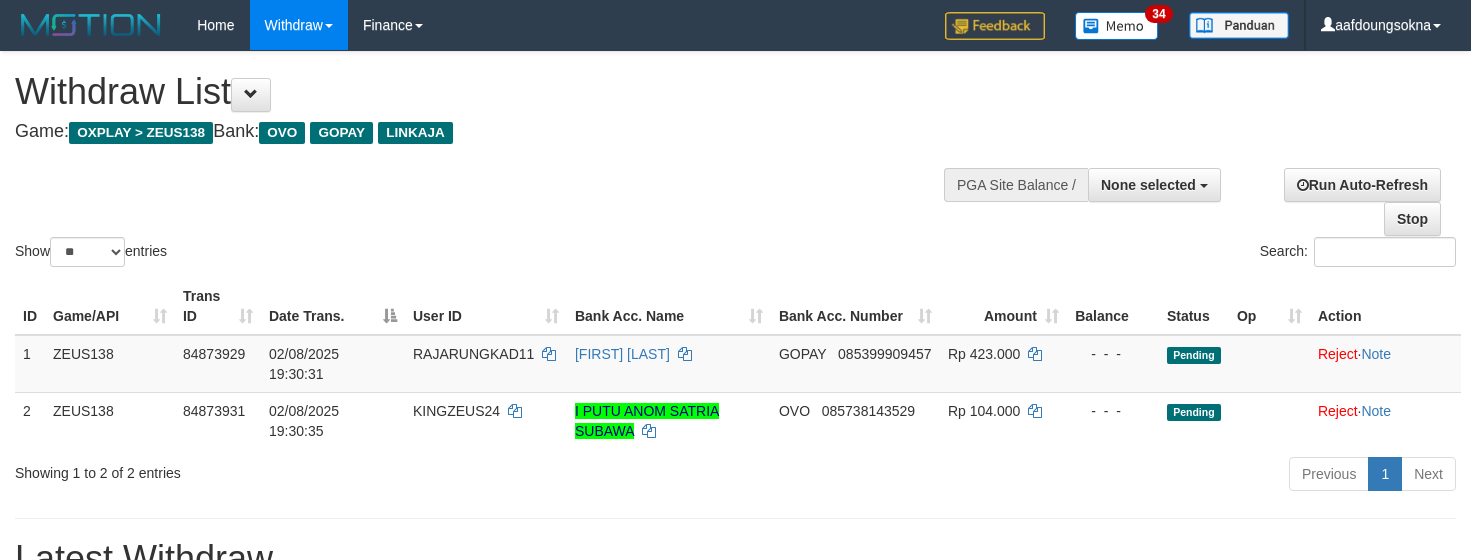 select 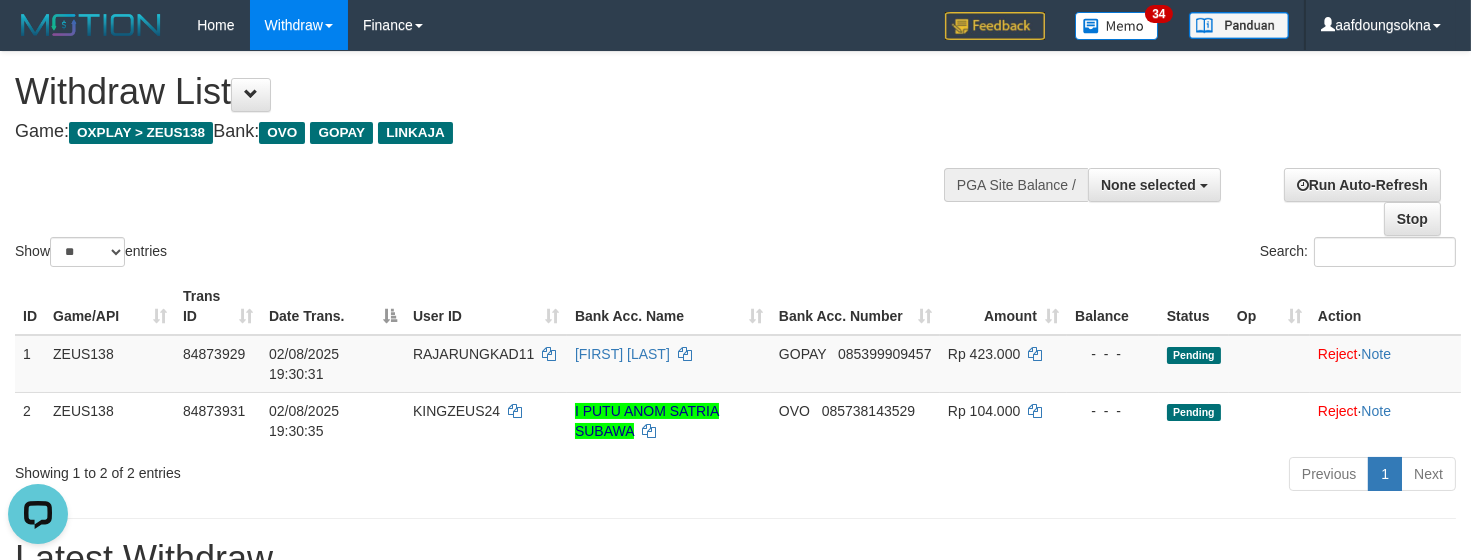 scroll, scrollTop: 0, scrollLeft: 0, axis: both 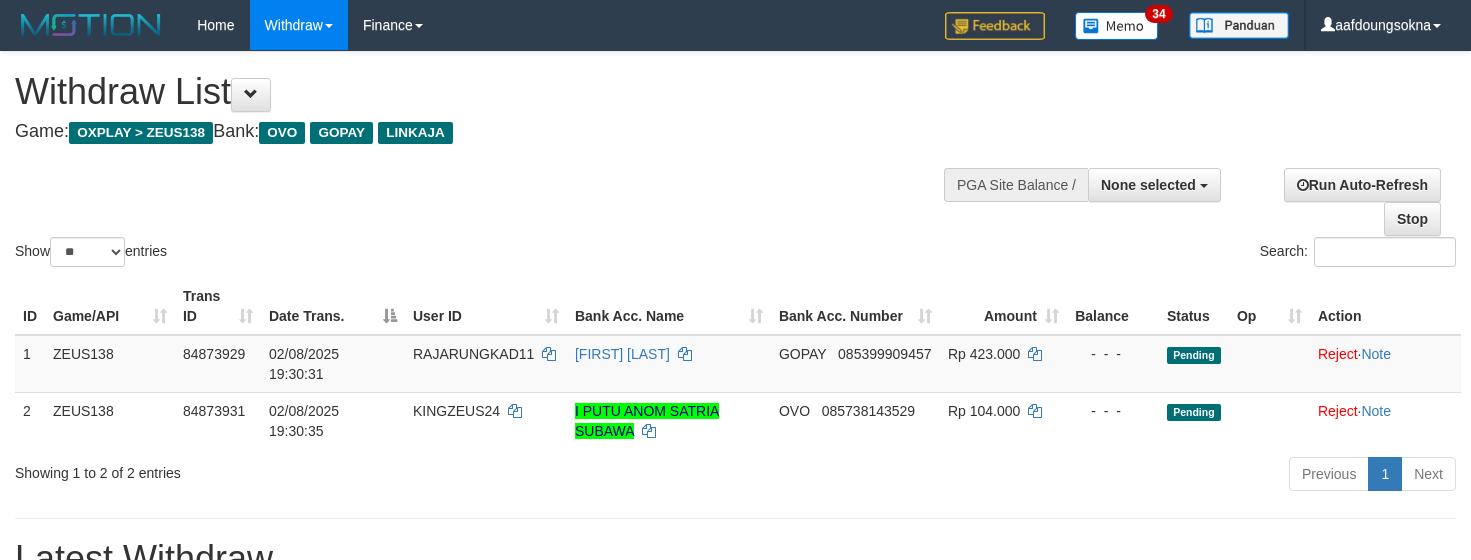 select 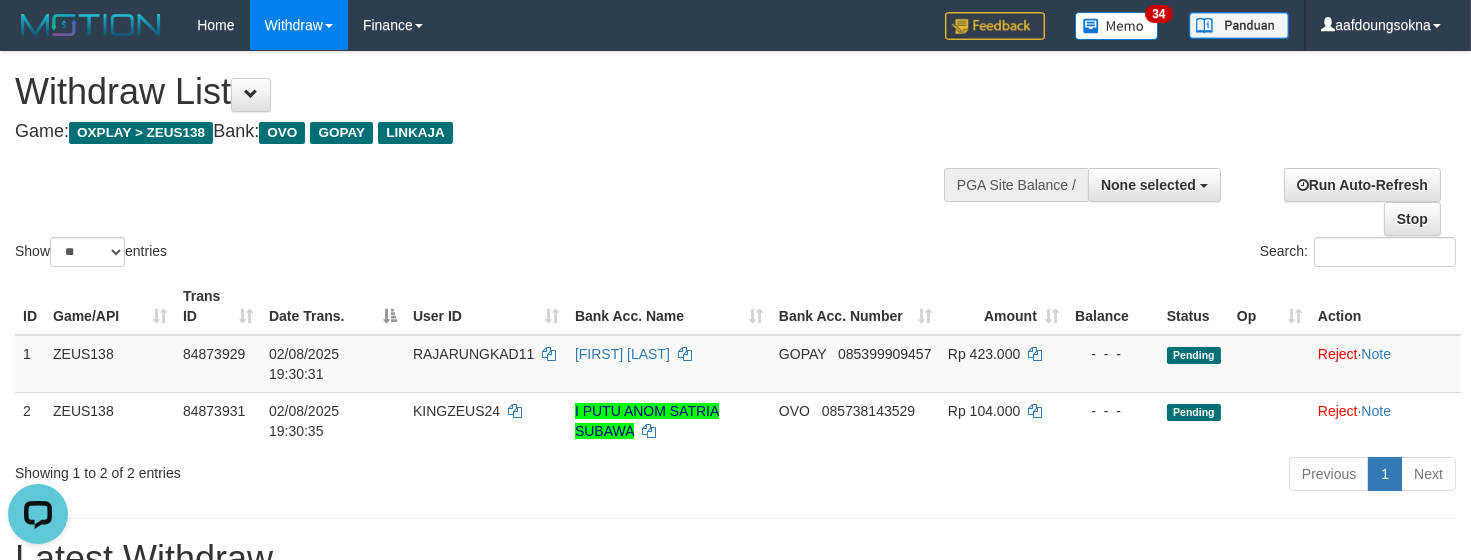 scroll, scrollTop: 0, scrollLeft: 0, axis: both 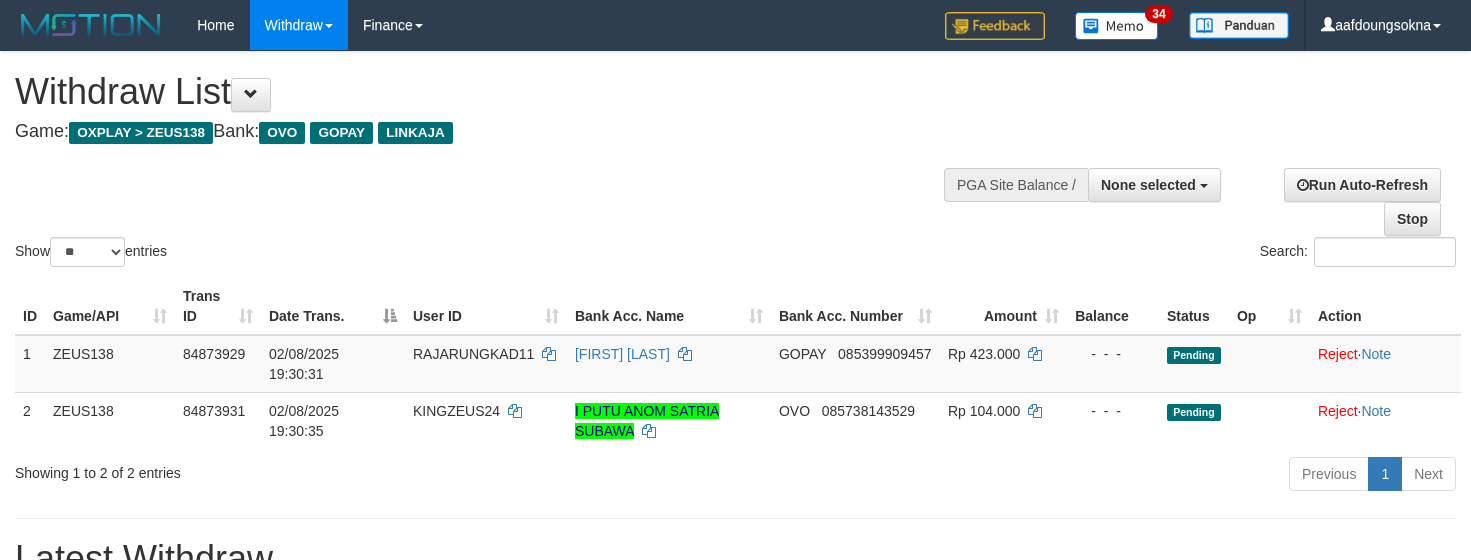 select 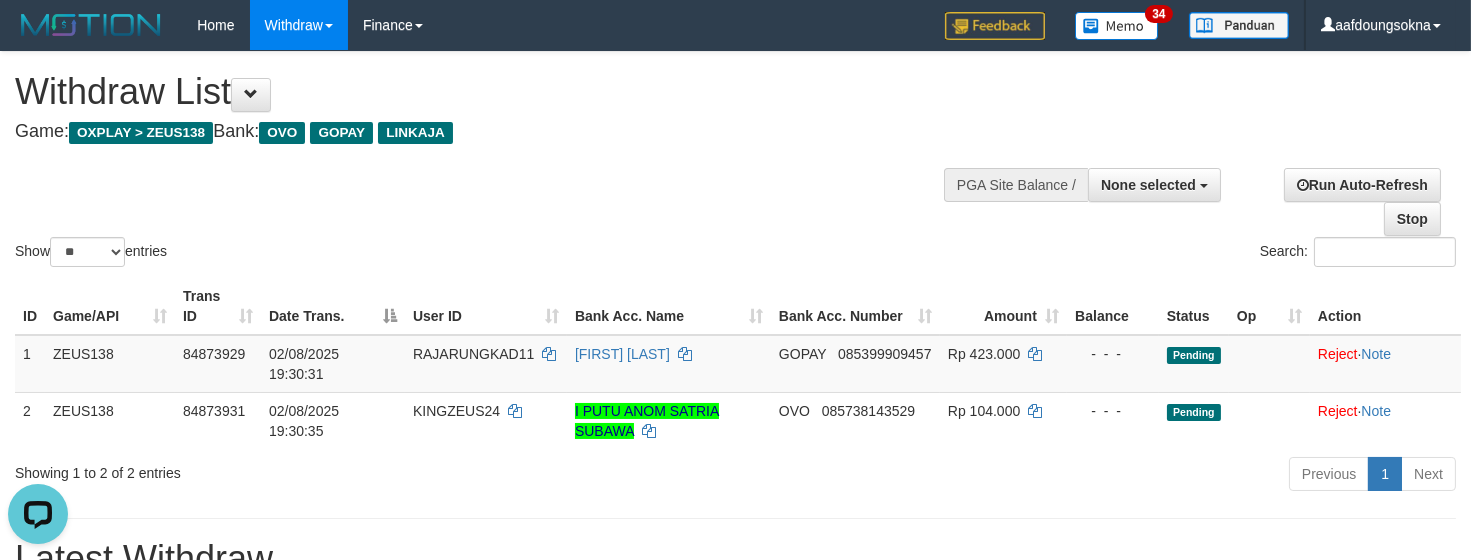 scroll, scrollTop: 0, scrollLeft: 0, axis: both 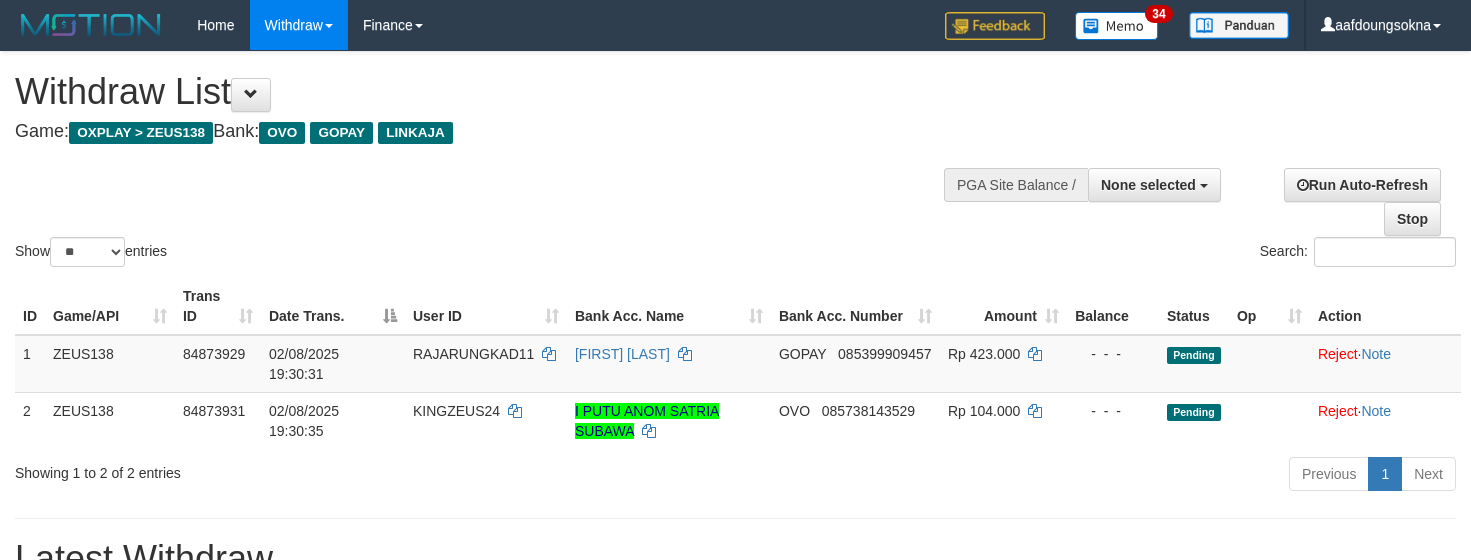 select 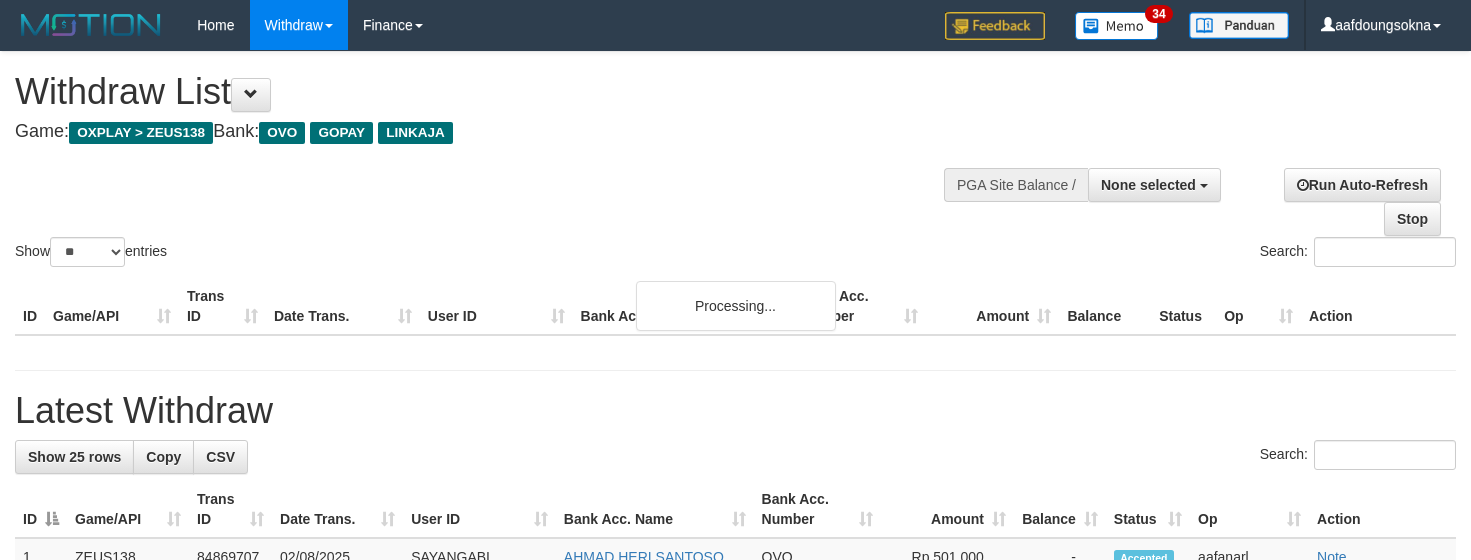 select 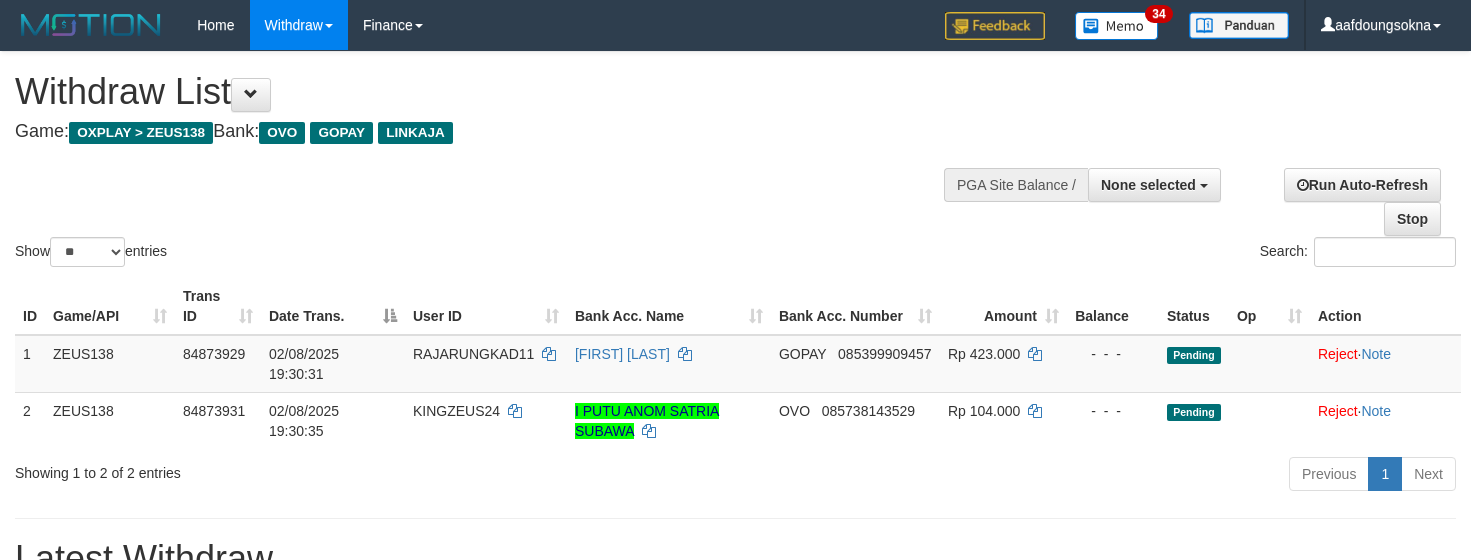 select 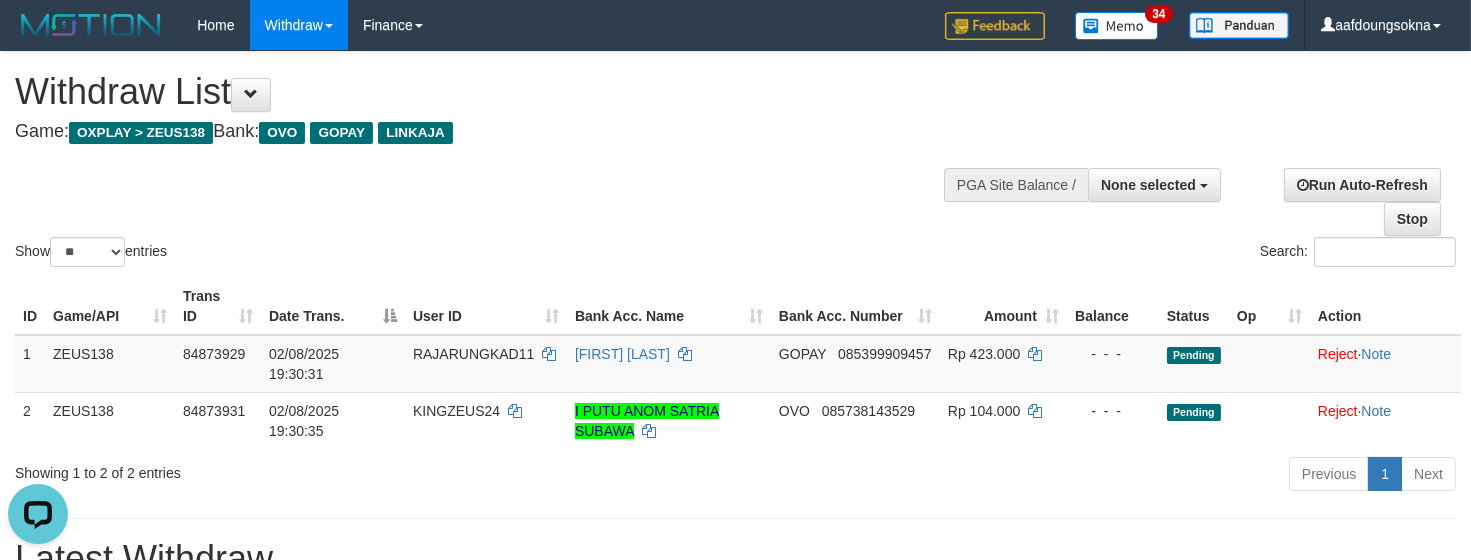 scroll, scrollTop: 0, scrollLeft: 0, axis: both 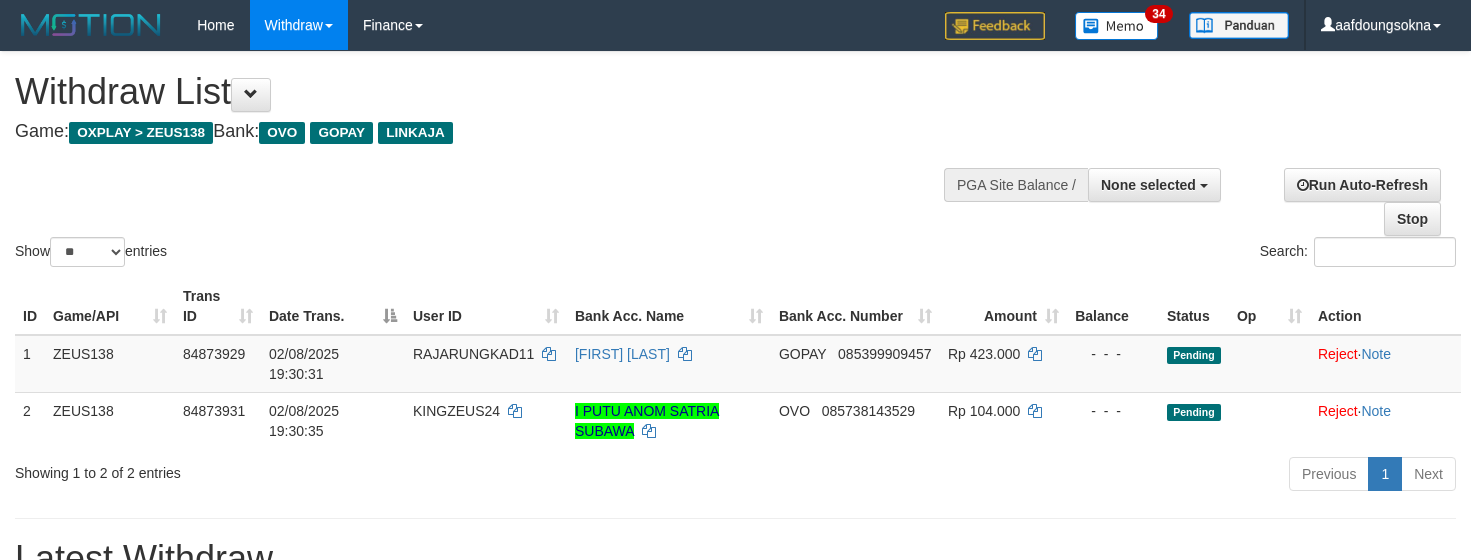 select 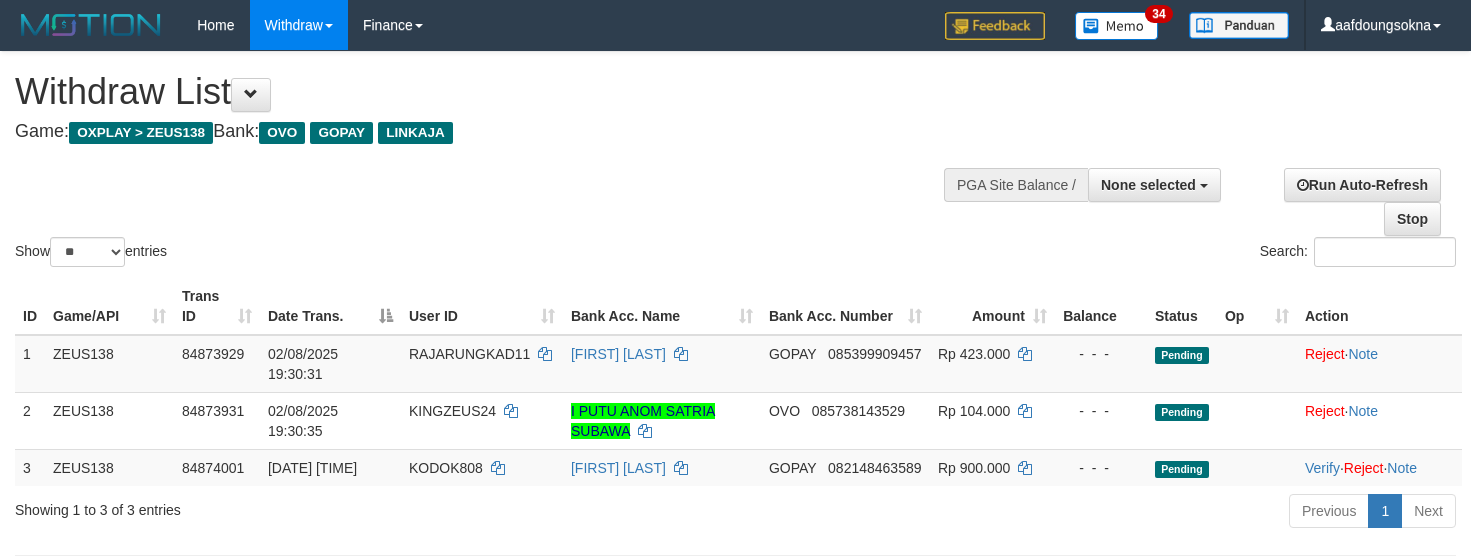 select 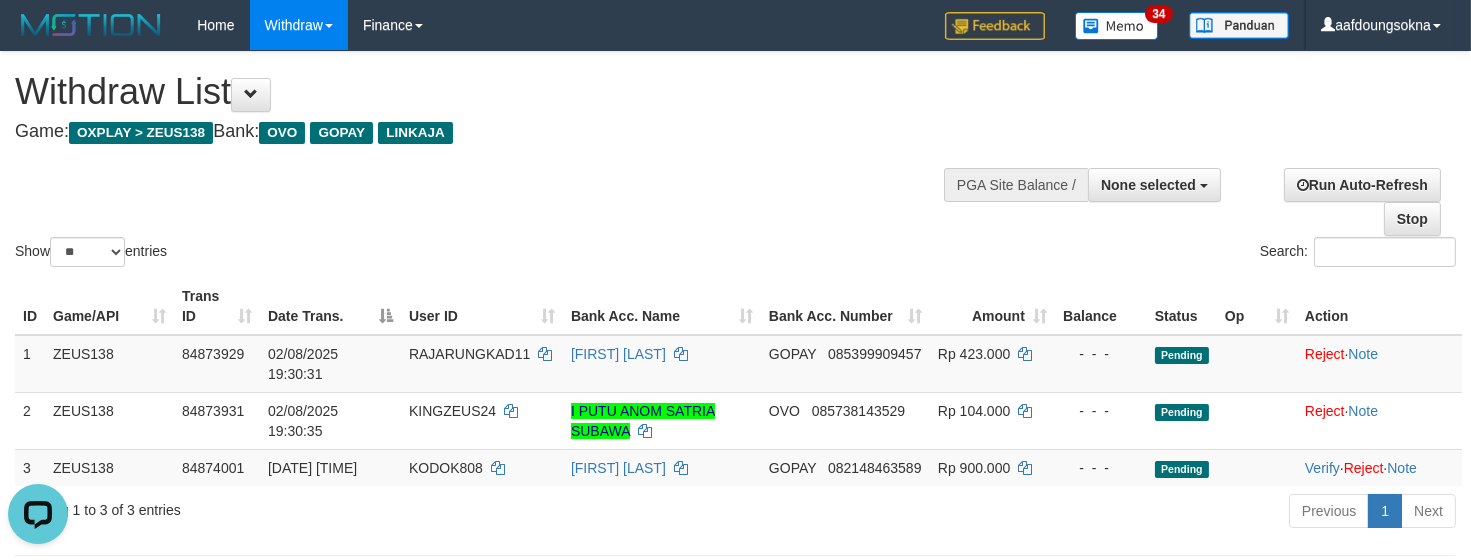 scroll, scrollTop: 0, scrollLeft: 0, axis: both 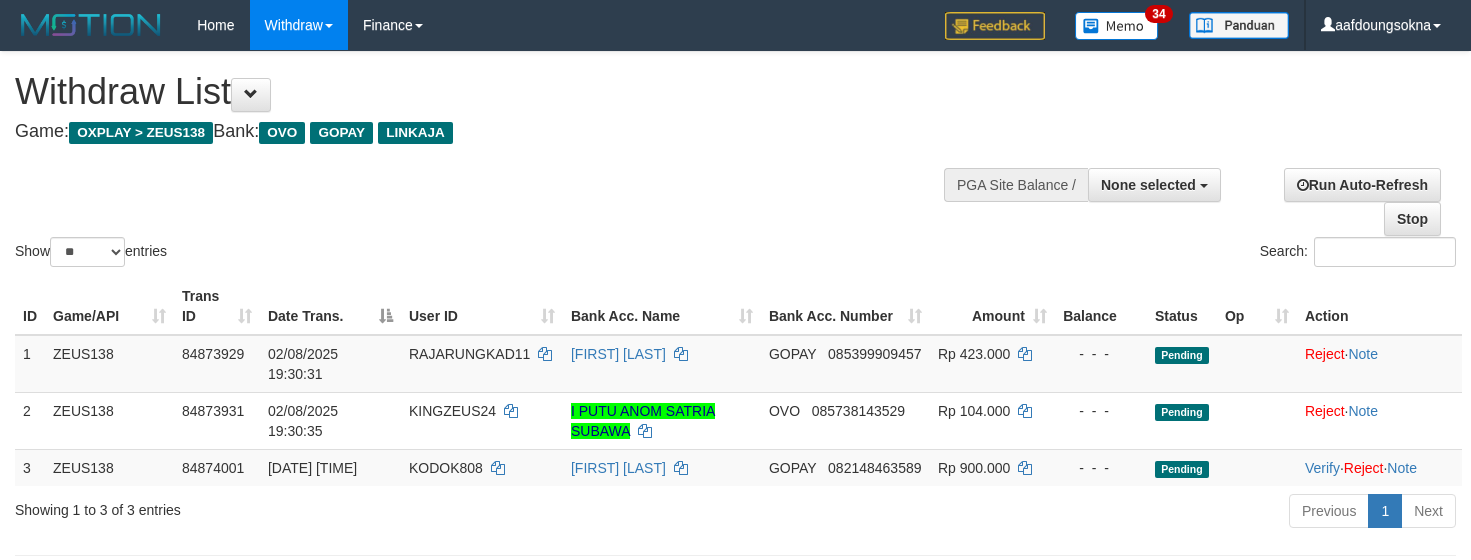 select 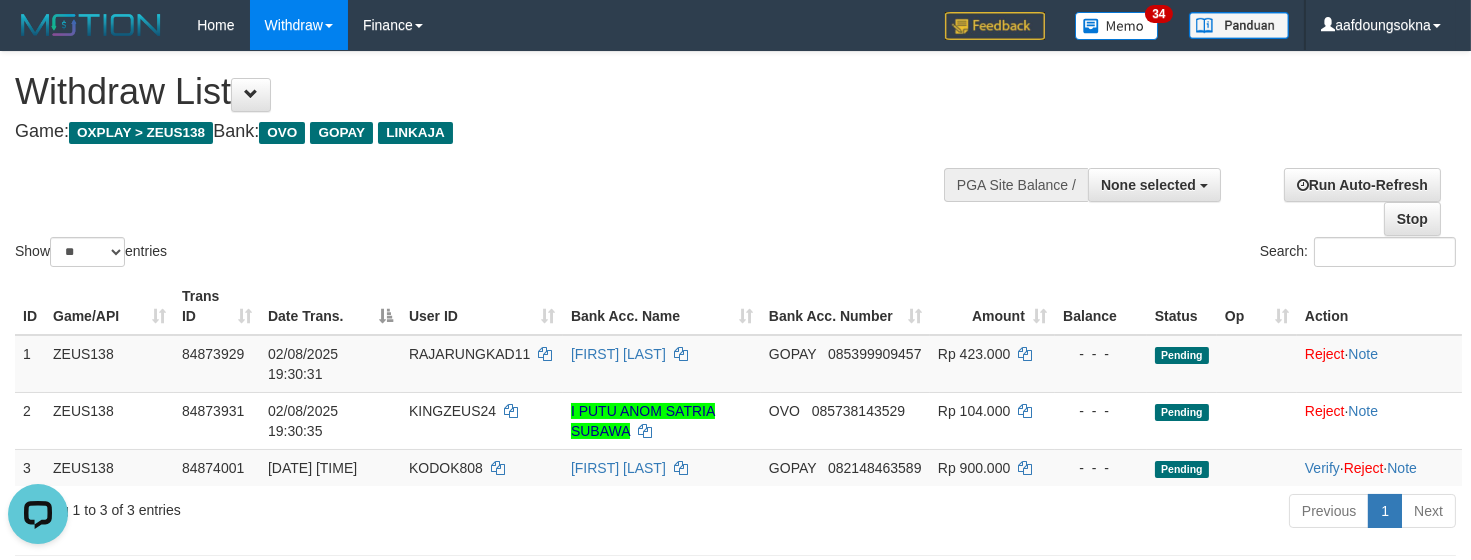 scroll, scrollTop: 0, scrollLeft: 0, axis: both 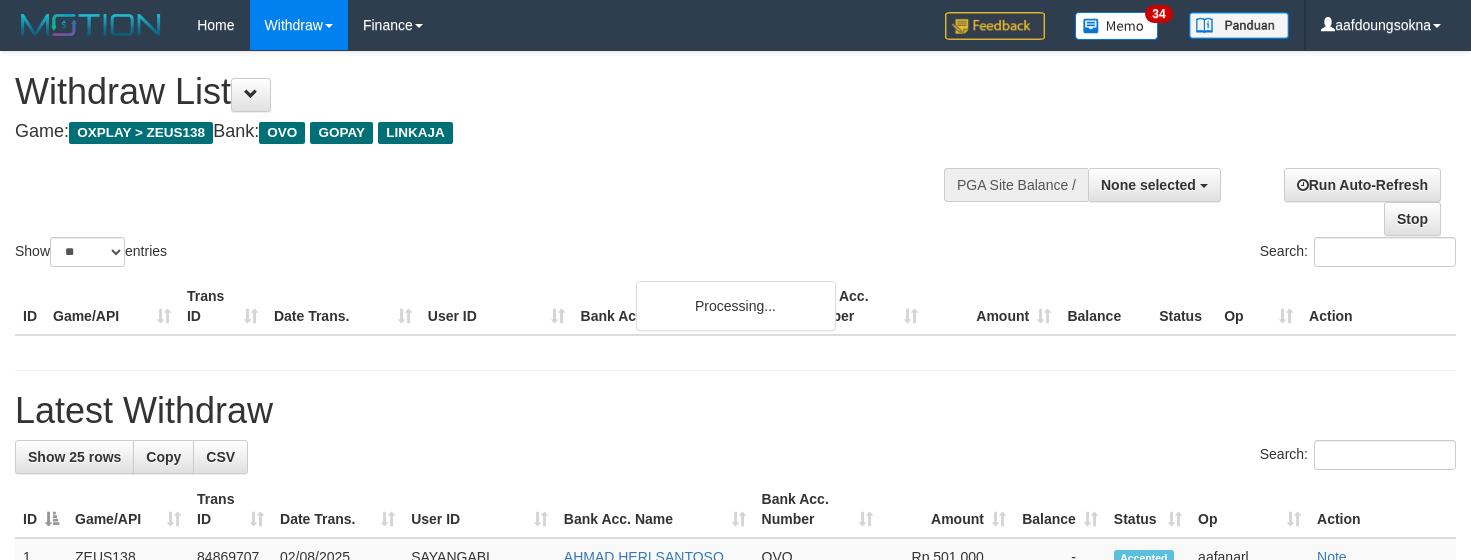 select 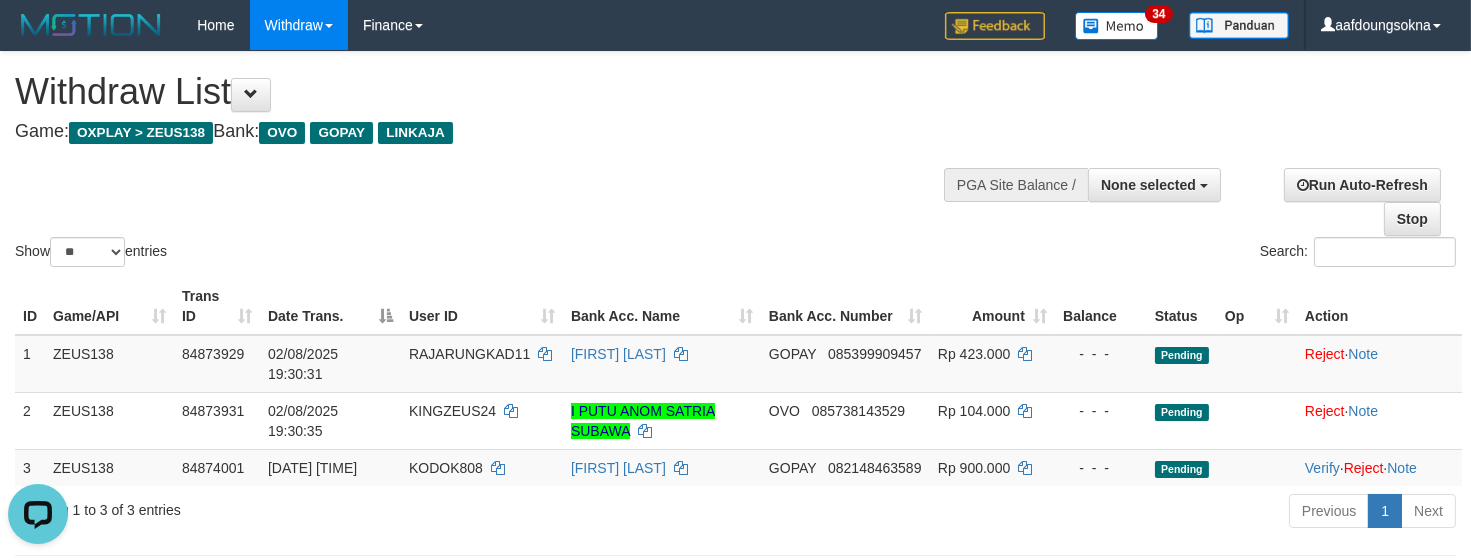 scroll, scrollTop: 0, scrollLeft: 0, axis: both 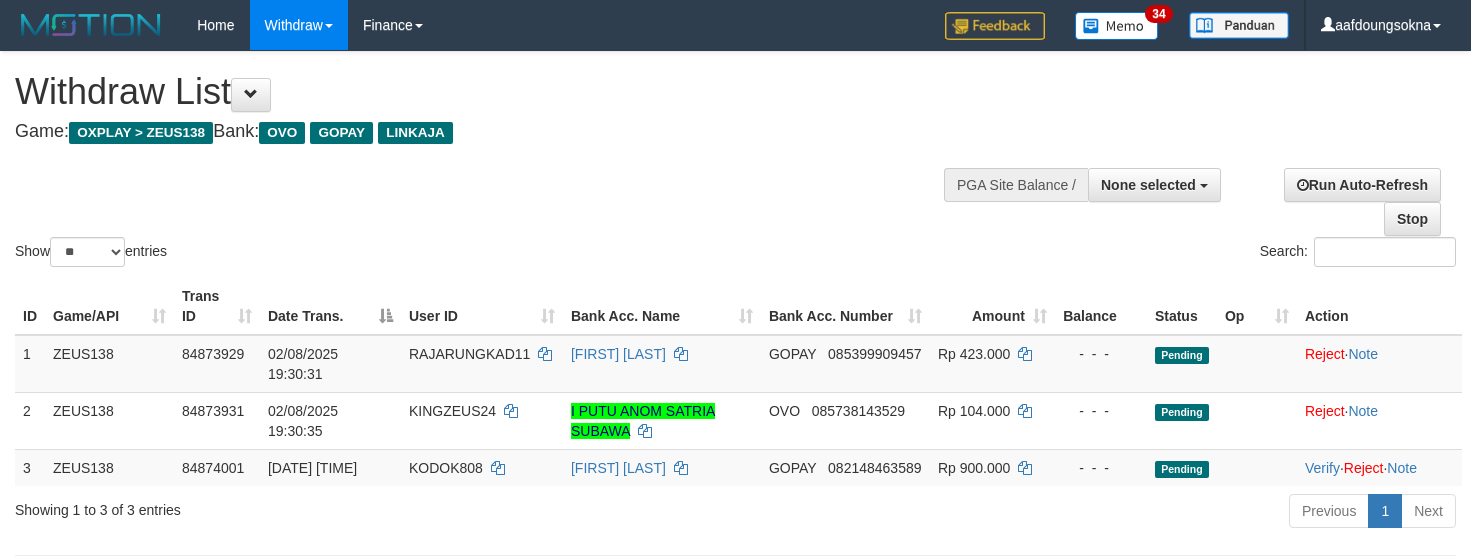 select 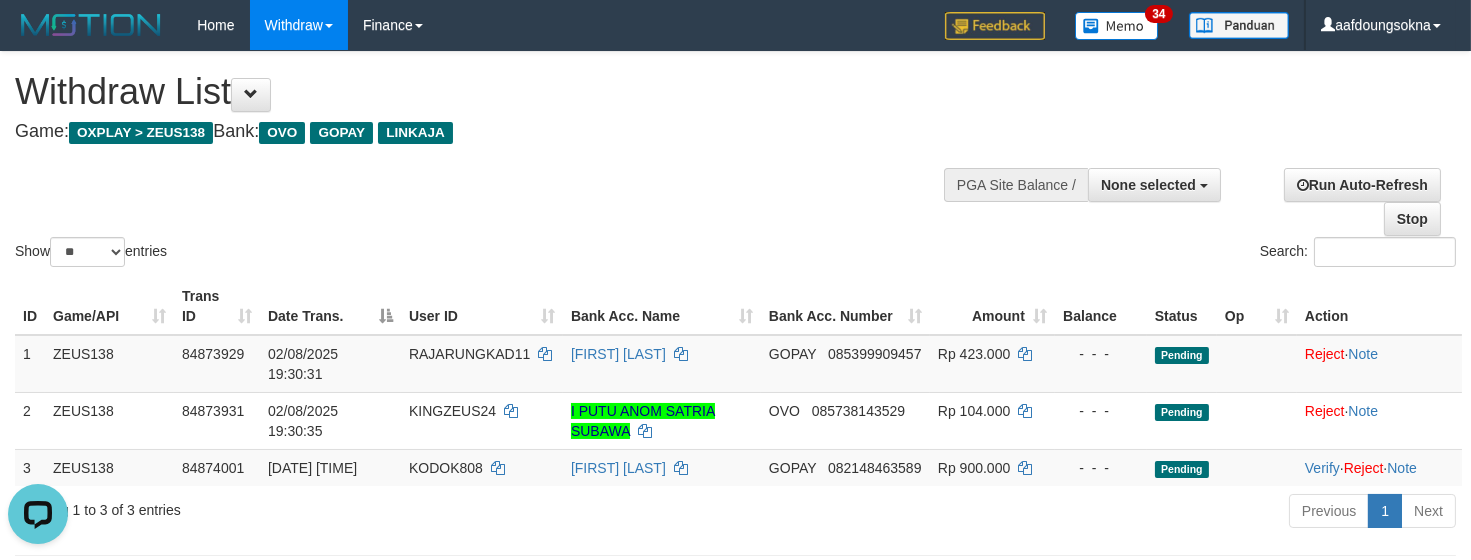 scroll, scrollTop: 0, scrollLeft: 0, axis: both 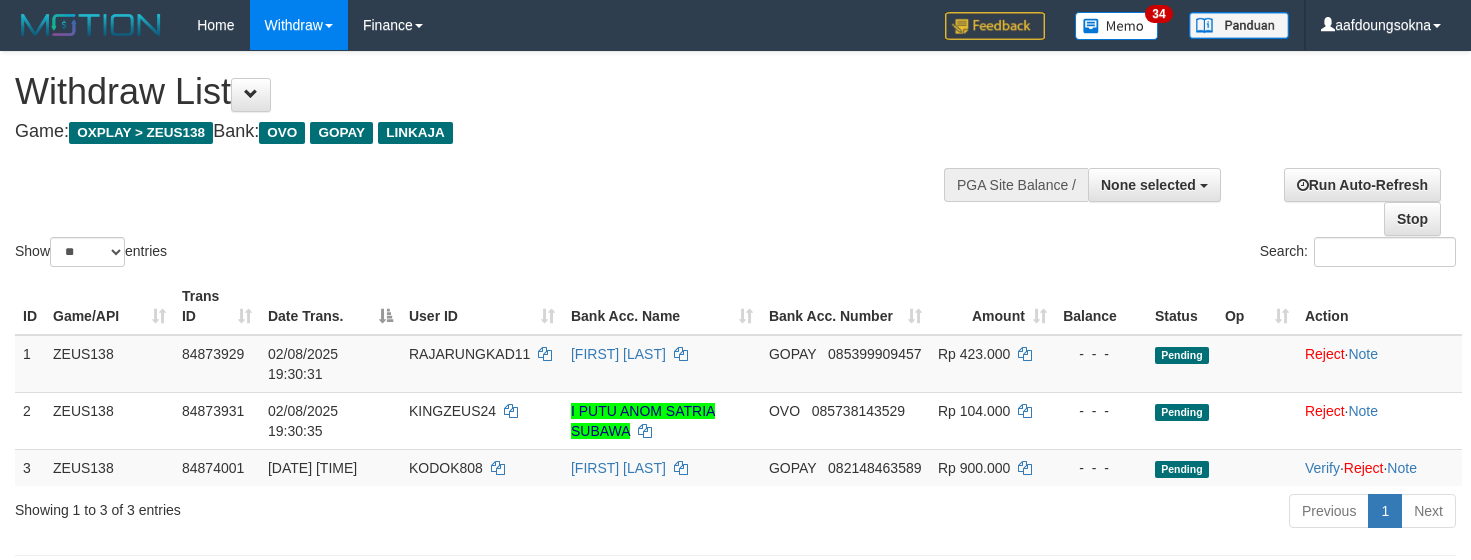 select 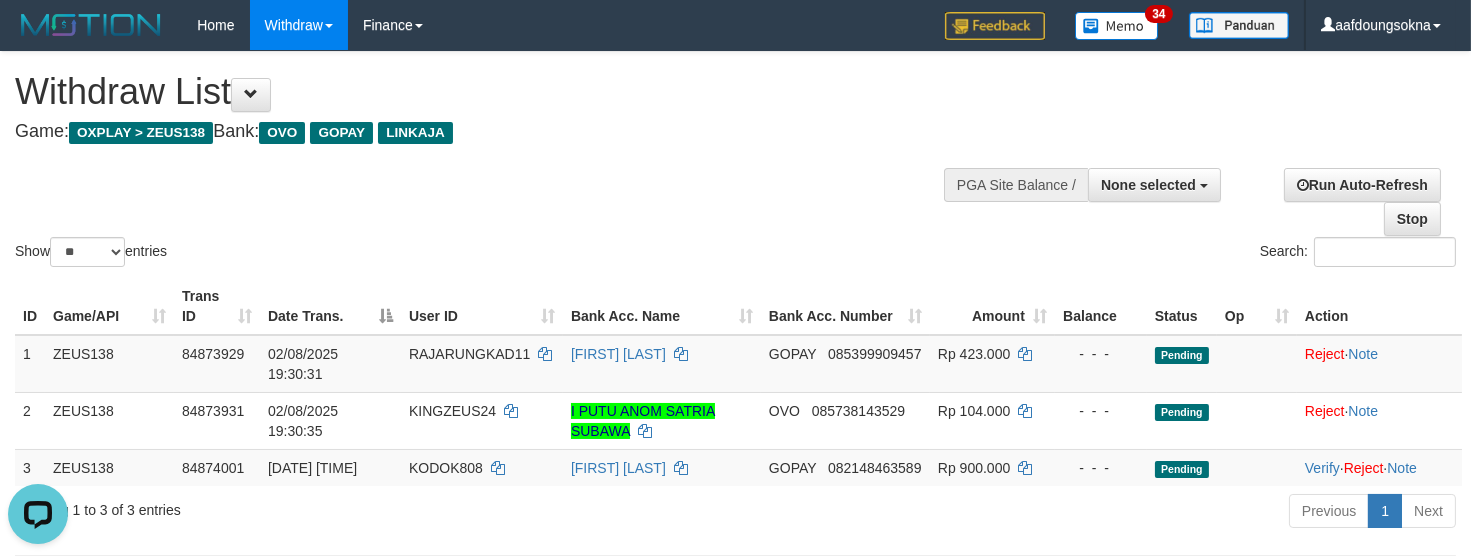 scroll, scrollTop: 0, scrollLeft: 0, axis: both 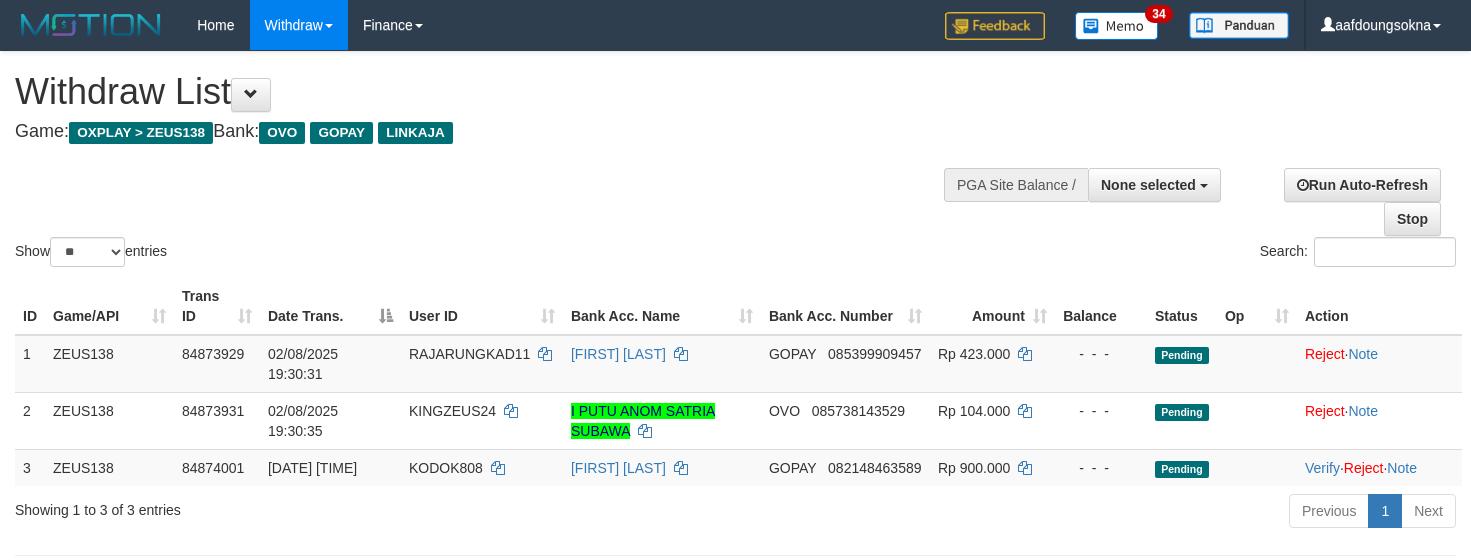 select 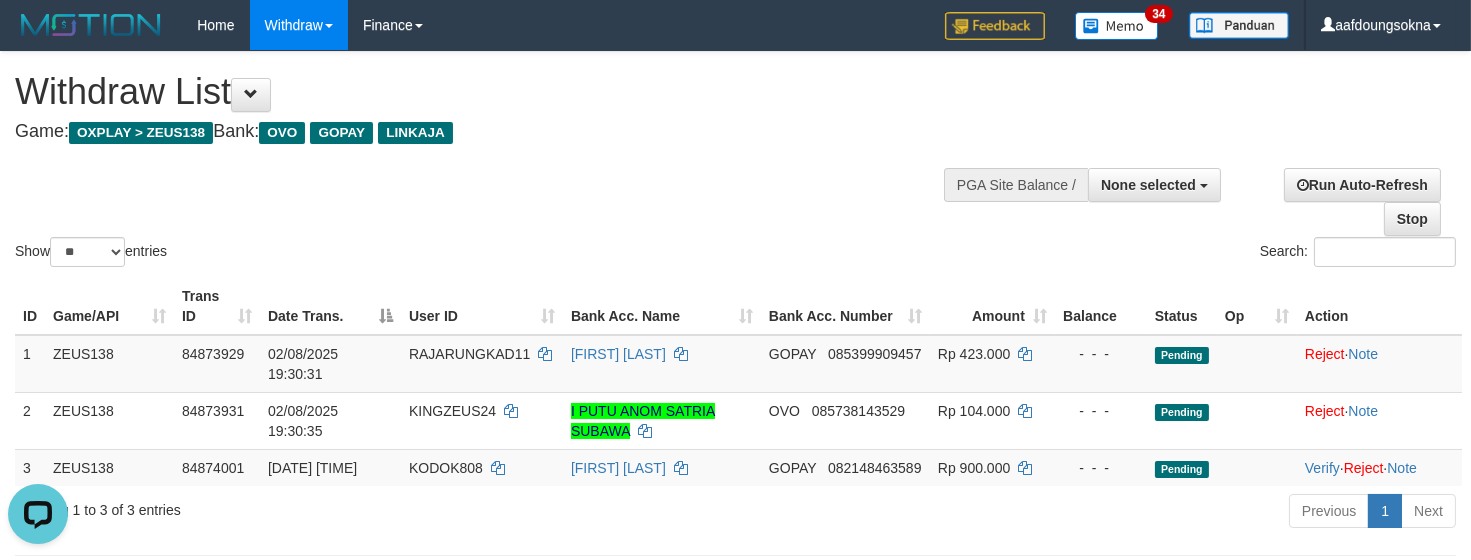 scroll, scrollTop: 0, scrollLeft: 0, axis: both 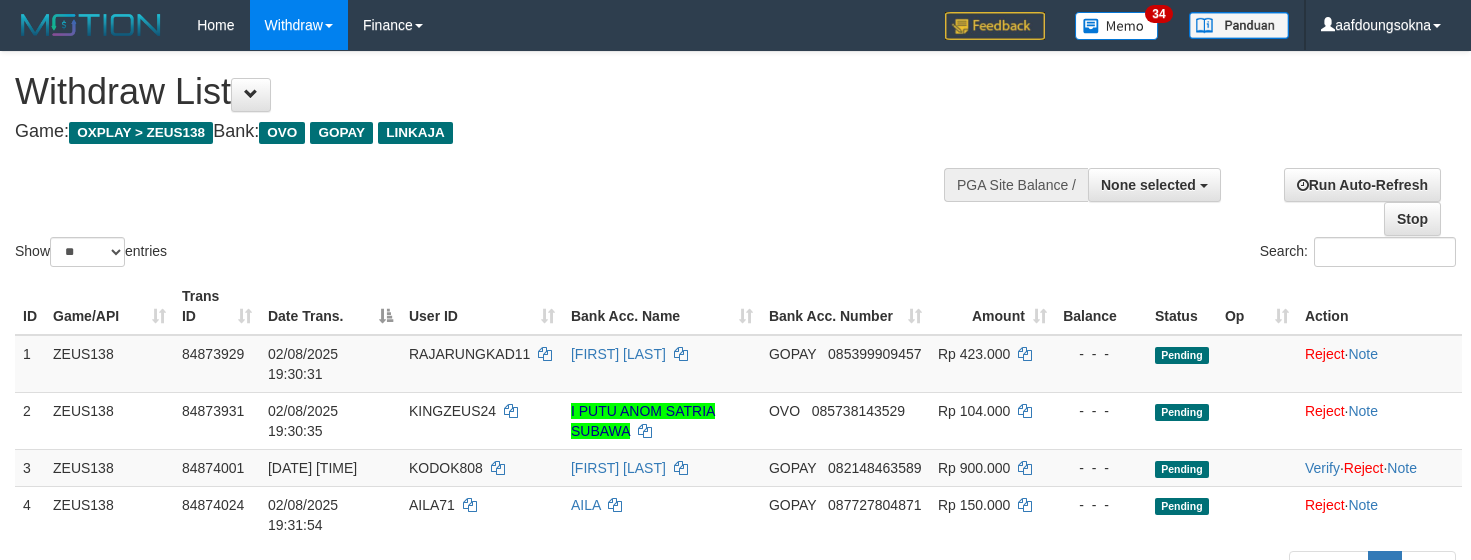 select 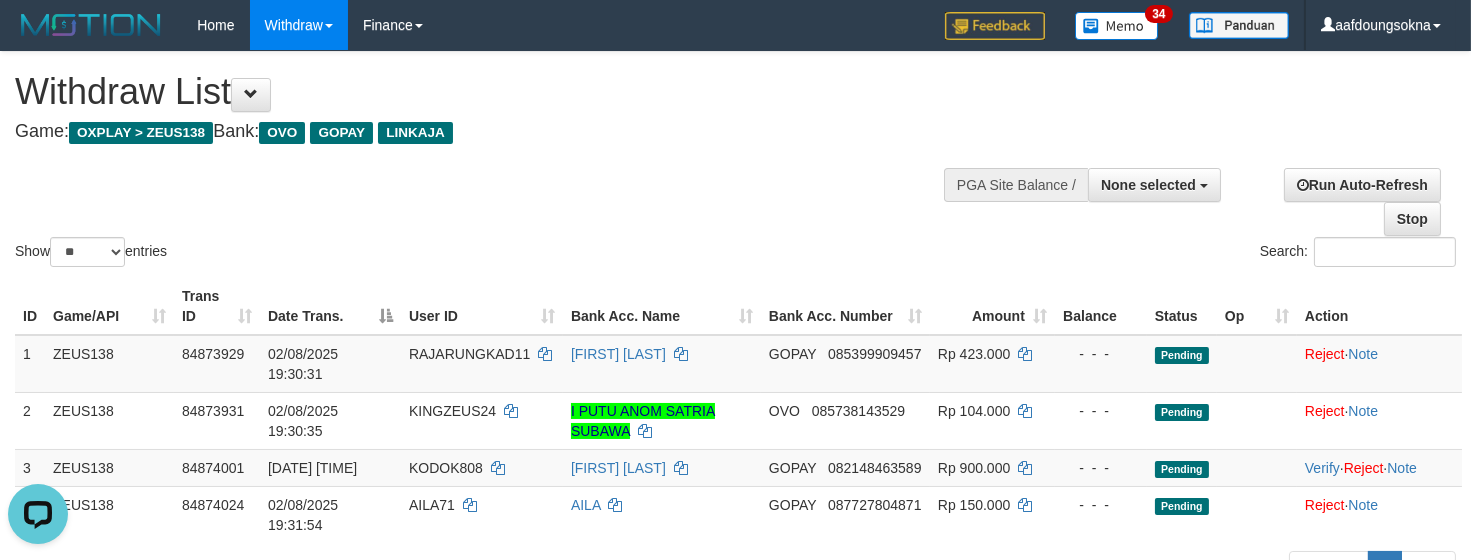 scroll, scrollTop: 0, scrollLeft: 0, axis: both 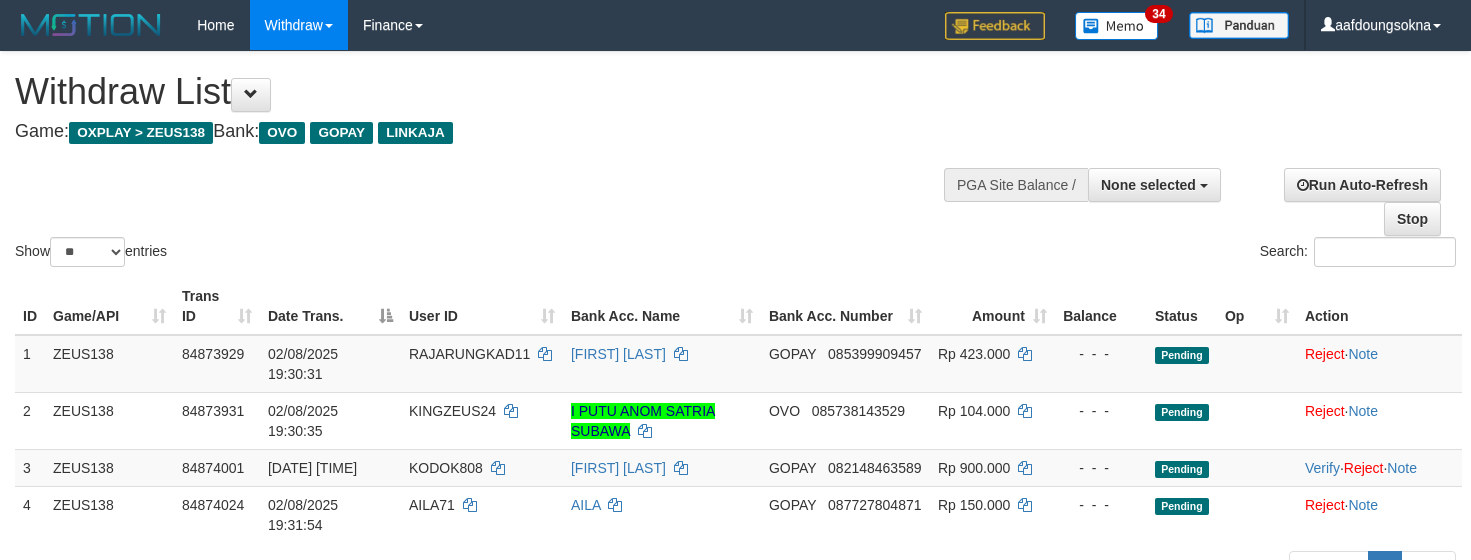 select 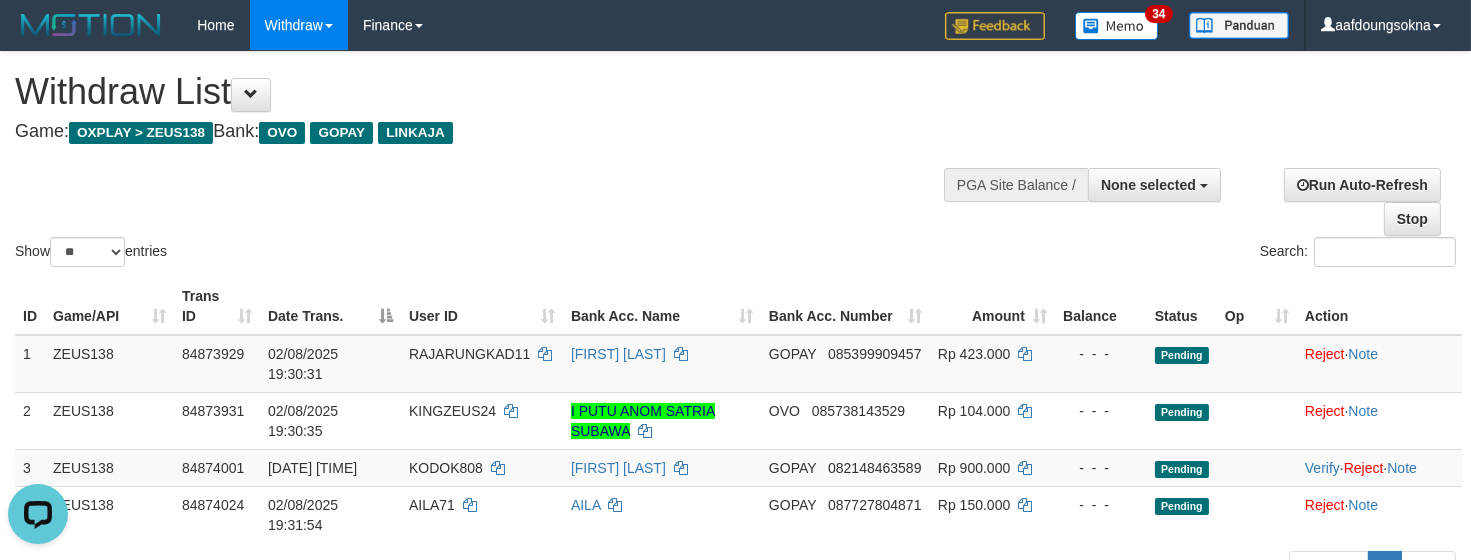 scroll, scrollTop: 0, scrollLeft: 0, axis: both 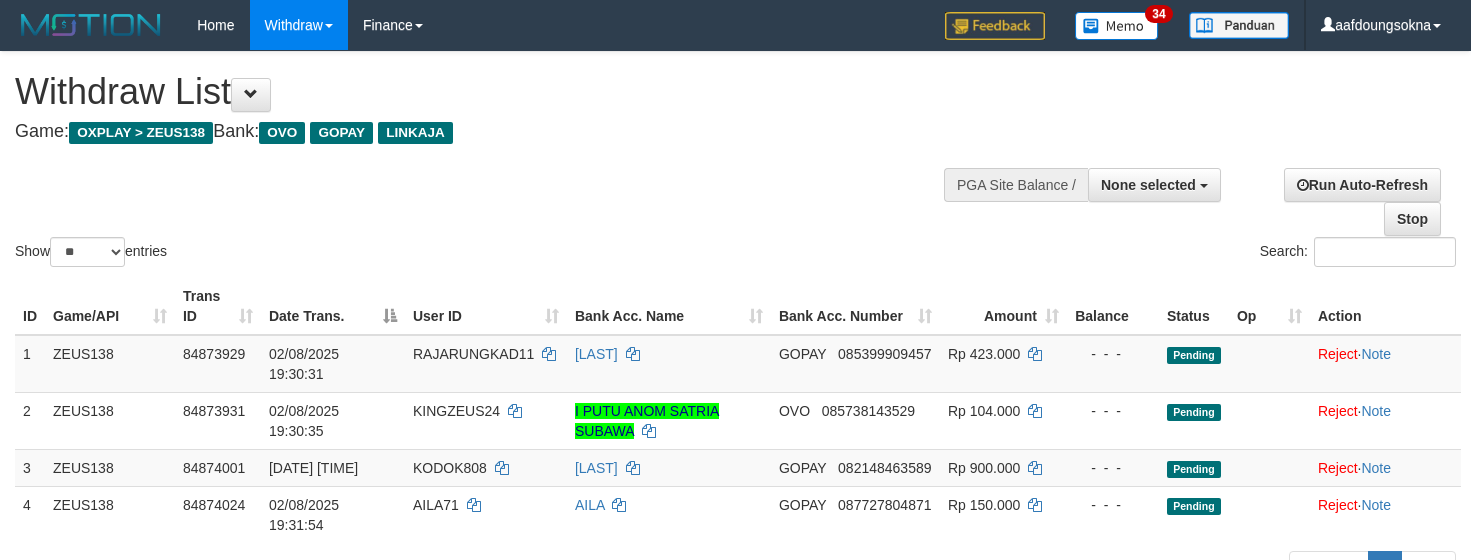 select 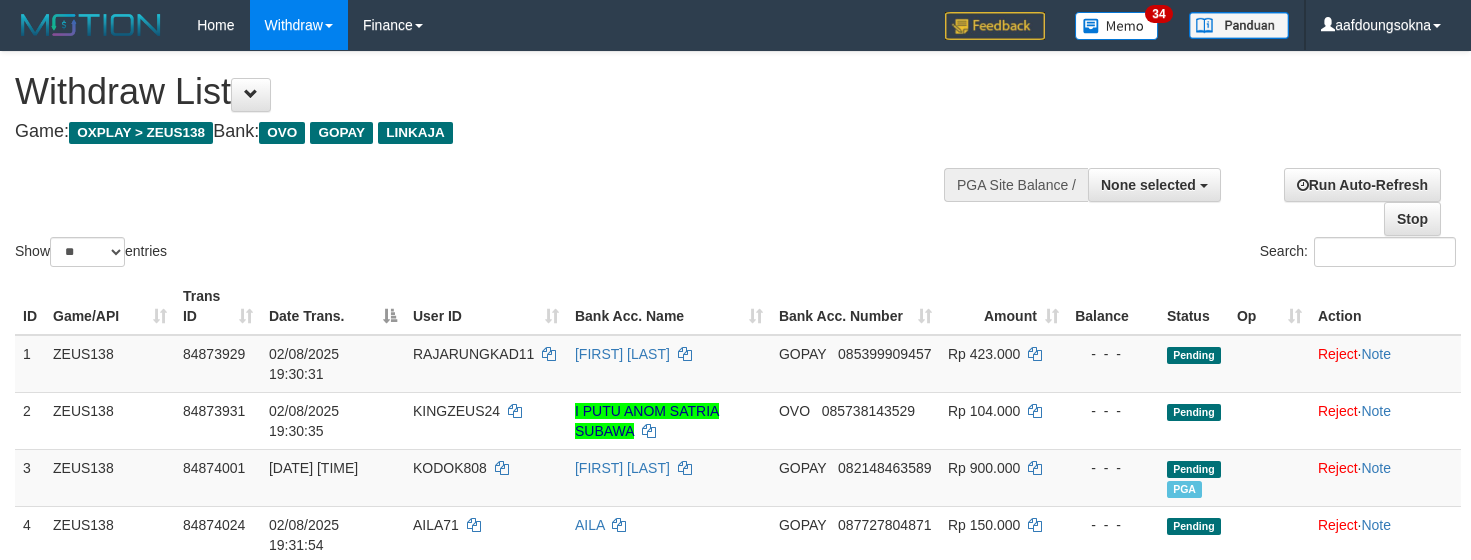 select 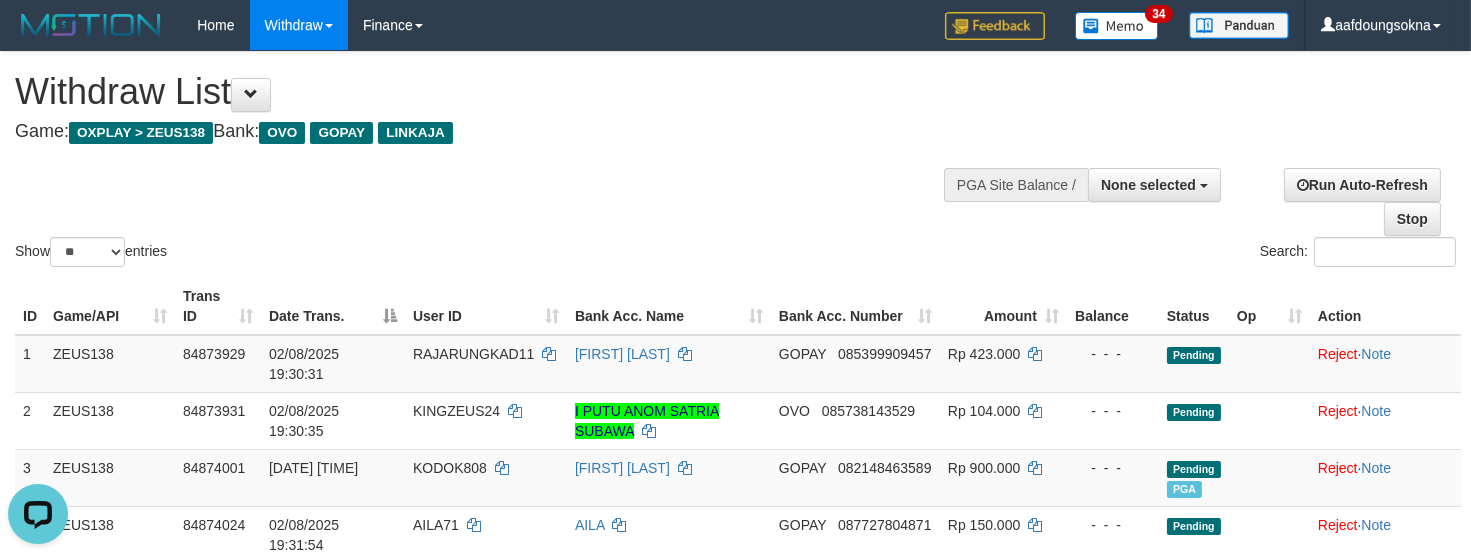scroll, scrollTop: 0, scrollLeft: 0, axis: both 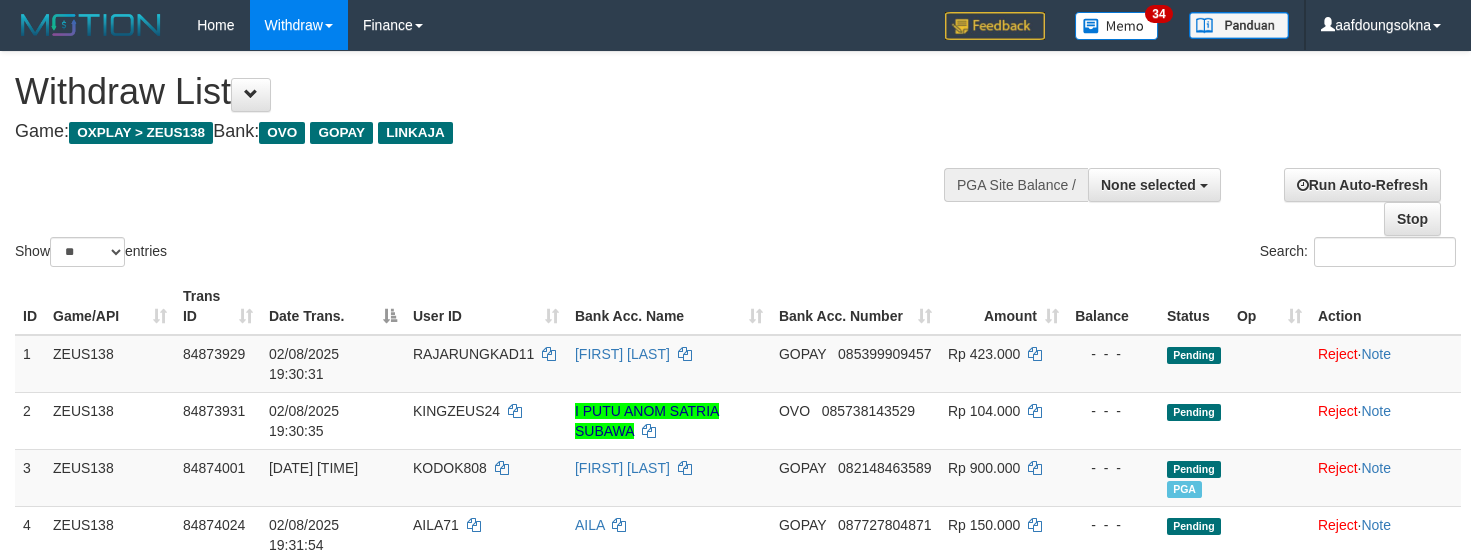 select 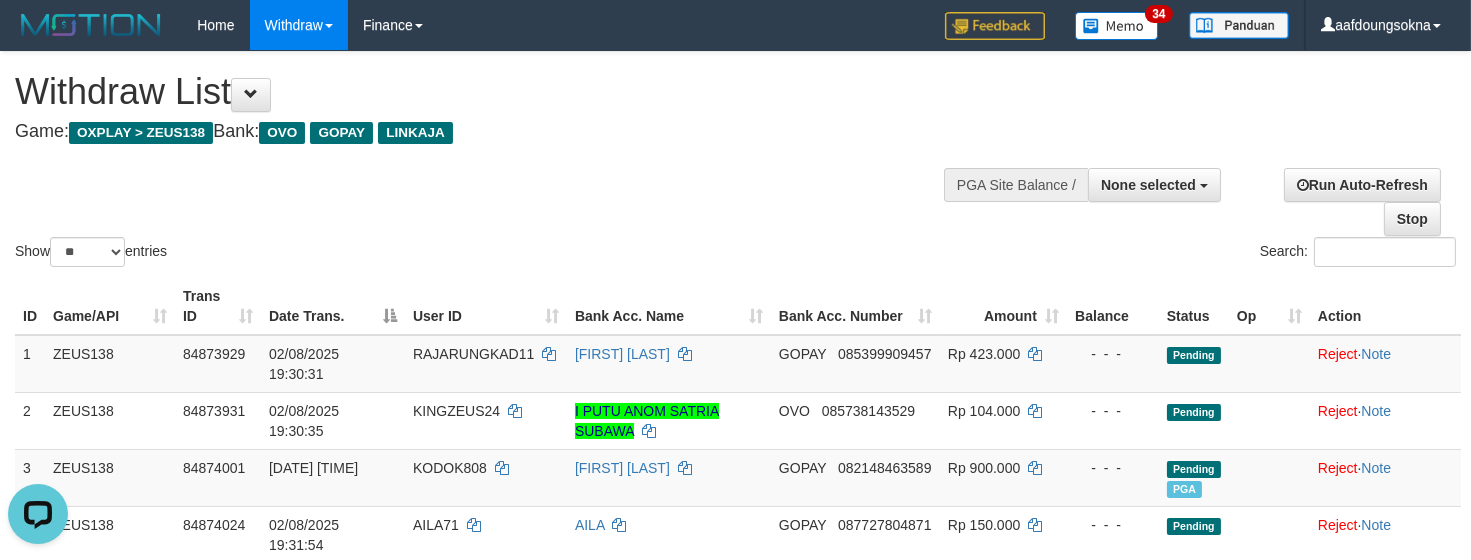 scroll, scrollTop: 0, scrollLeft: 0, axis: both 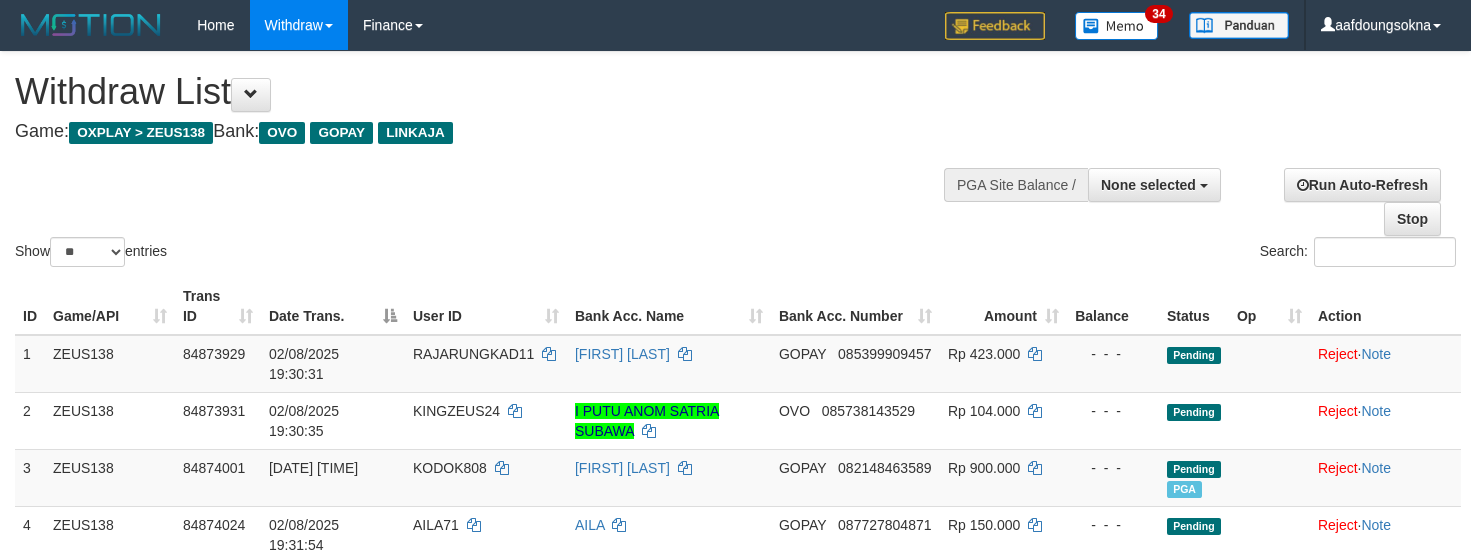 select 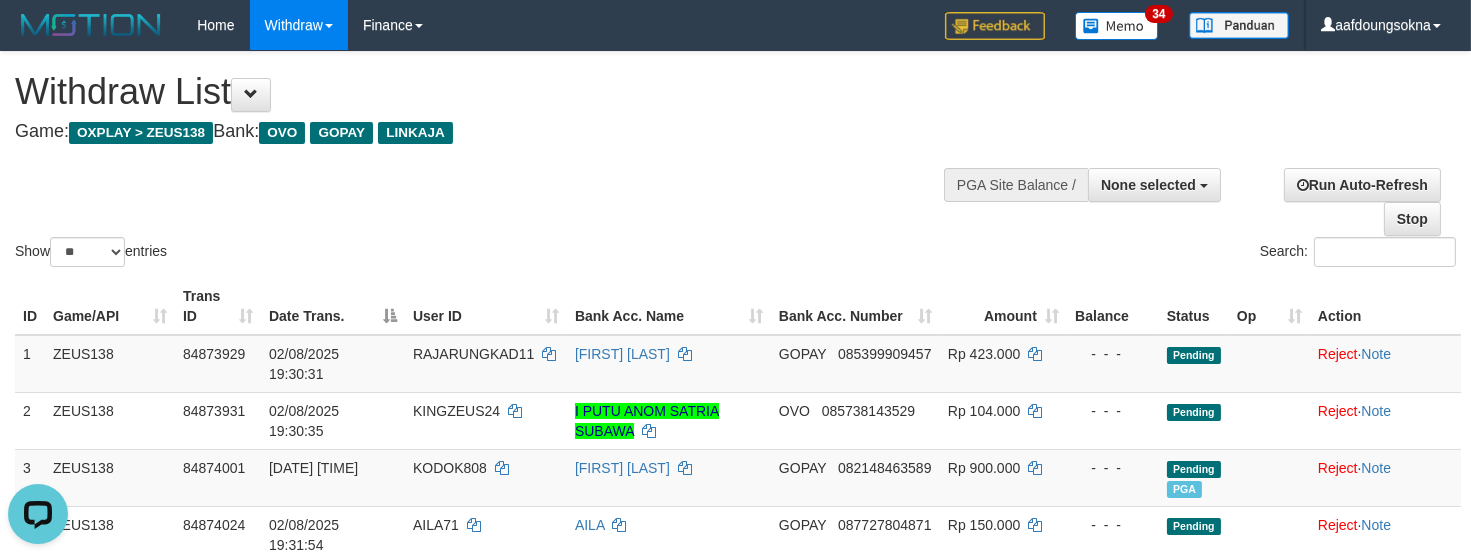 scroll, scrollTop: 0, scrollLeft: 0, axis: both 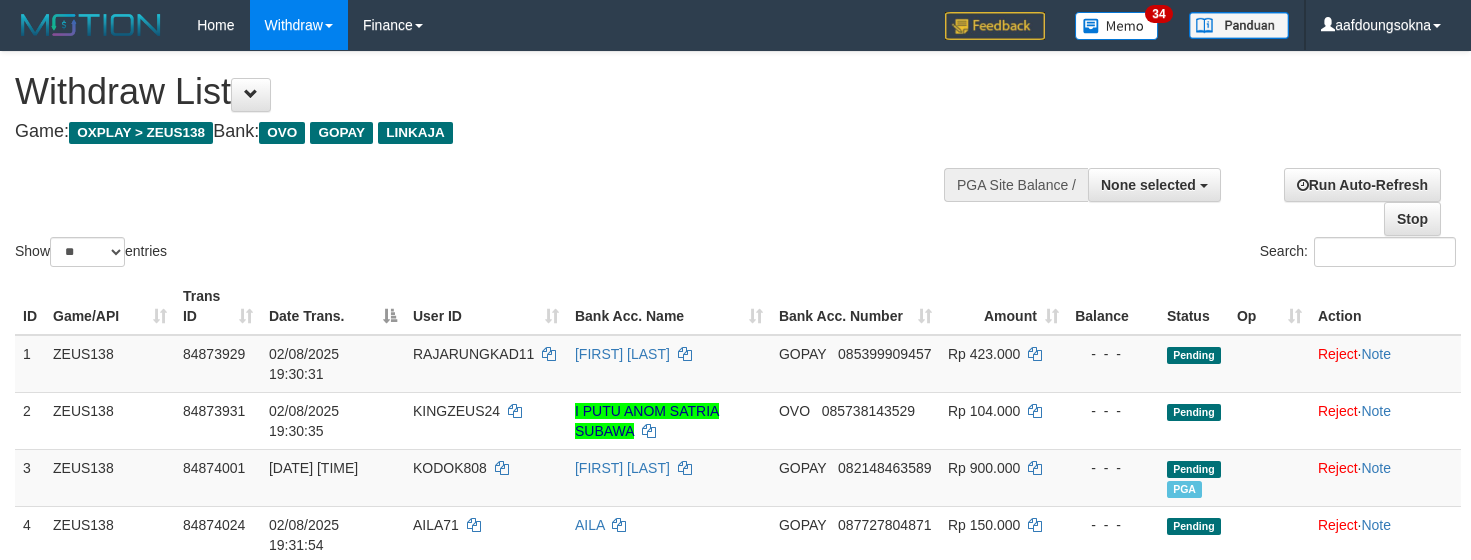 select 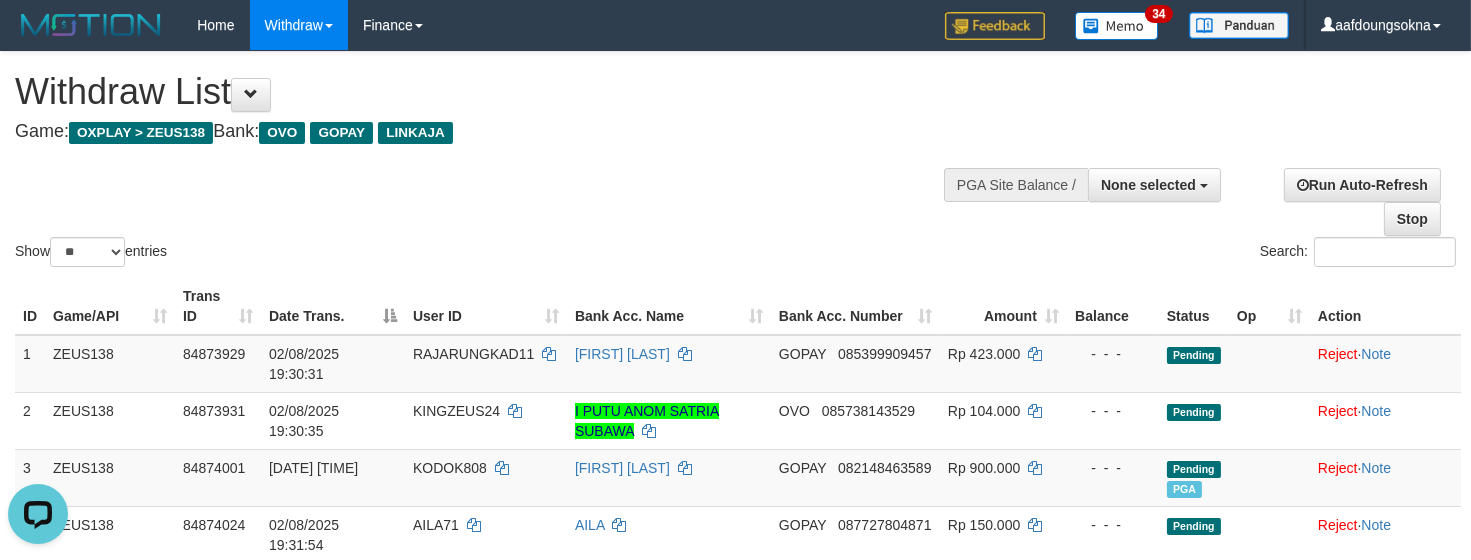 scroll, scrollTop: 0, scrollLeft: 0, axis: both 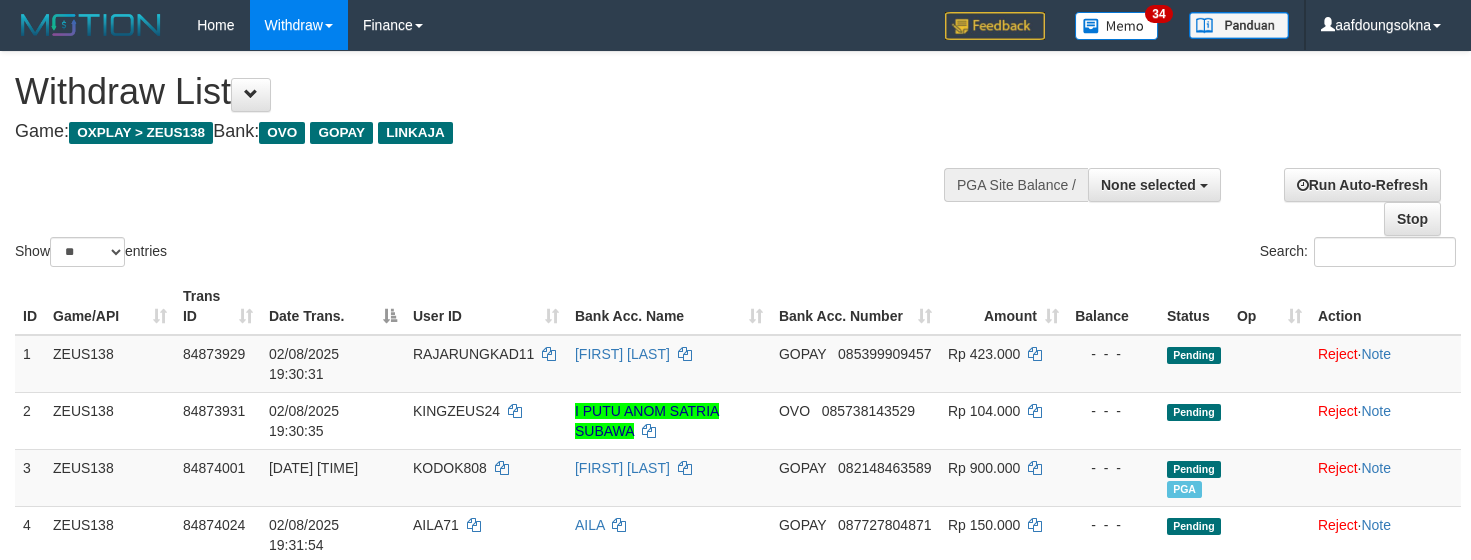 select 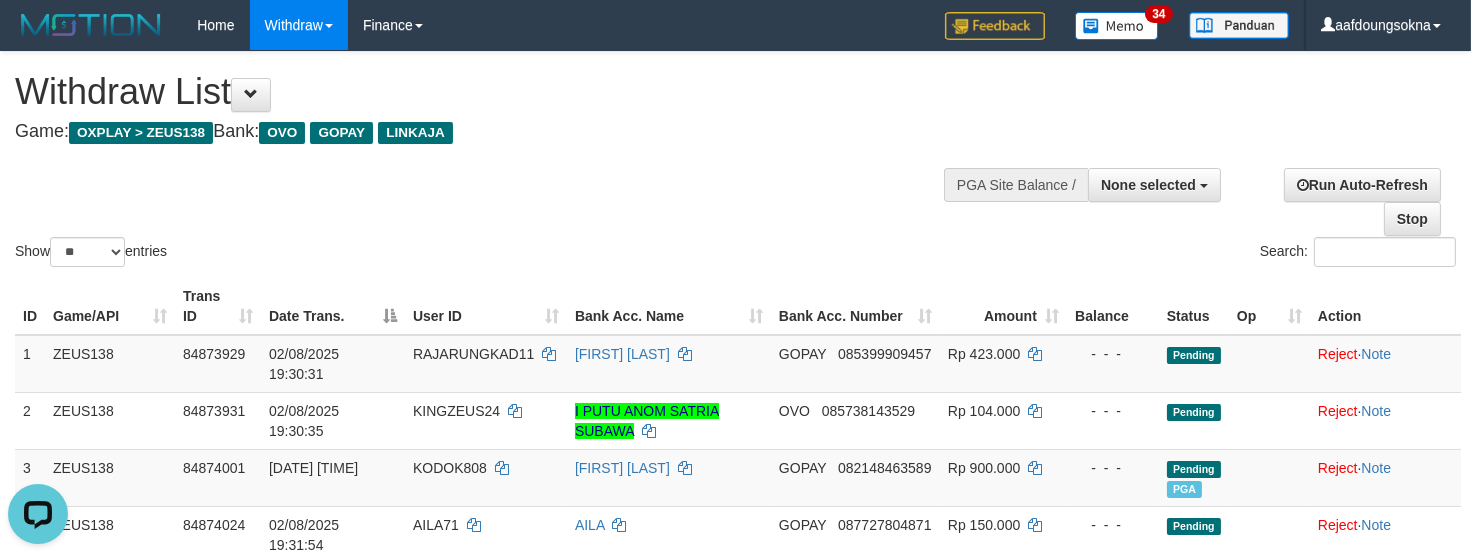 scroll, scrollTop: 0, scrollLeft: 0, axis: both 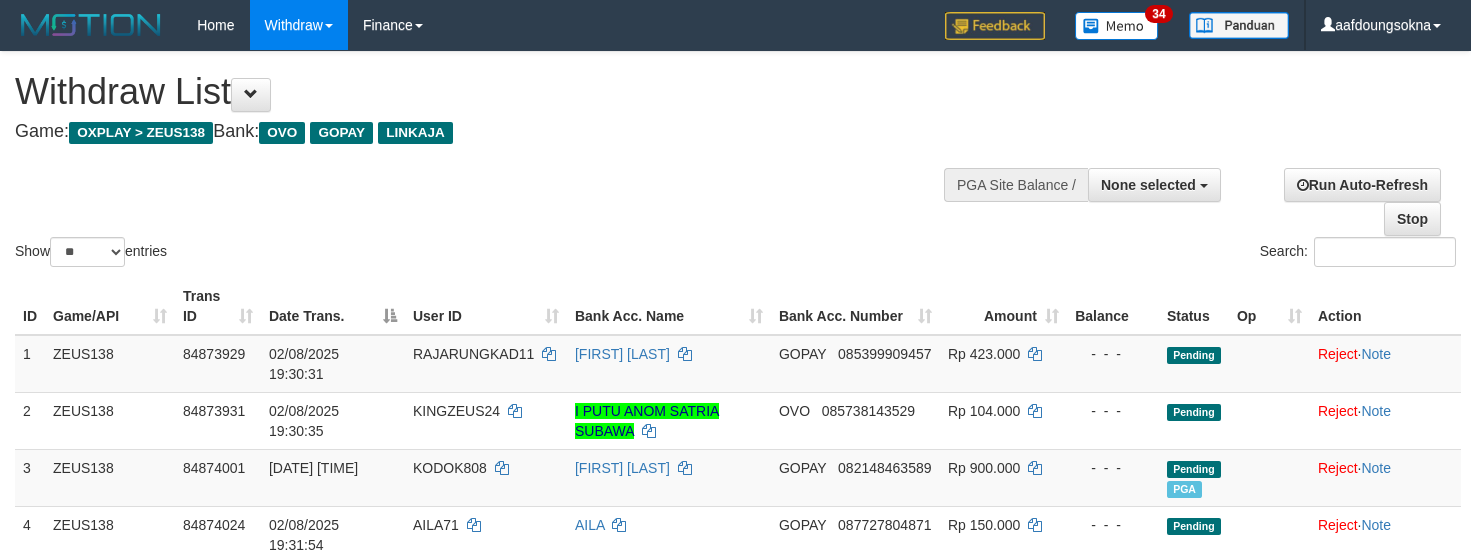 select 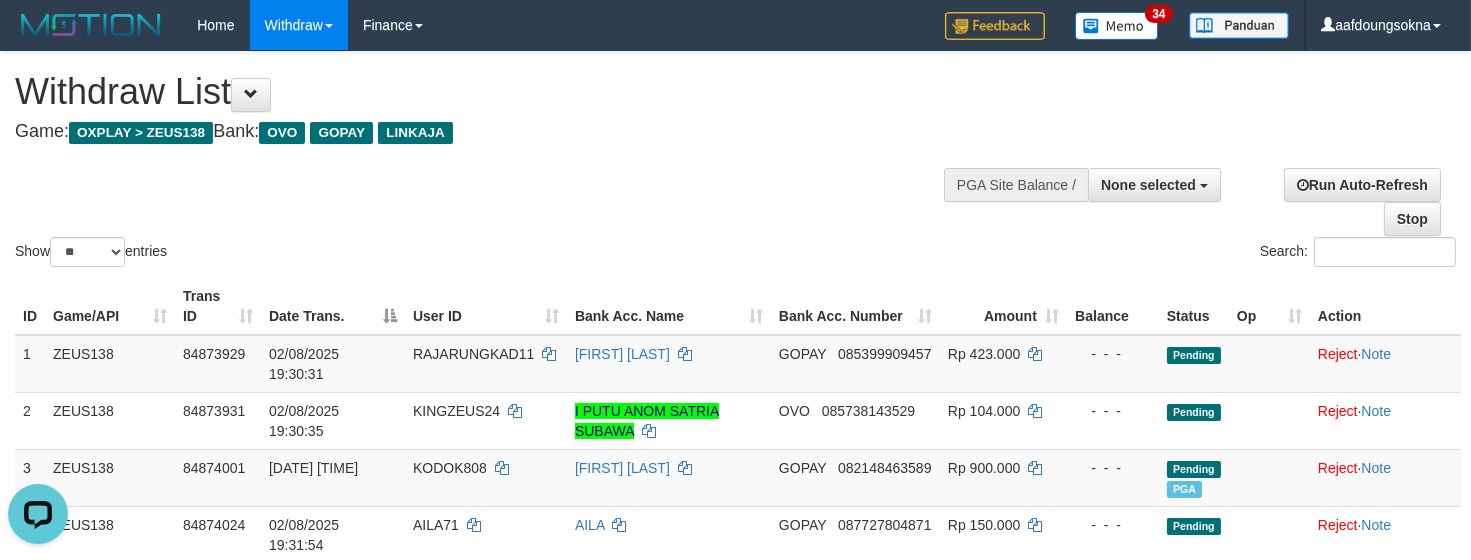 scroll, scrollTop: 0, scrollLeft: 0, axis: both 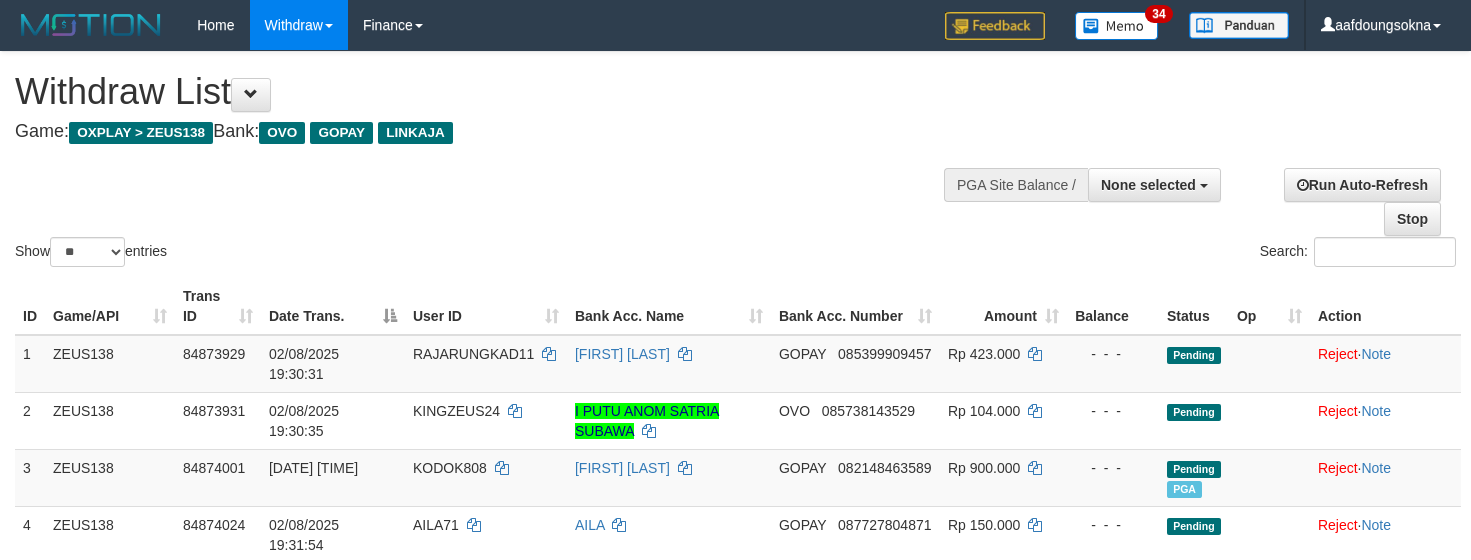 select 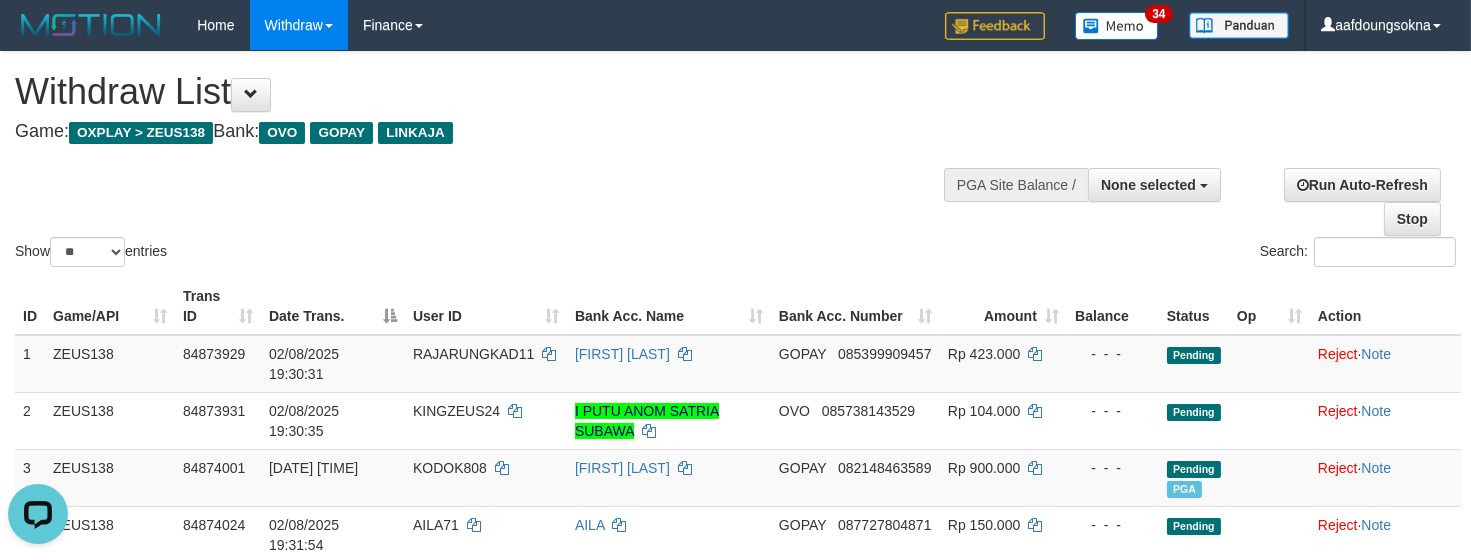 scroll, scrollTop: 0, scrollLeft: 0, axis: both 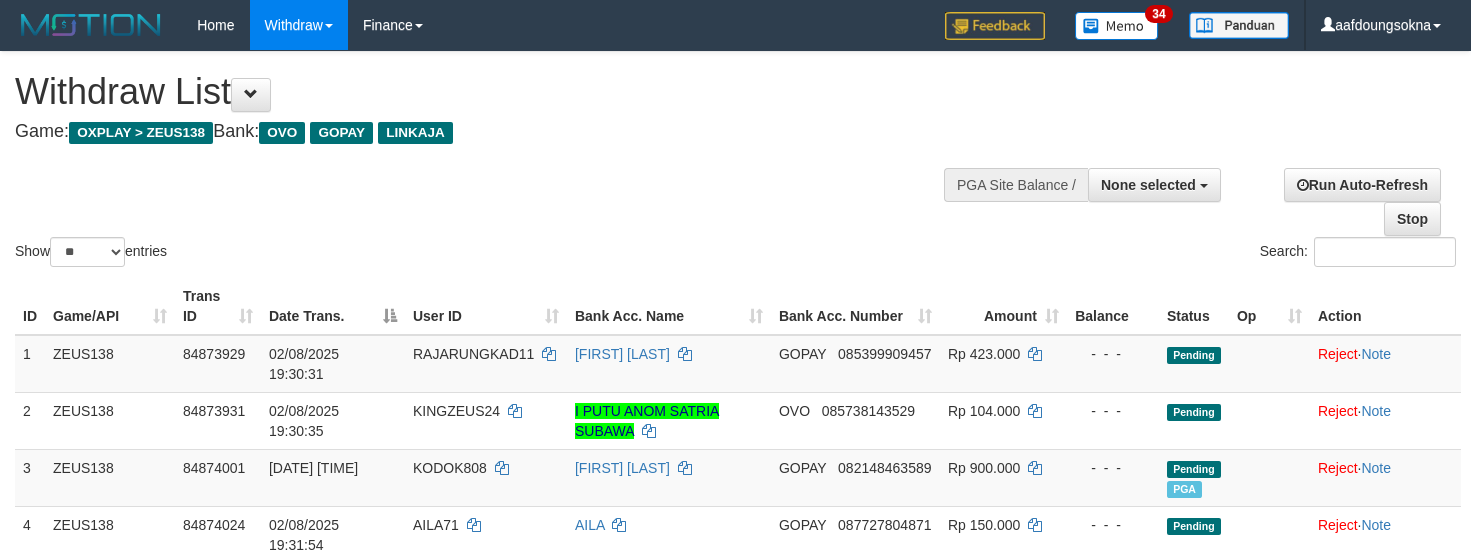 select 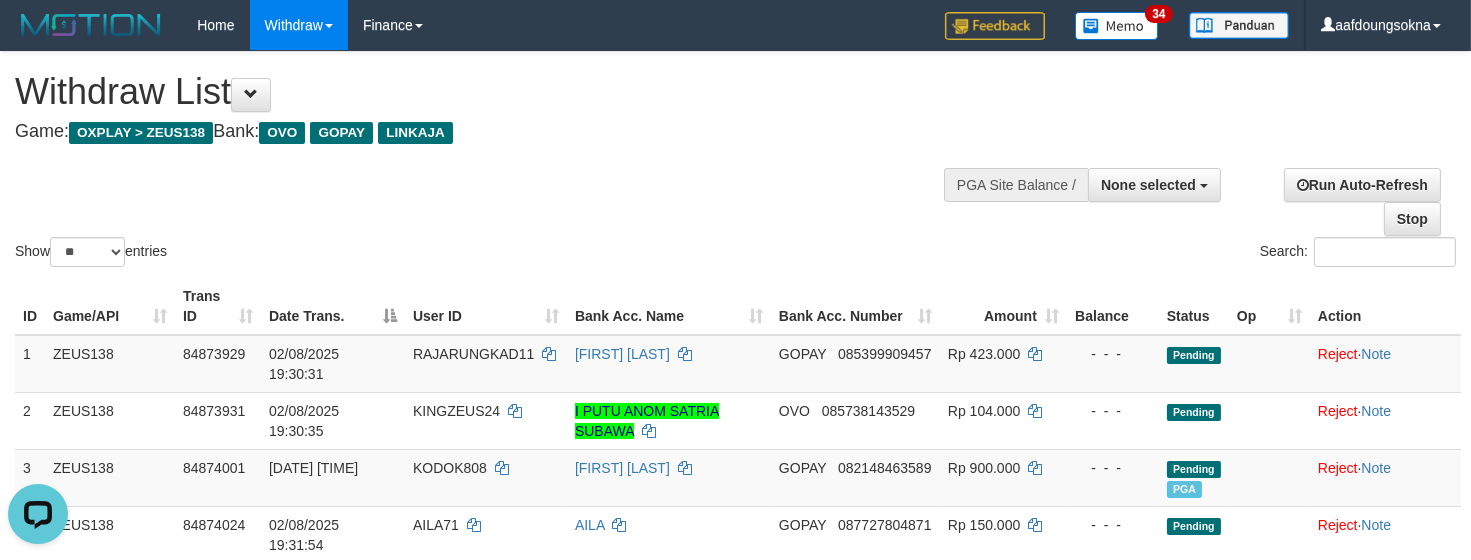 scroll, scrollTop: 0, scrollLeft: 0, axis: both 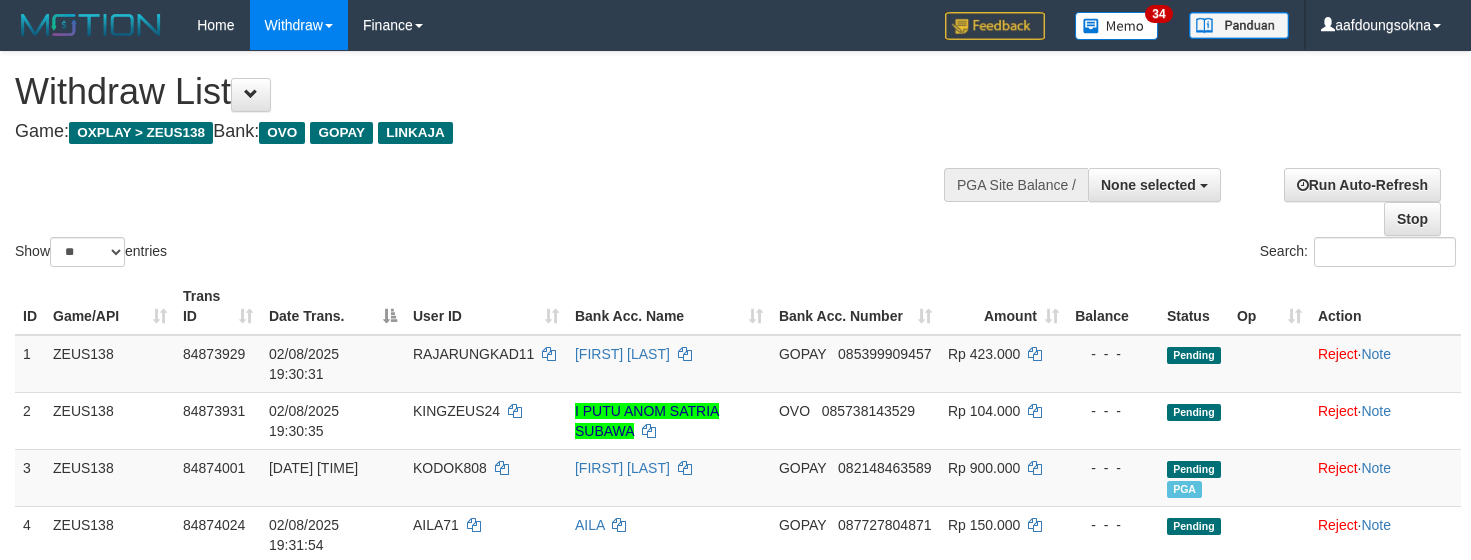 select 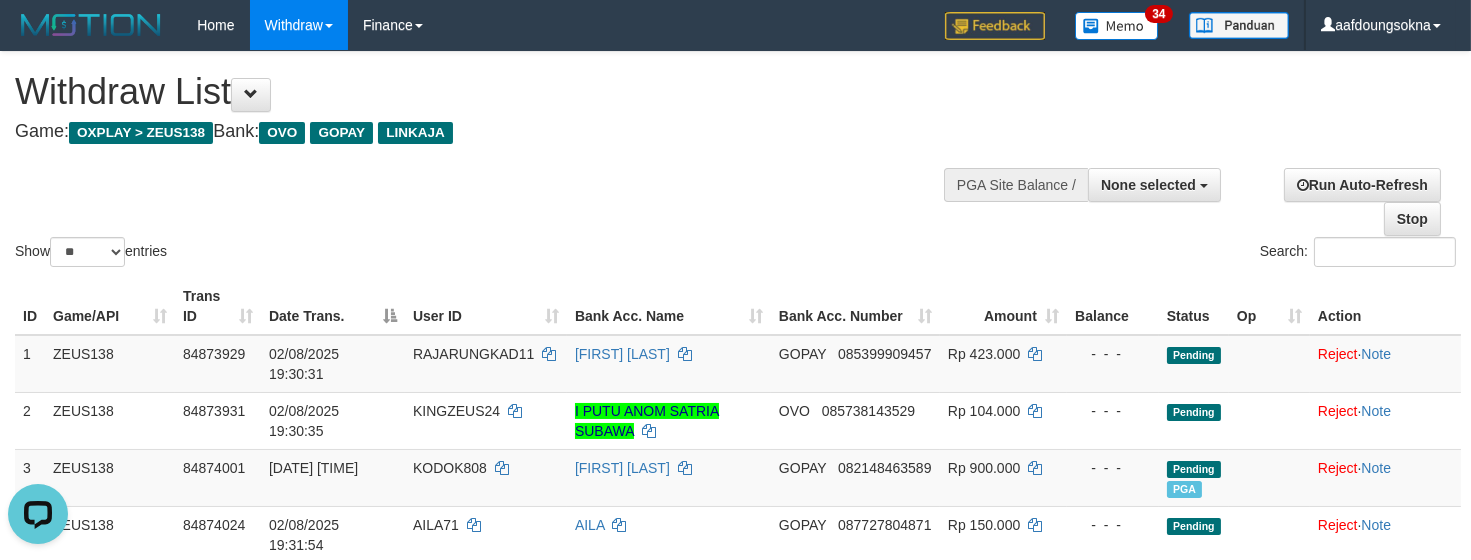 scroll, scrollTop: 0, scrollLeft: 0, axis: both 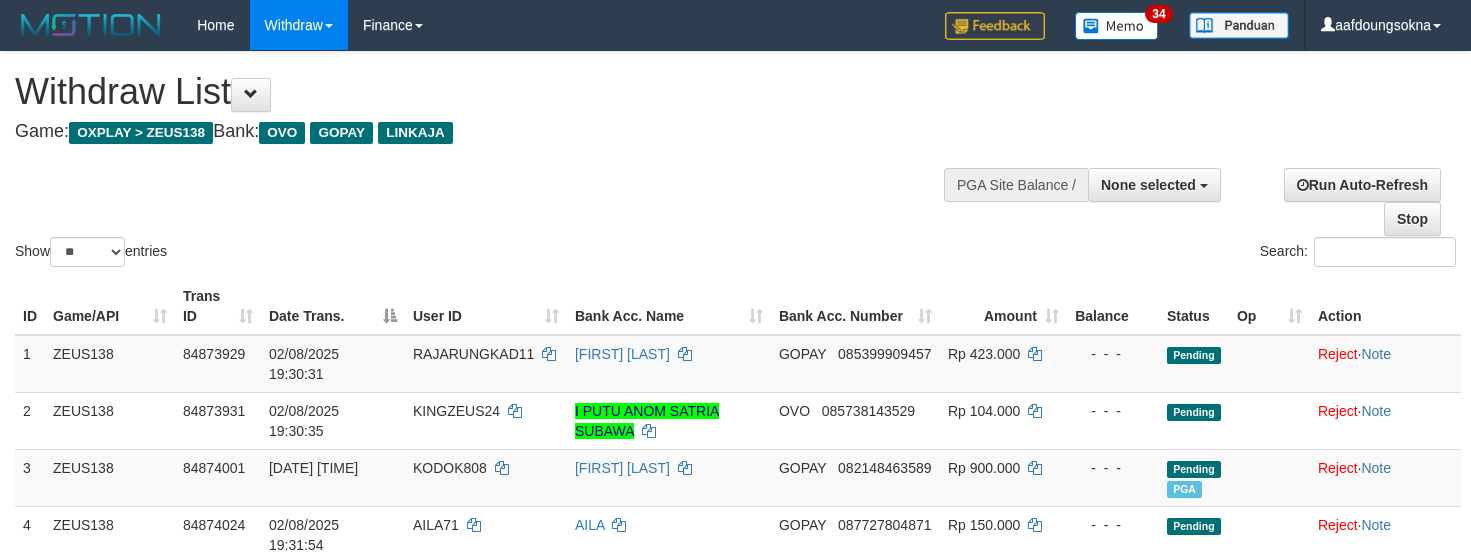 select 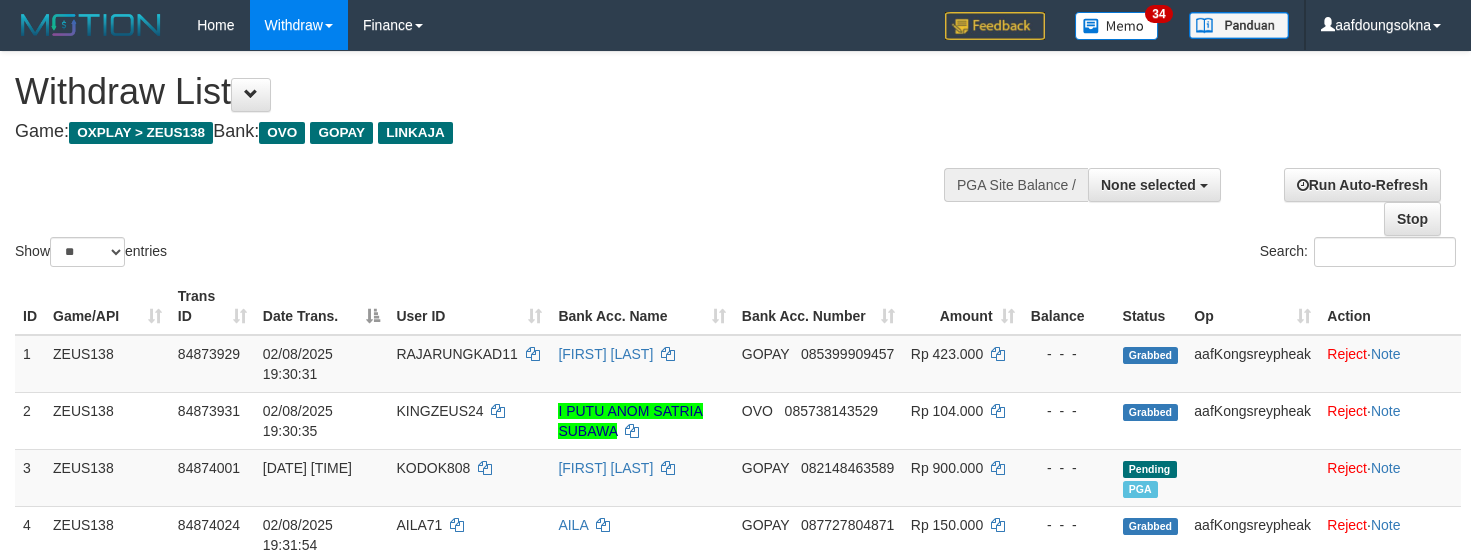 select 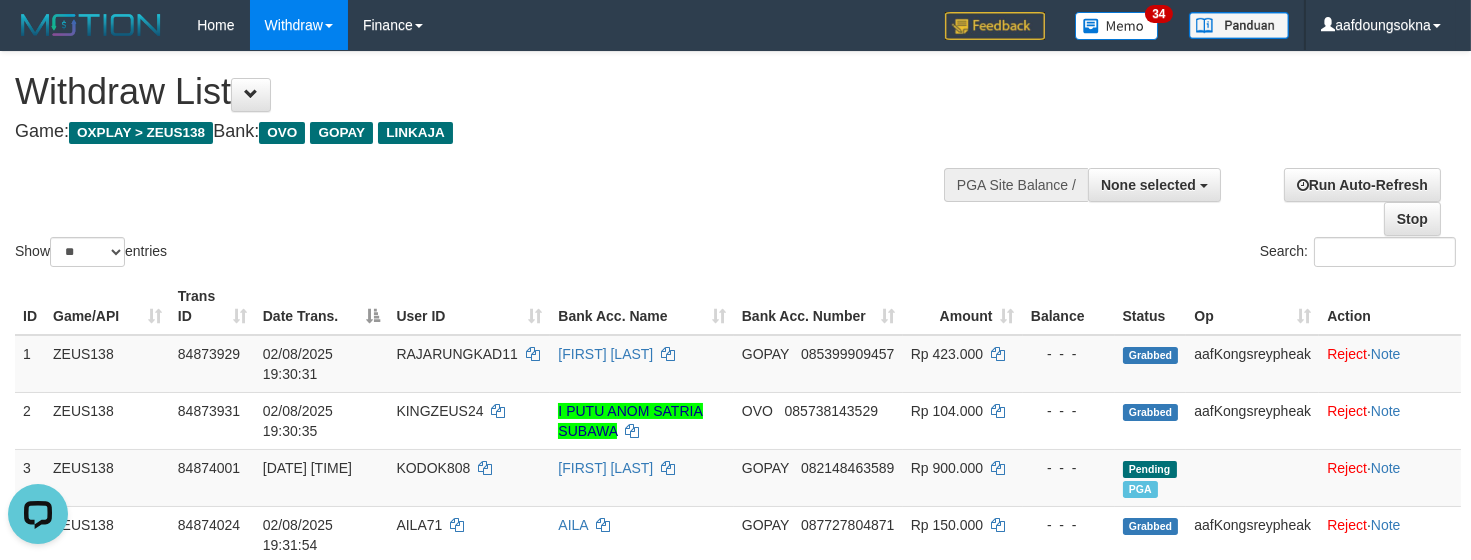 scroll, scrollTop: 0, scrollLeft: 0, axis: both 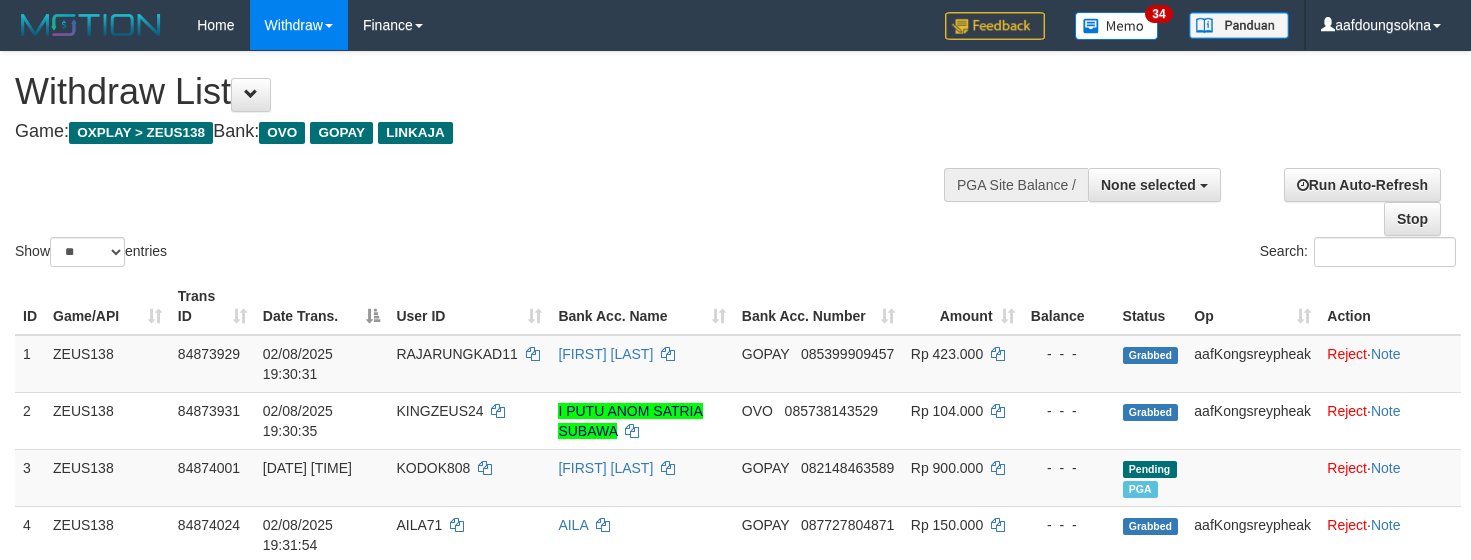 select 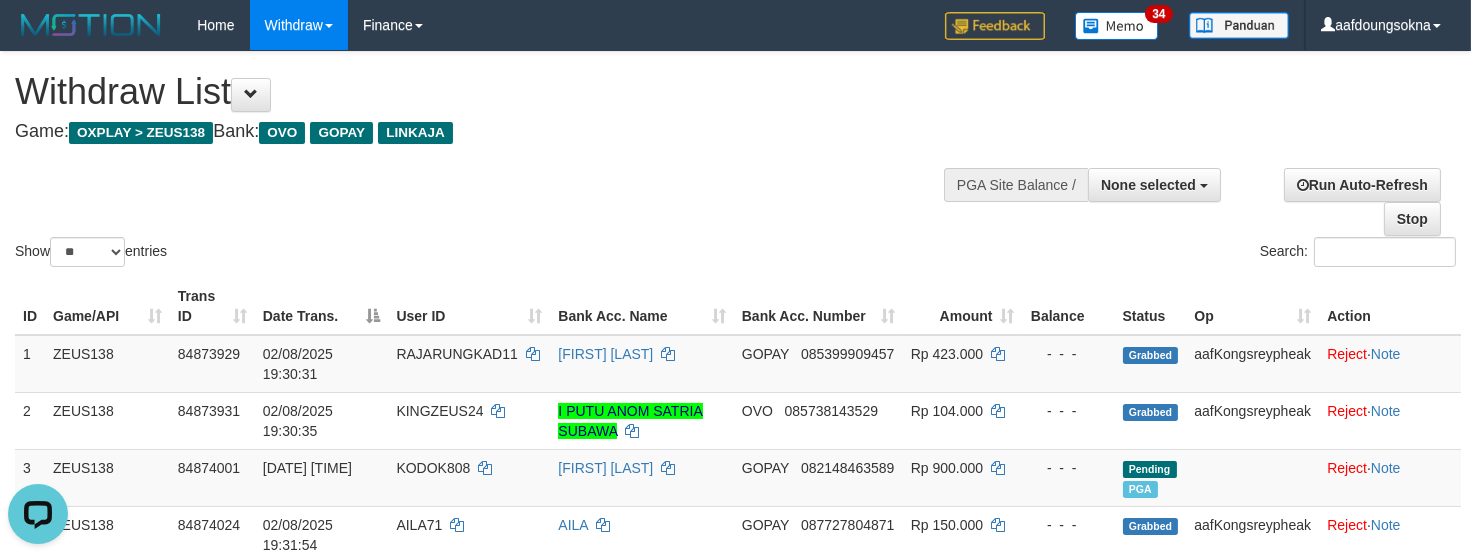 scroll, scrollTop: 0, scrollLeft: 0, axis: both 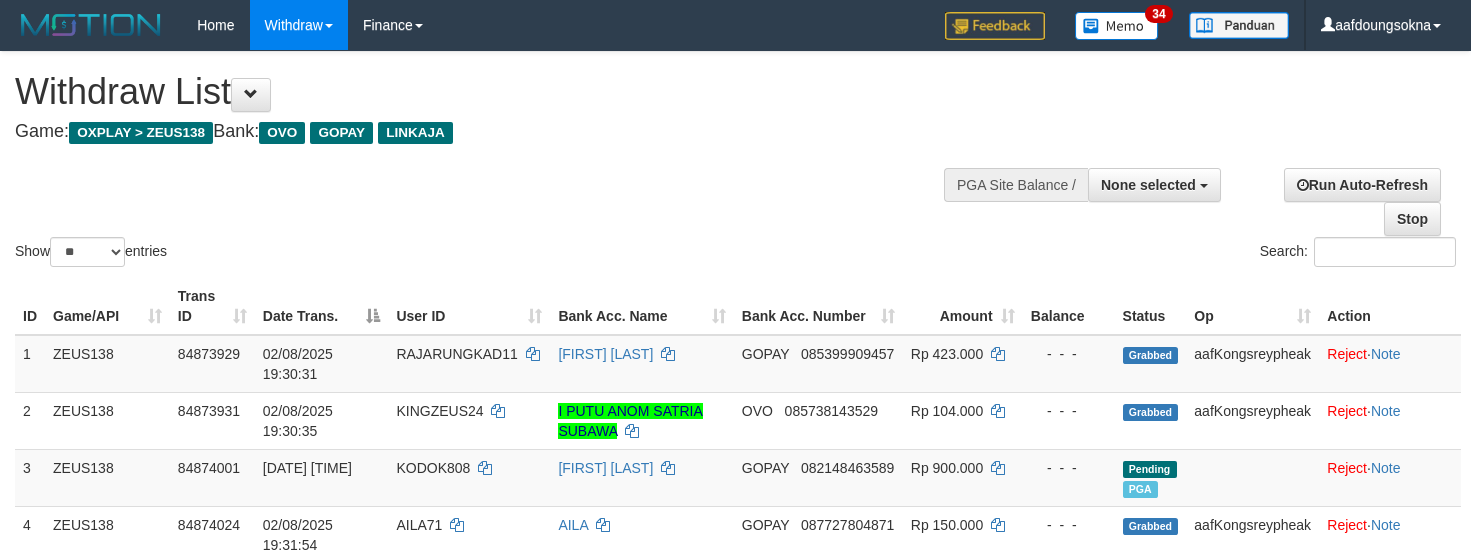 select 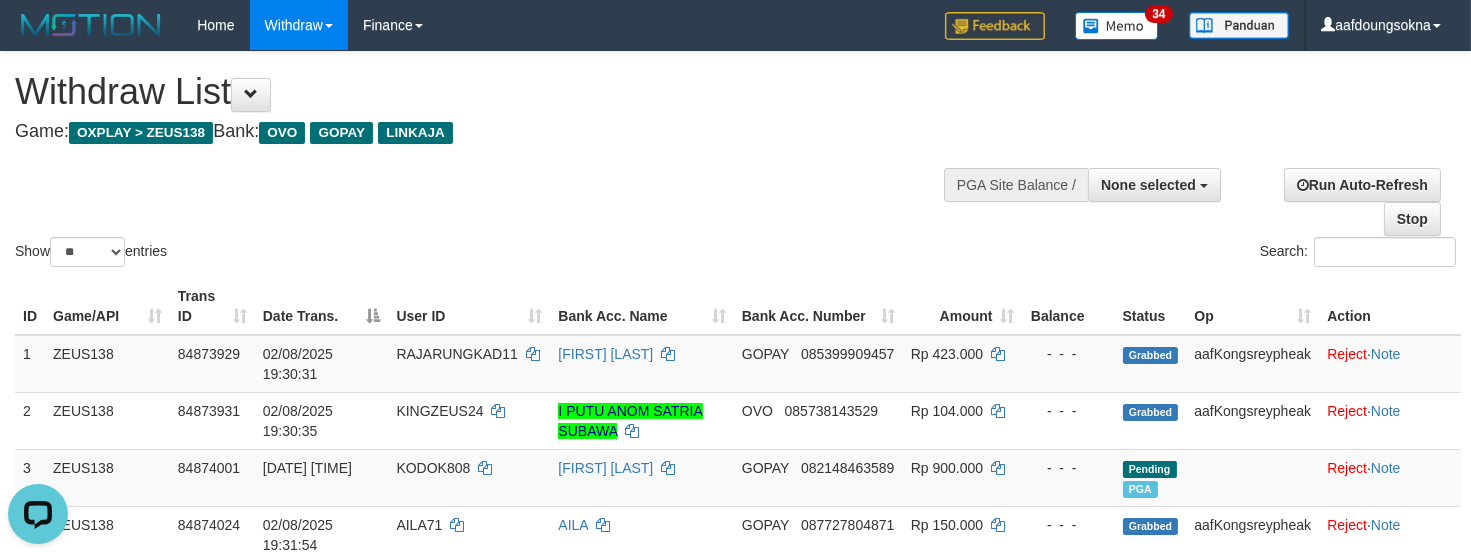 scroll, scrollTop: 0, scrollLeft: 0, axis: both 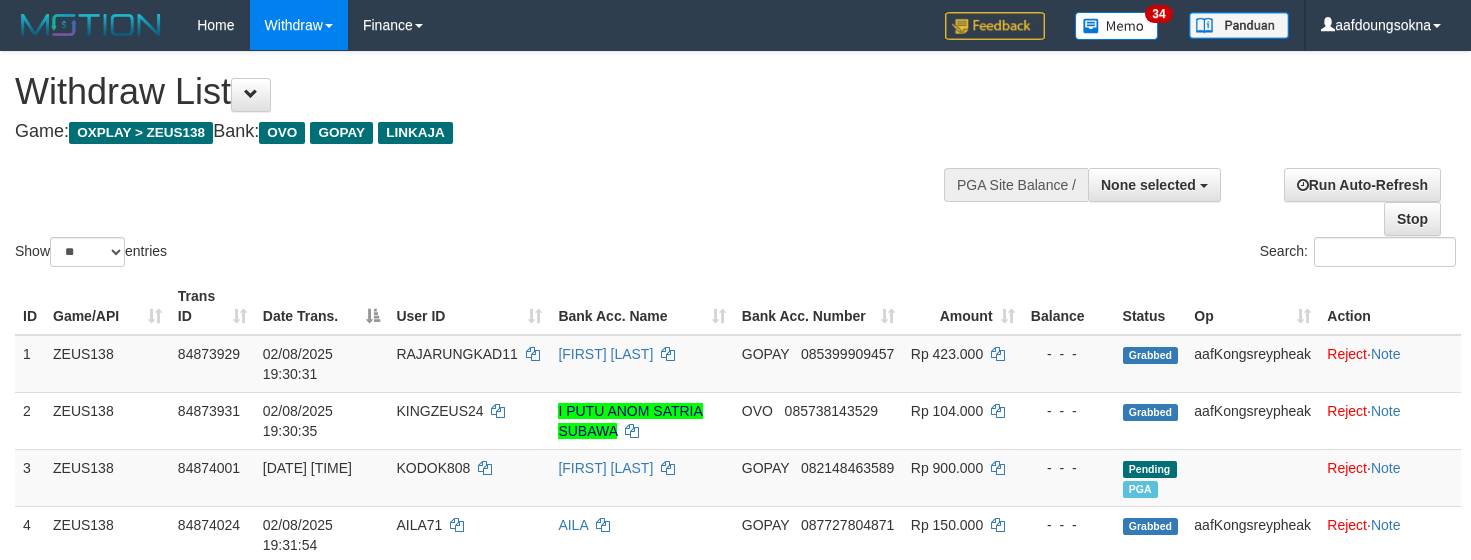 select 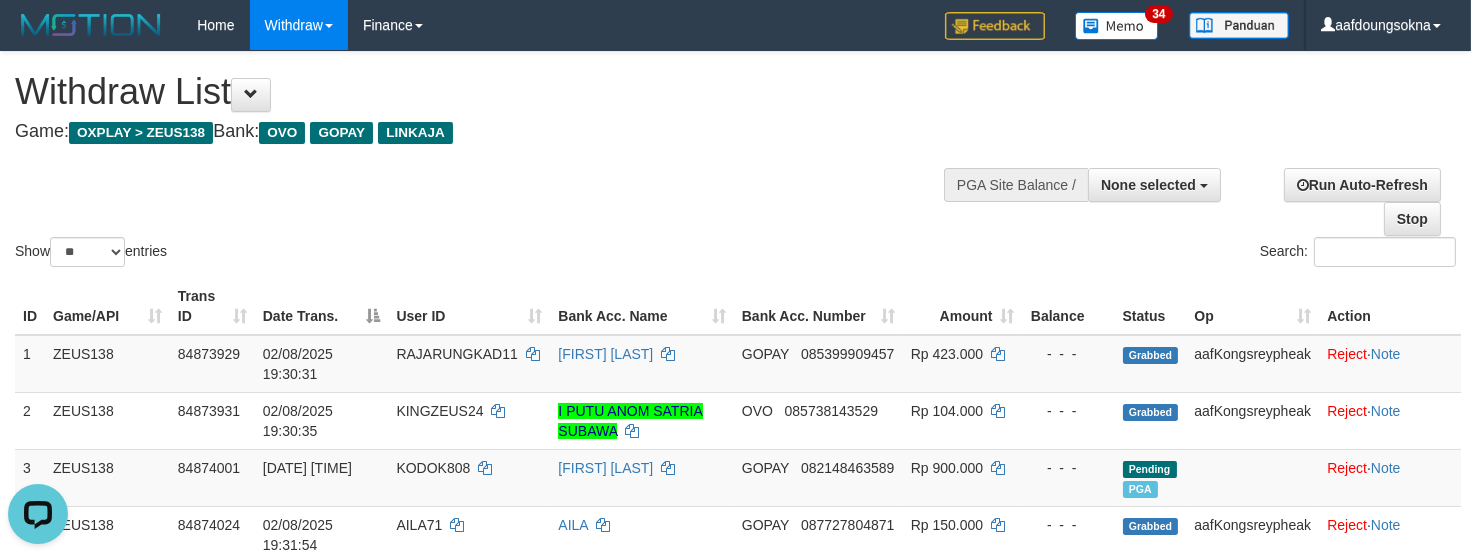 scroll, scrollTop: 0, scrollLeft: 0, axis: both 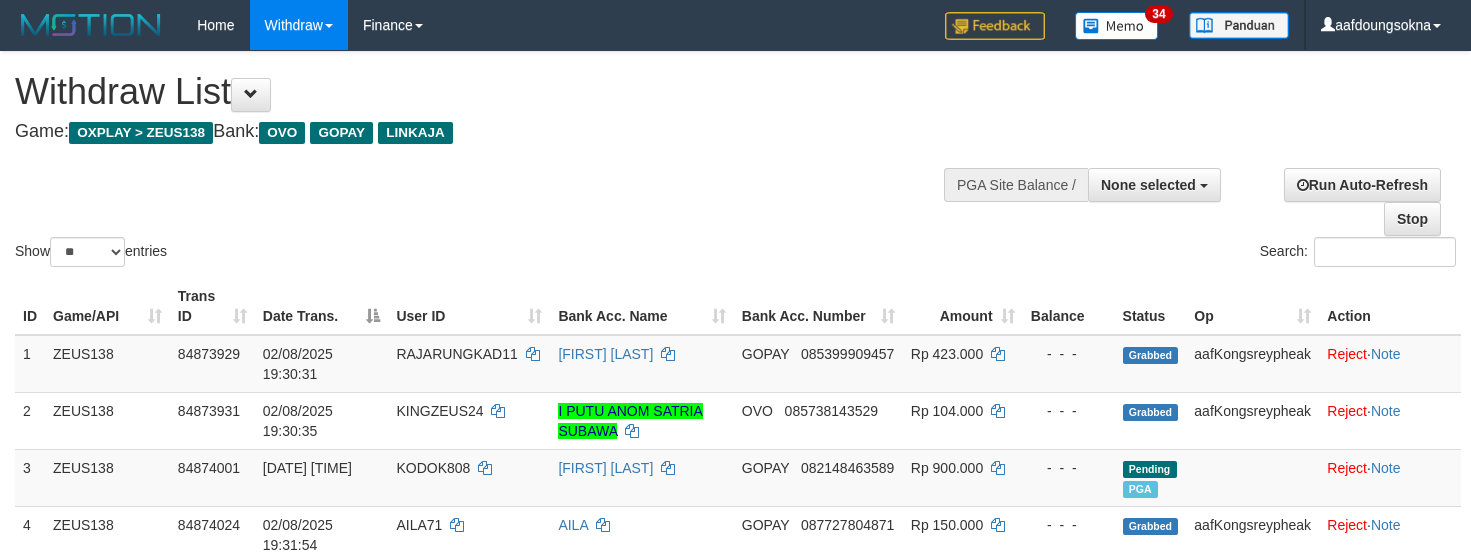 select 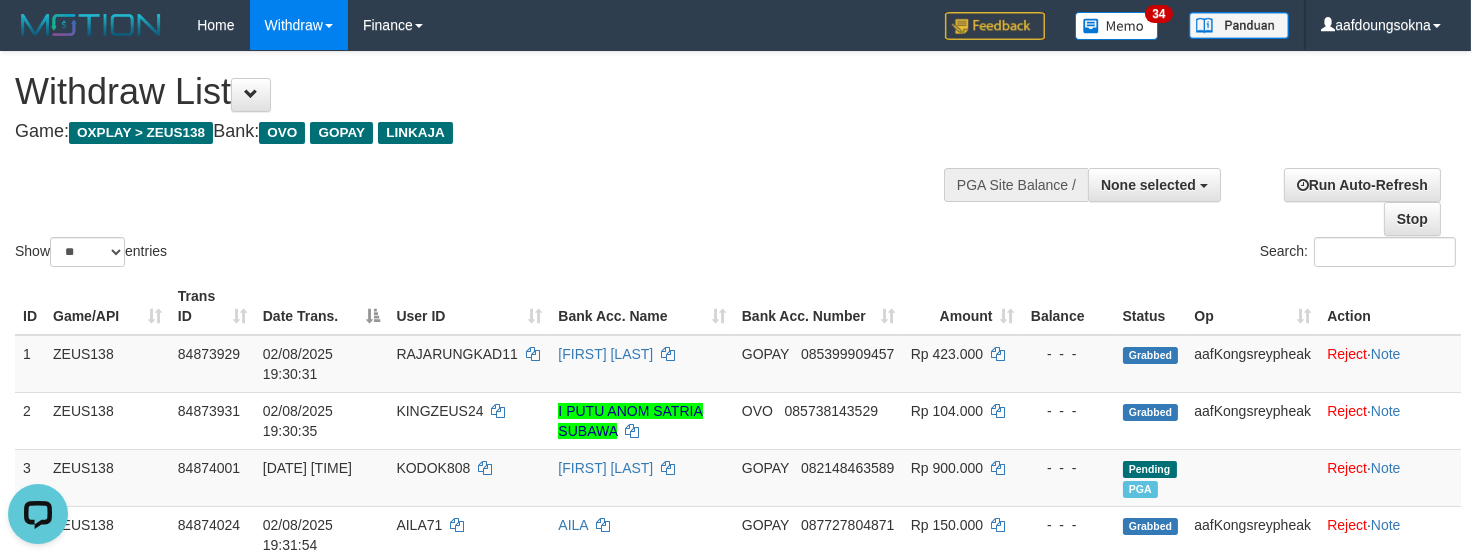 scroll, scrollTop: 0, scrollLeft: 0, axis: both 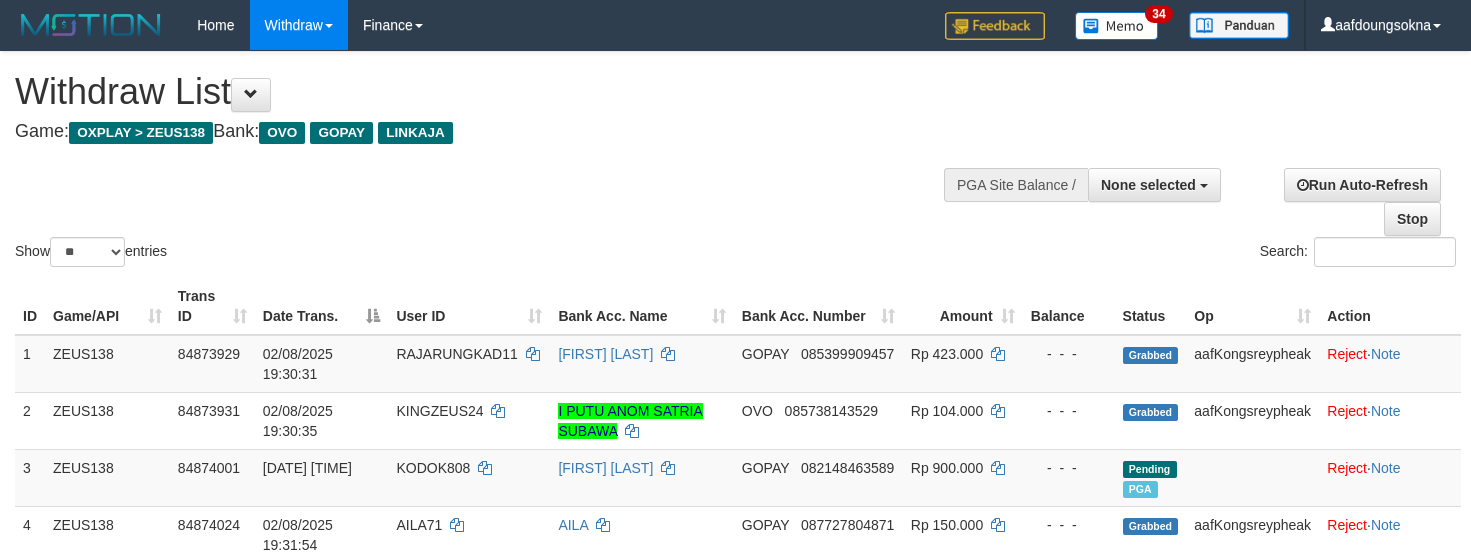 select 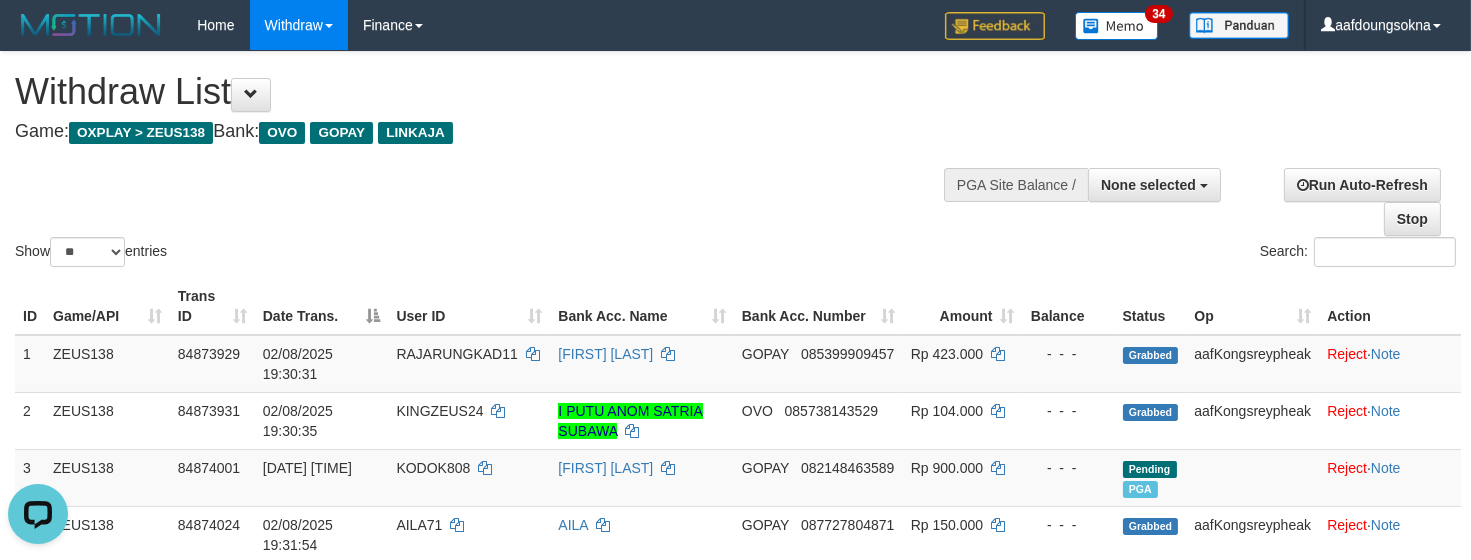 scroll, scrollTop: 0, scrollLeft: 0, axis: both 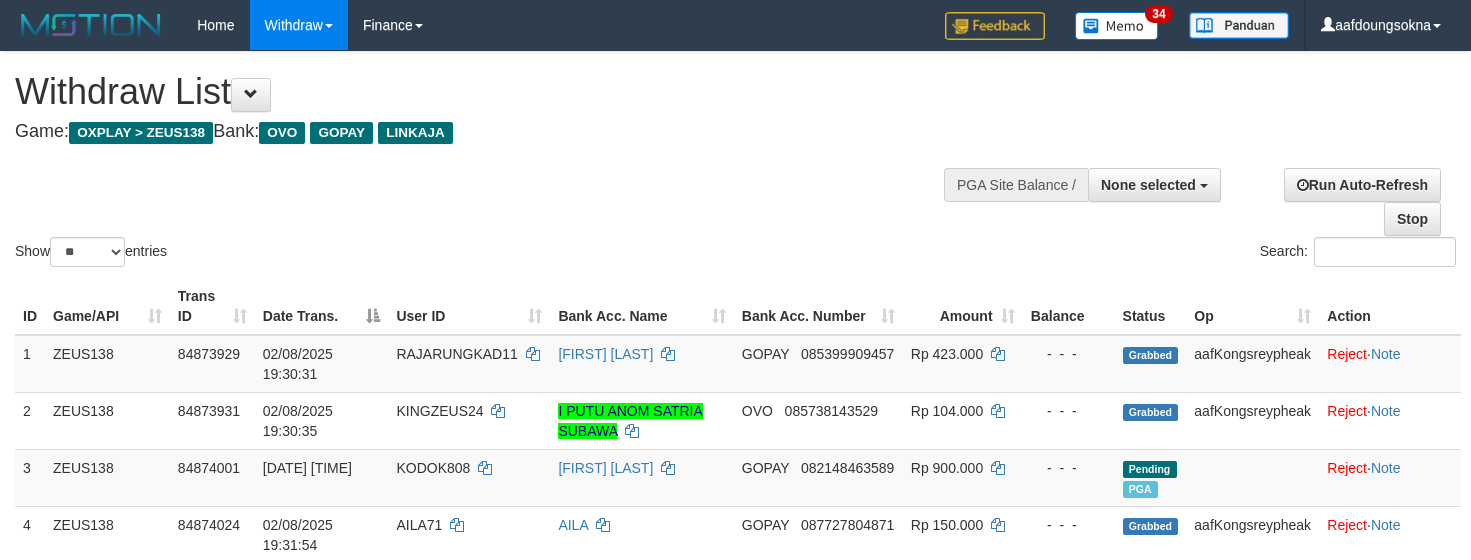select 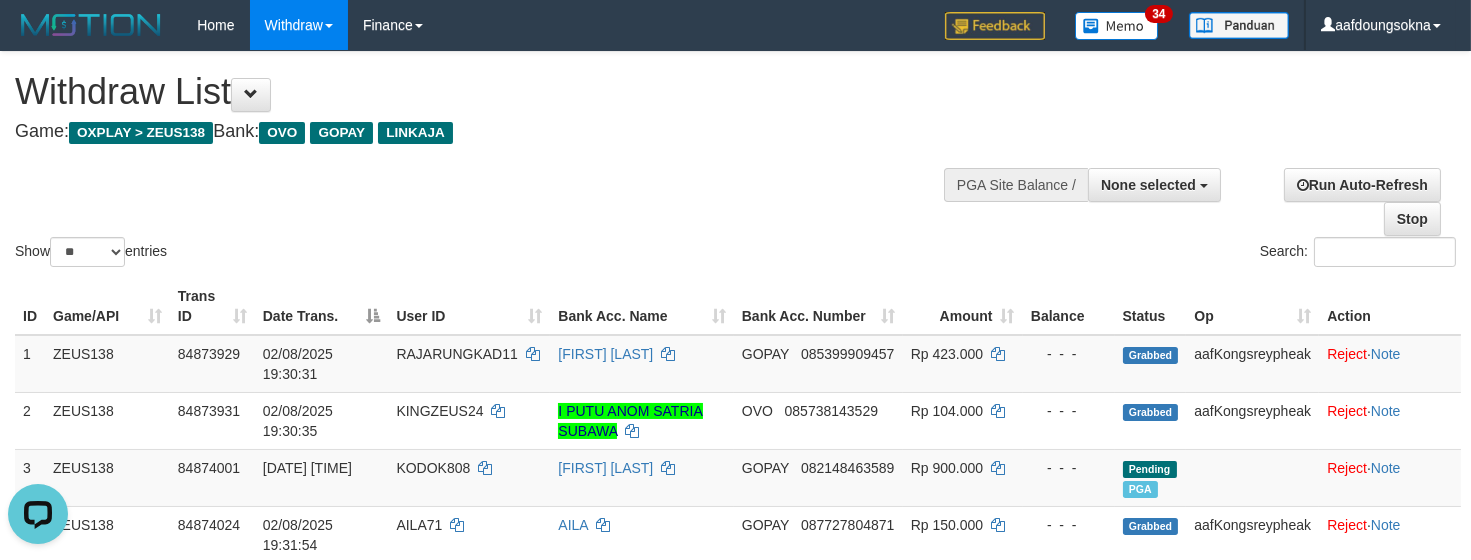 scroll, scrollTop: 0, scrollLeft: 0, axis: both 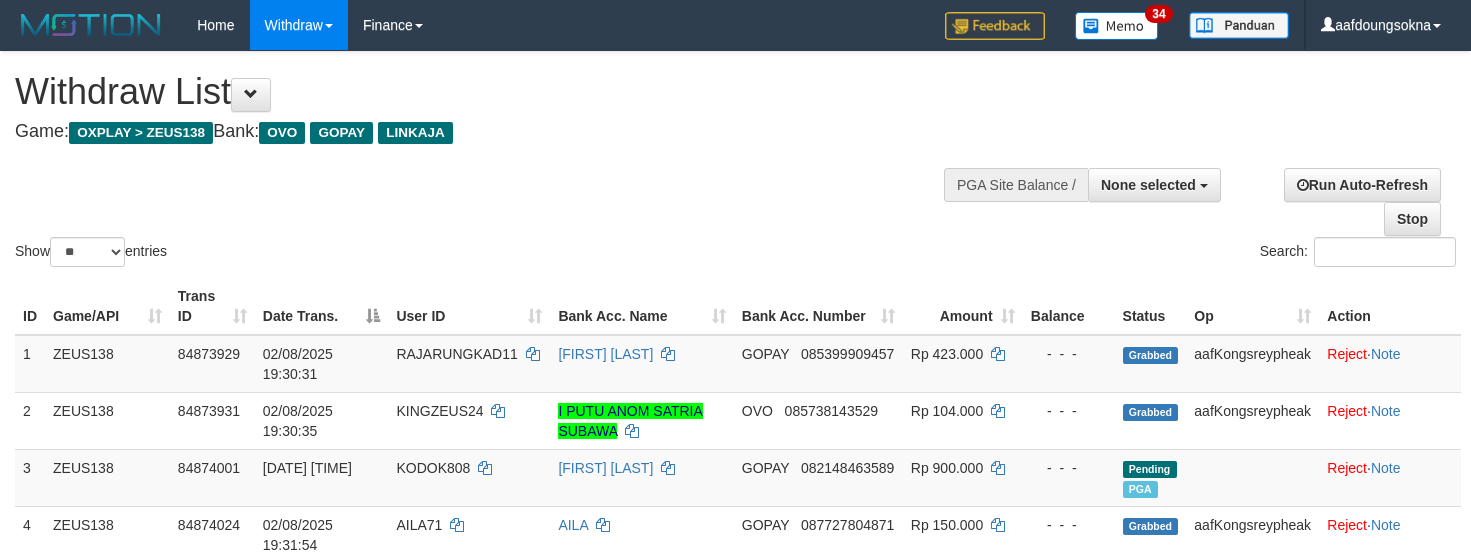 select 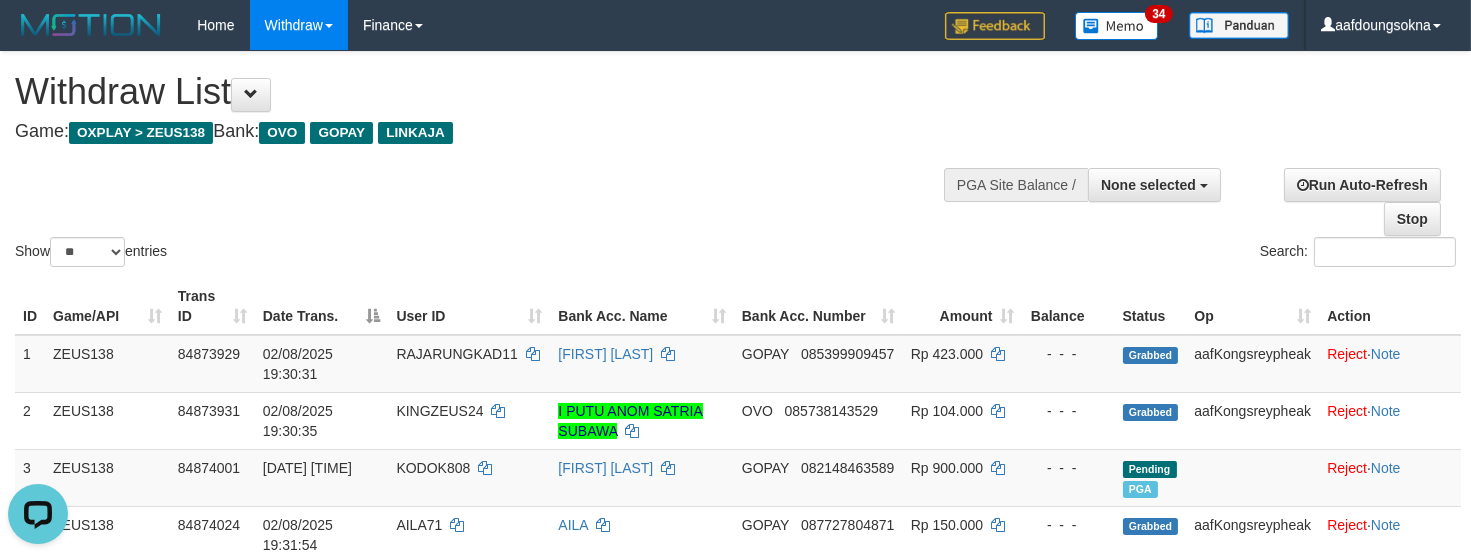 scroll, scrollTop: 0, scrollLeft: 0, axis: both 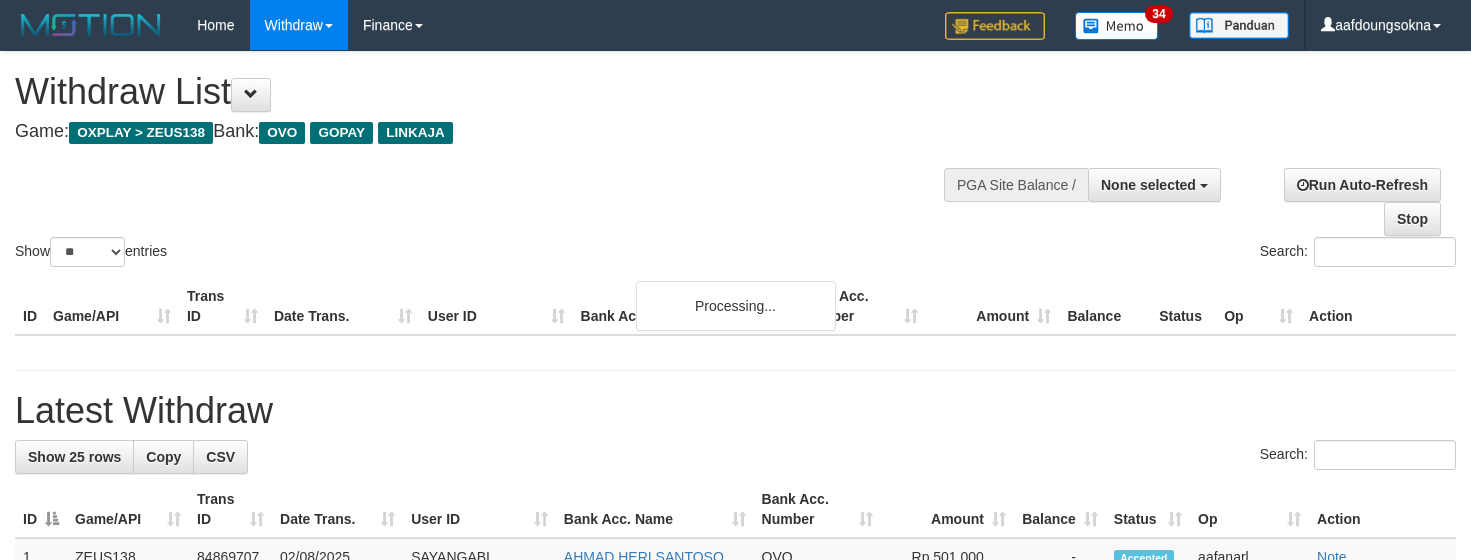 select 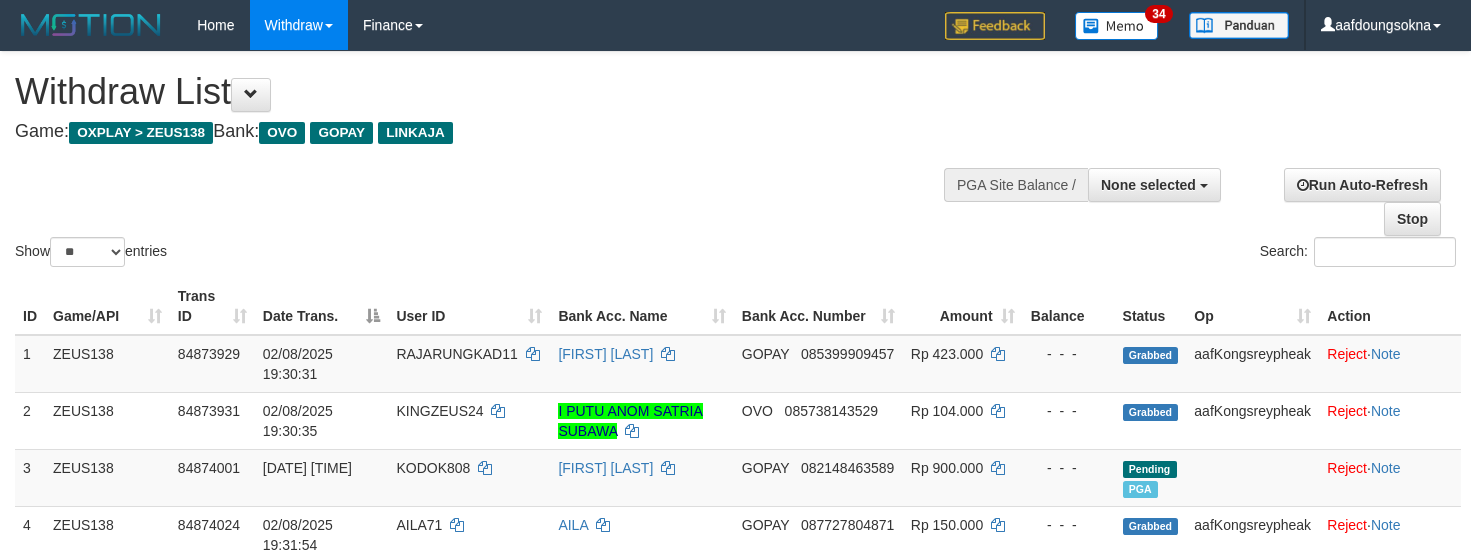 select 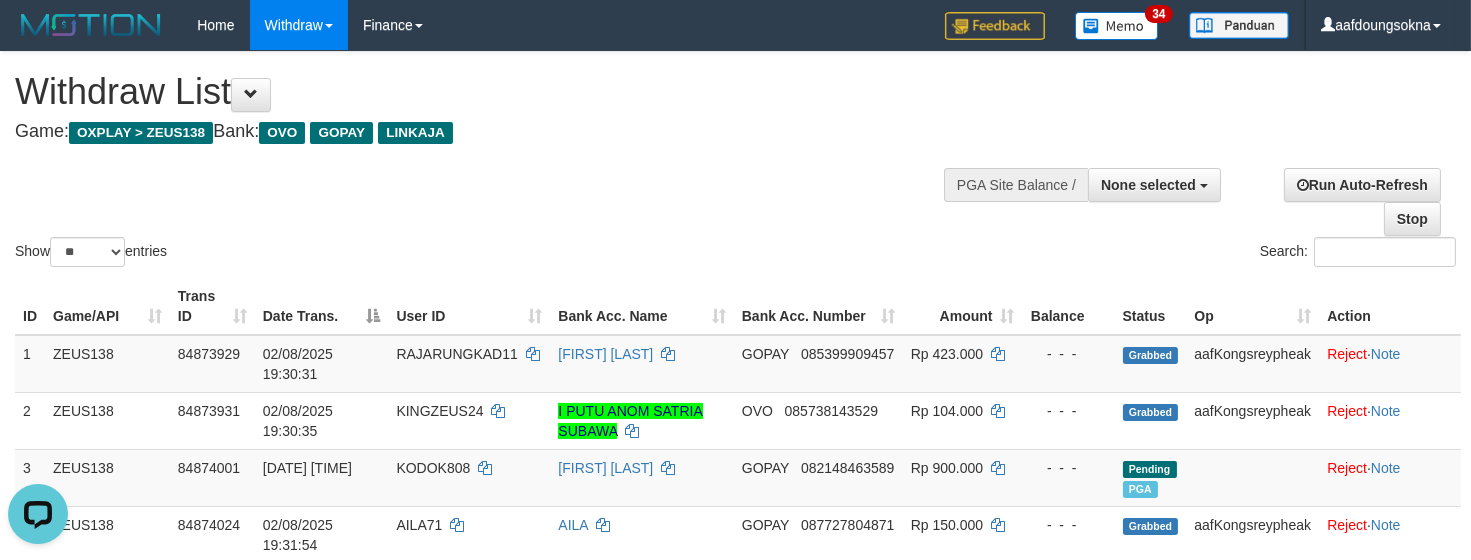 scroll, scrollTop: 0, scrollLeft: 0, axis: both 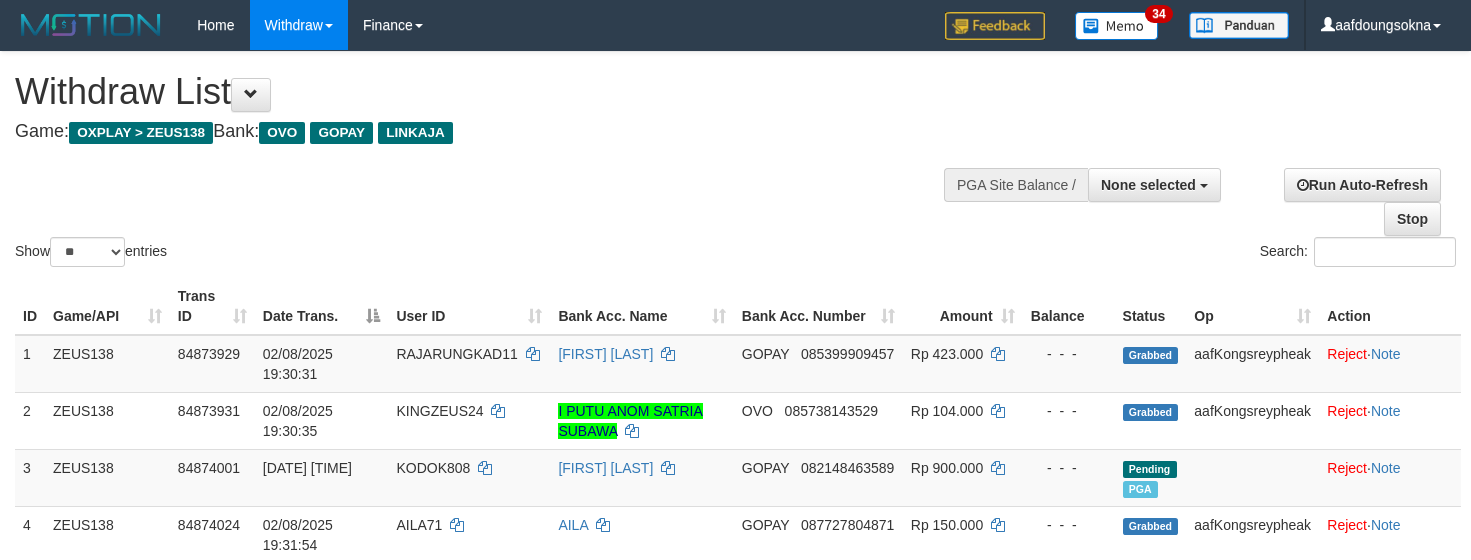 select 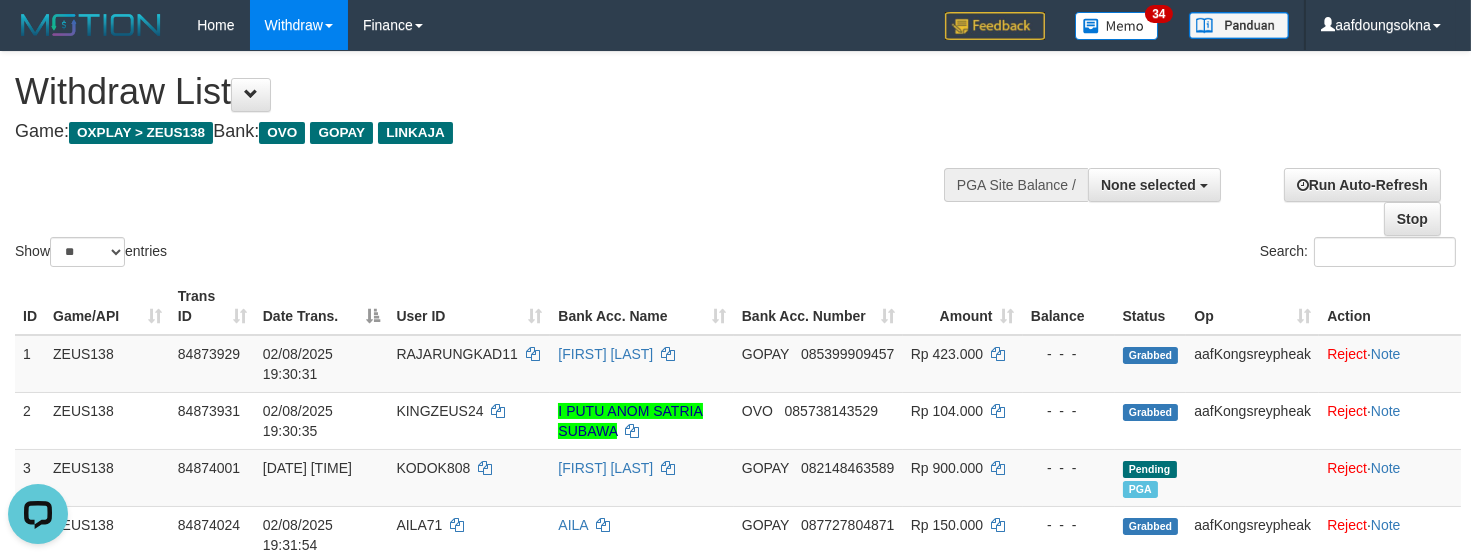 scroll, scrollTop: 0, scrollLeft: 0, axis: both 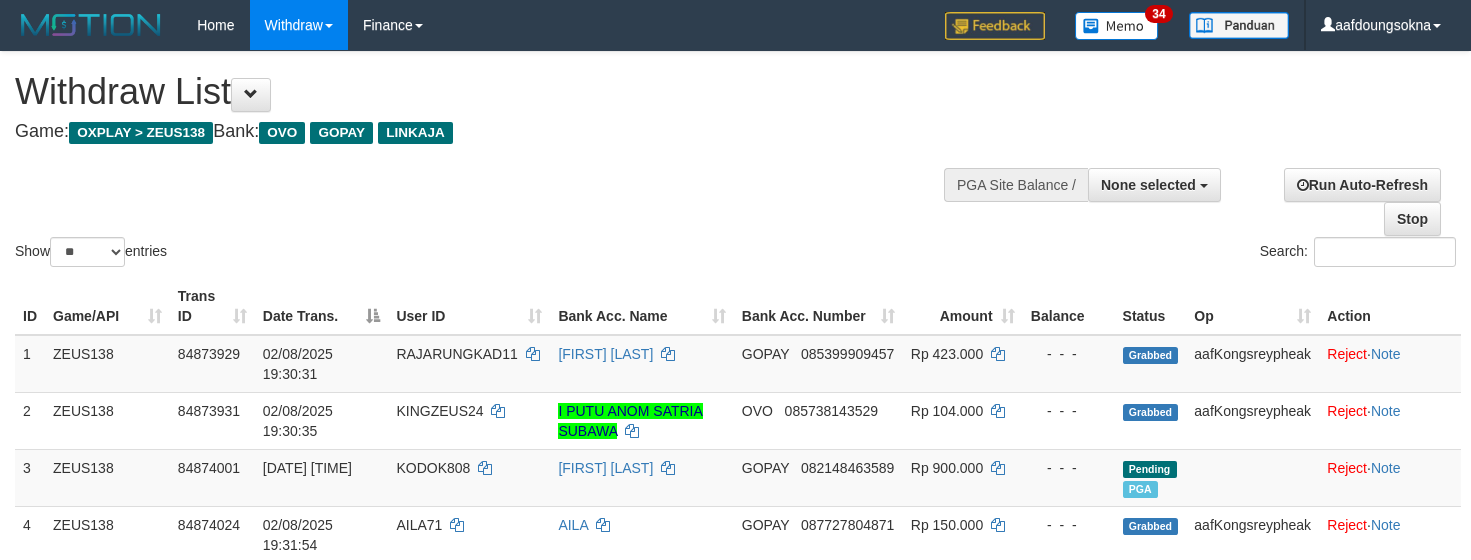 select 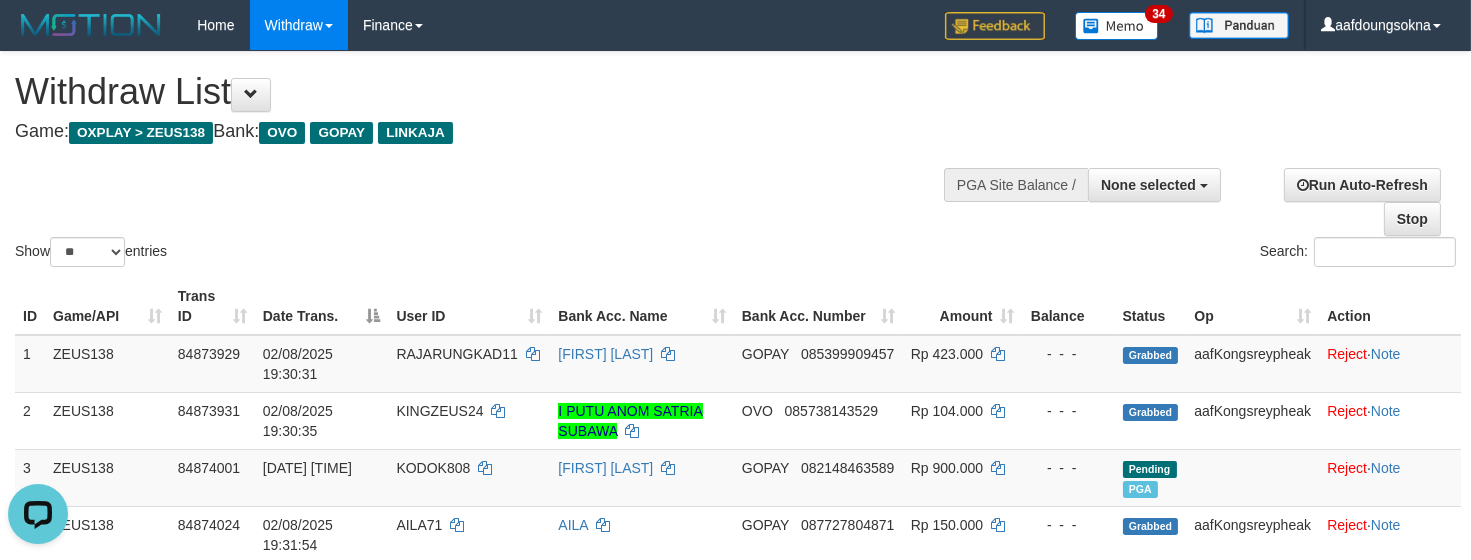 scroll, scrollTop: 0, scrollLeft: 0, axis: both 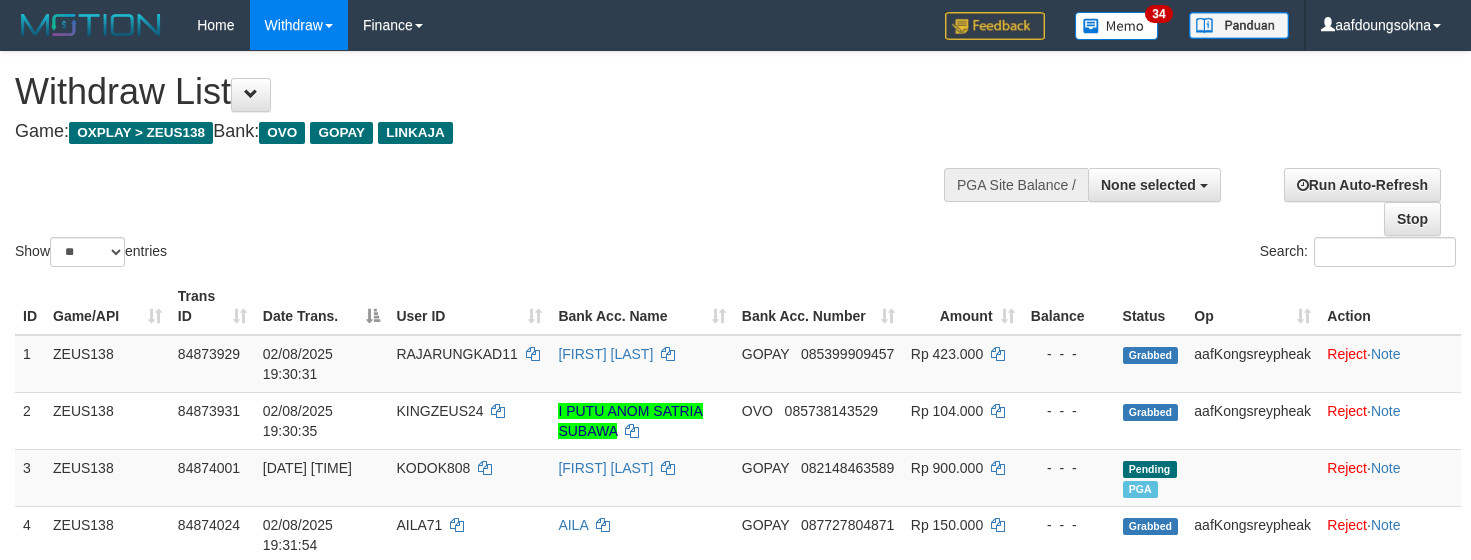 select 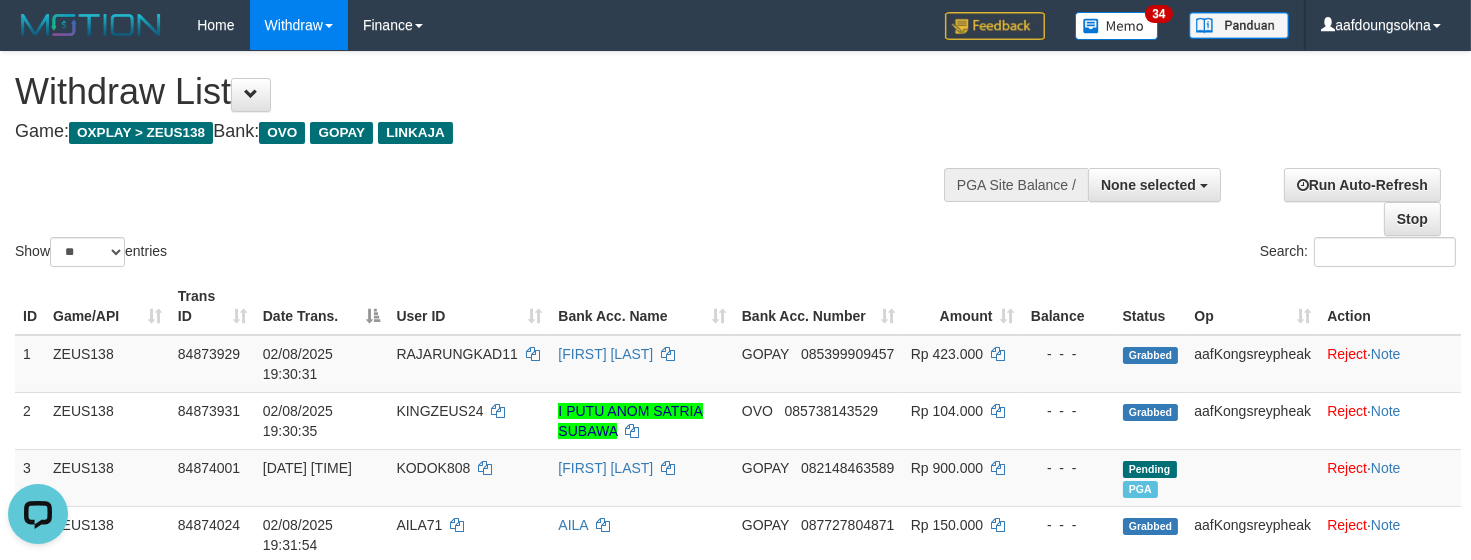 scroll, scrollTop: 0, scrollLeft: 0, axis: both 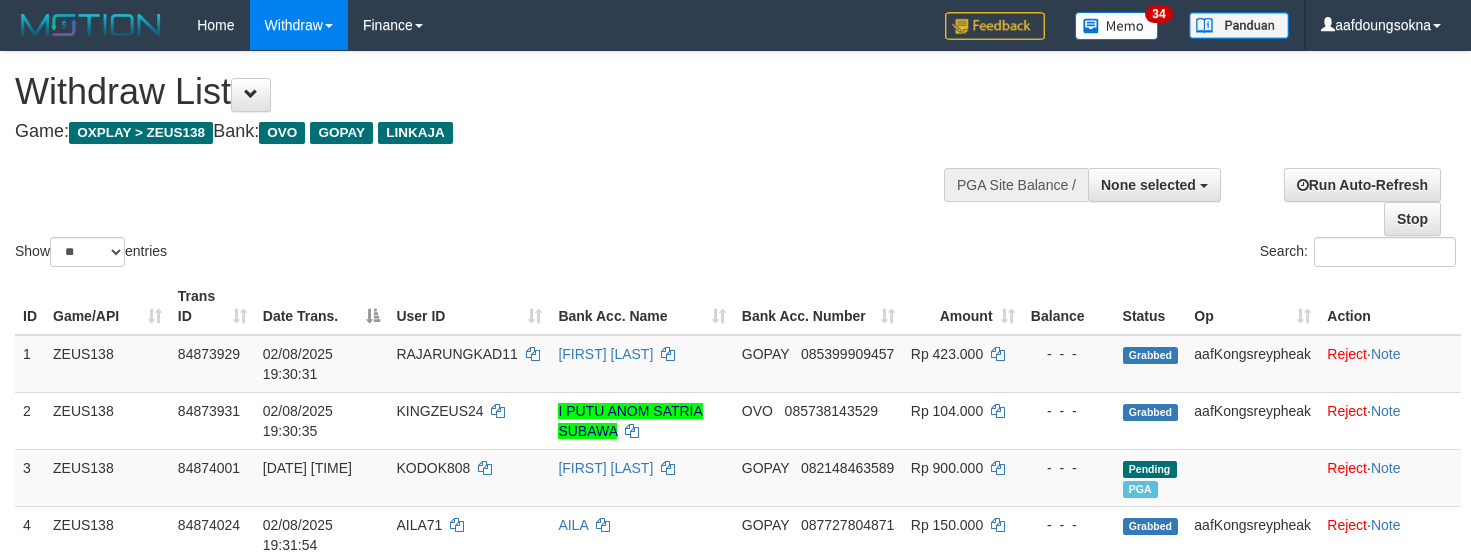 select 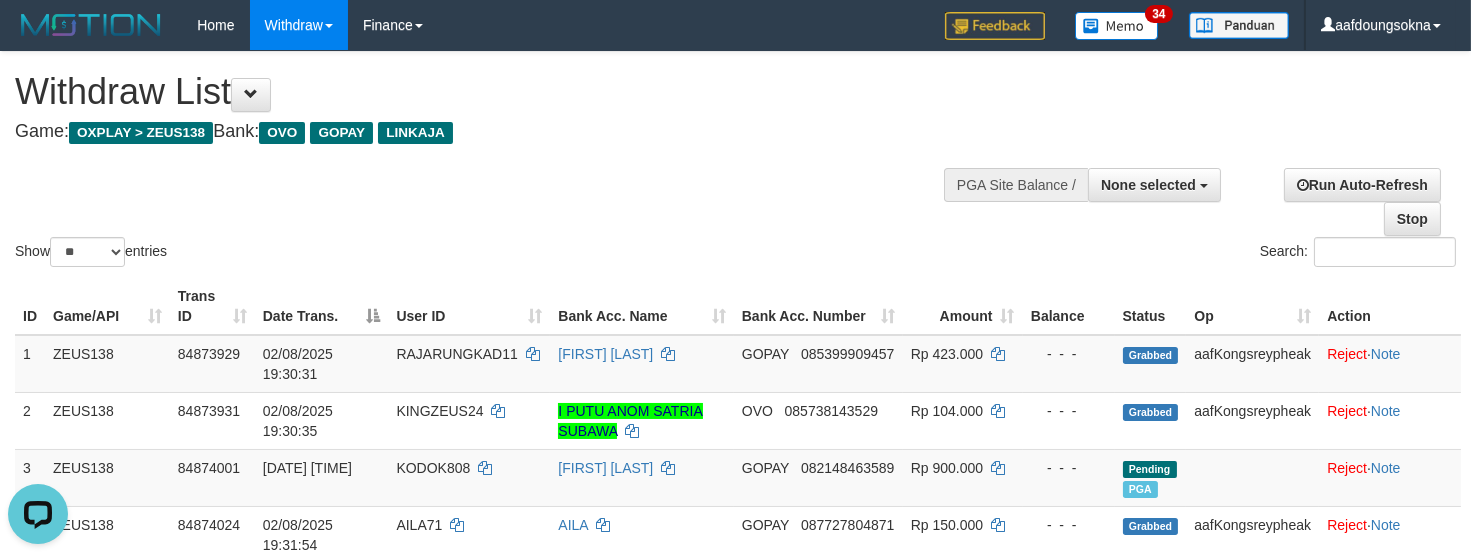 scroll, scrollTop: 0, scrollLeft: 0, axis: both 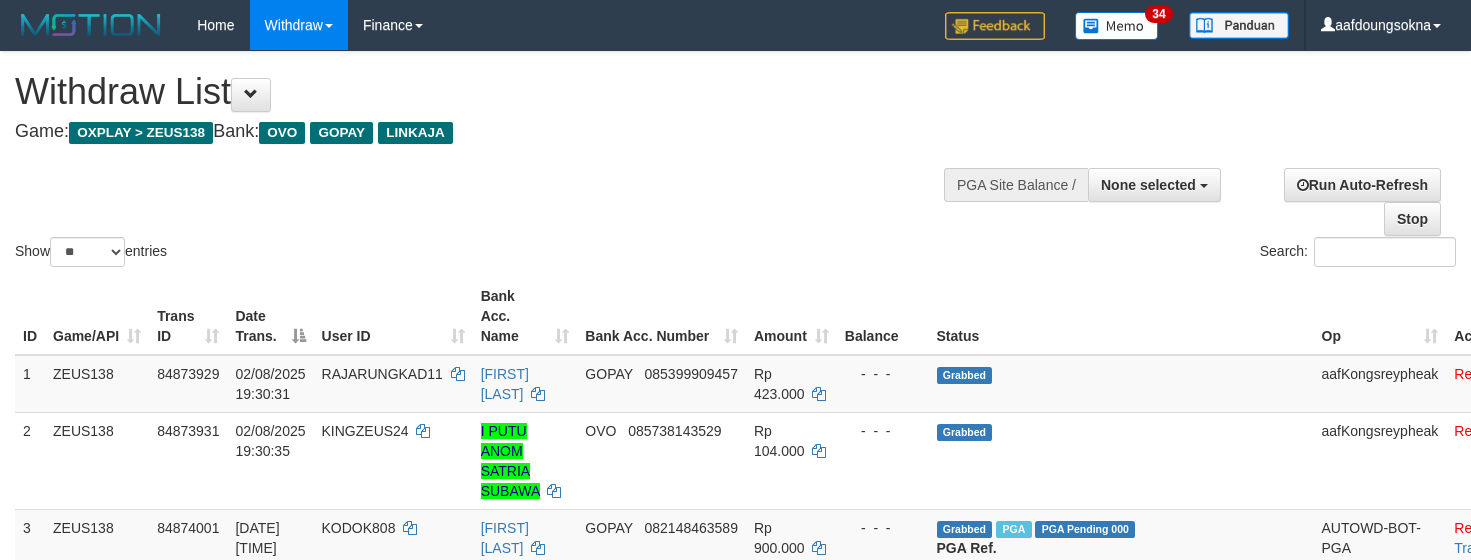 select 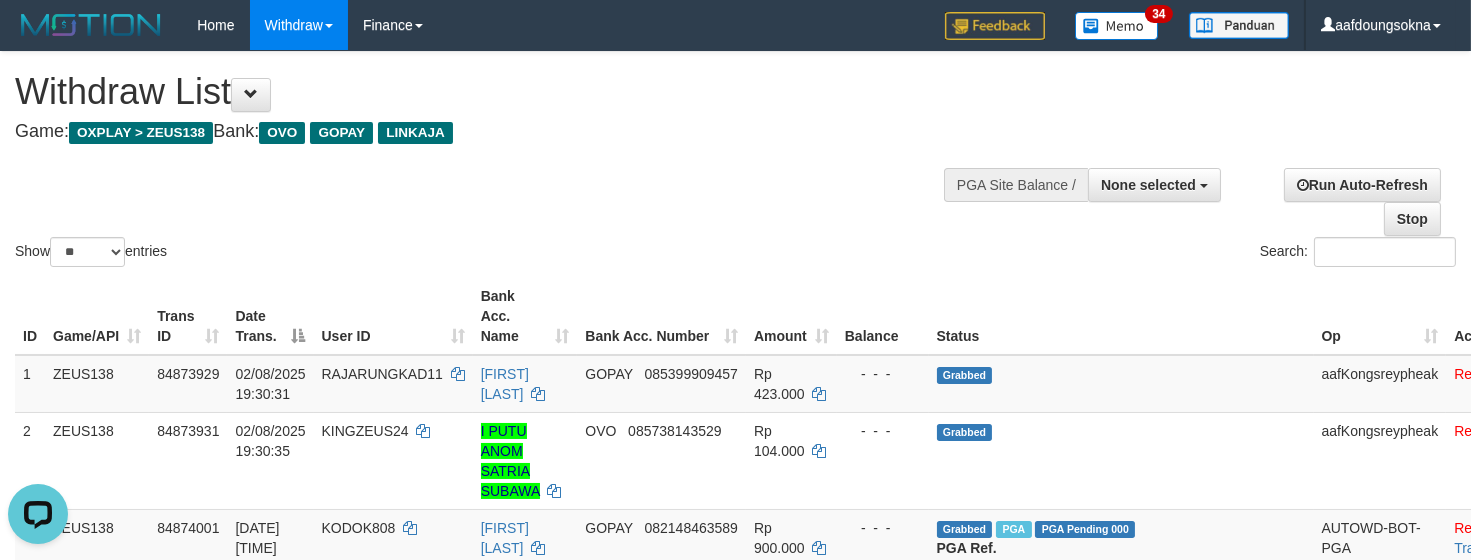scroll, scrollTop: 0, scrollLeft: 0, axis: both 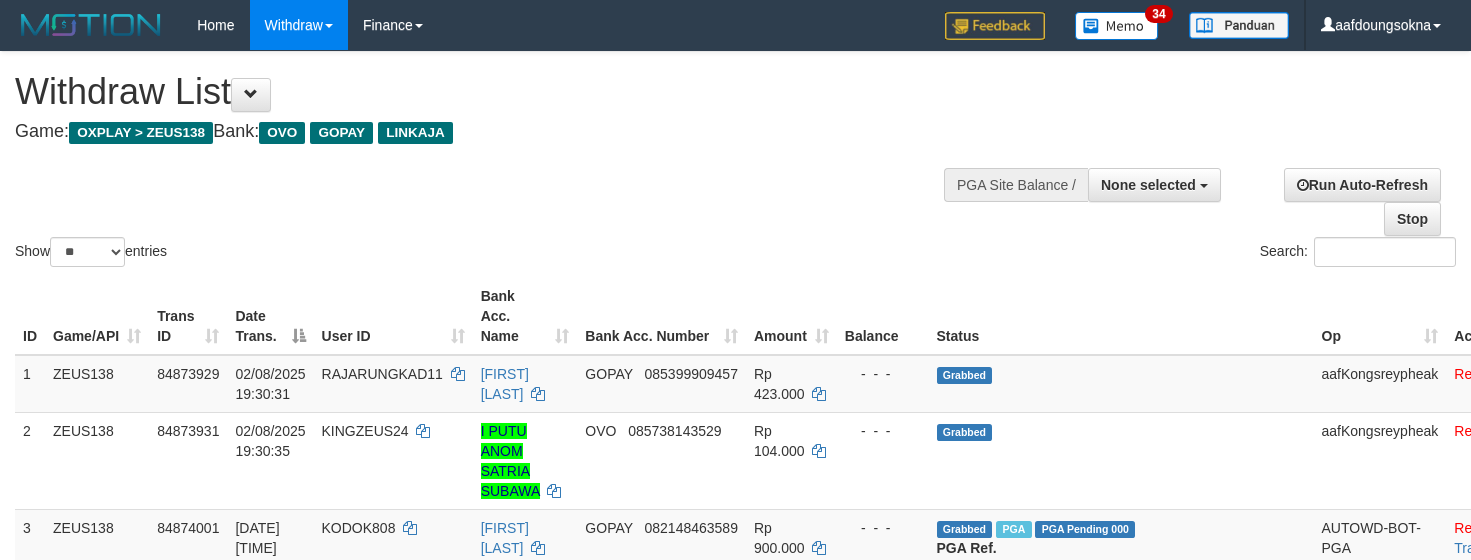 select 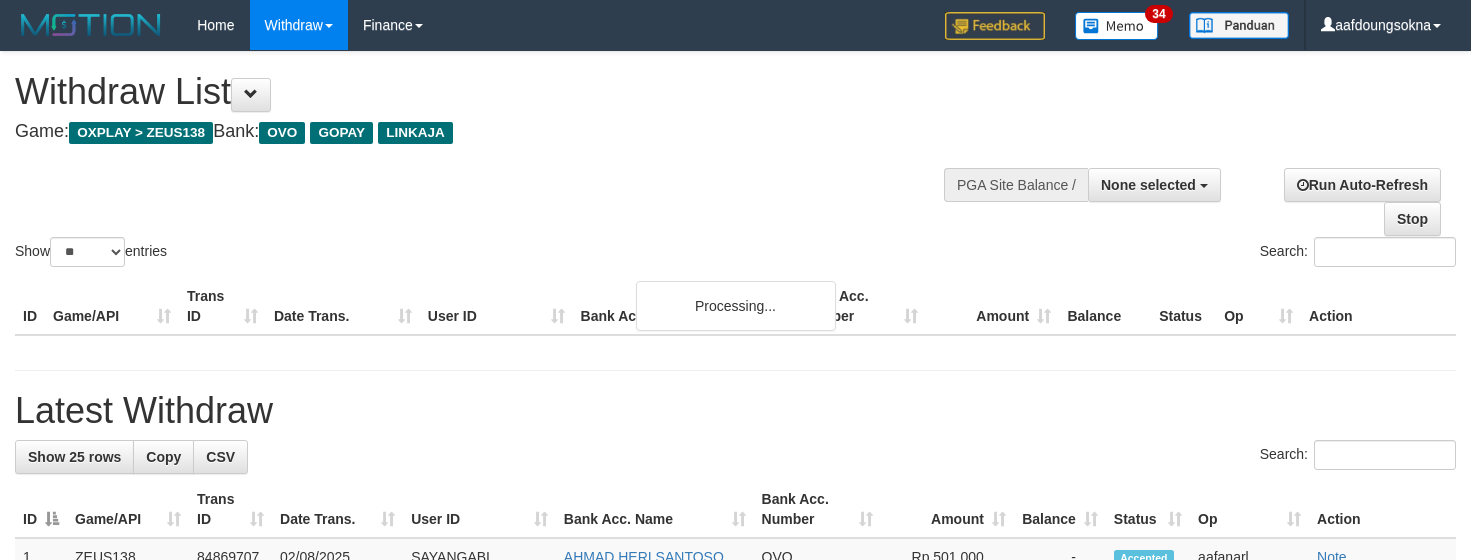 select 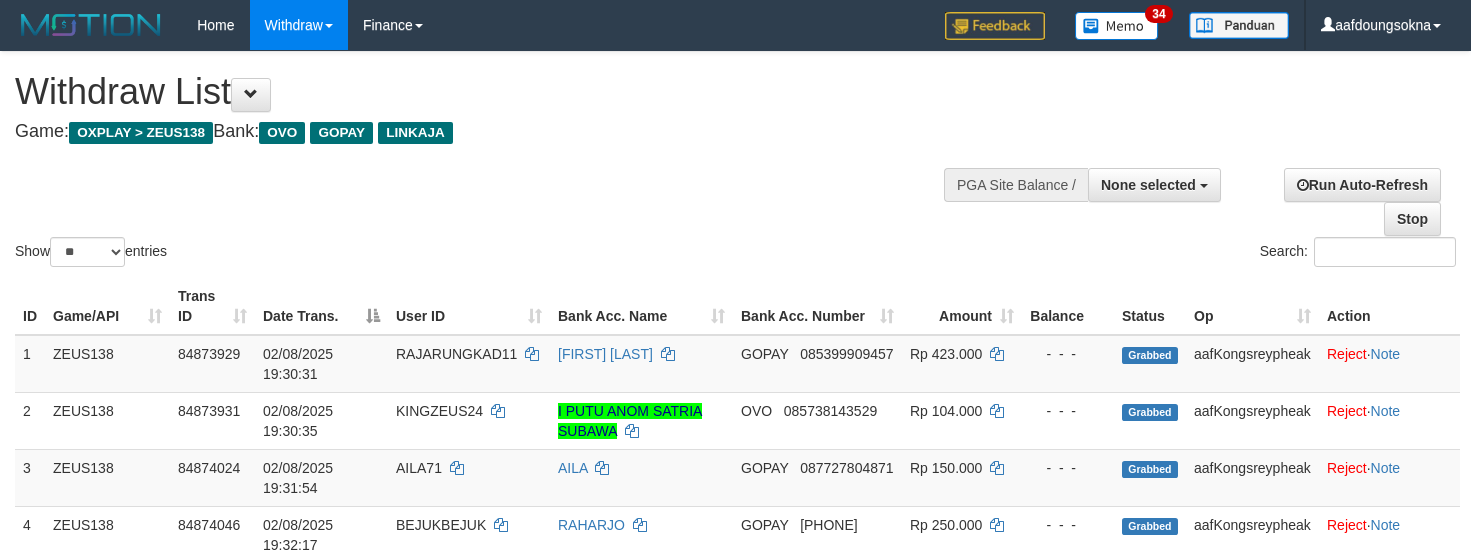 select 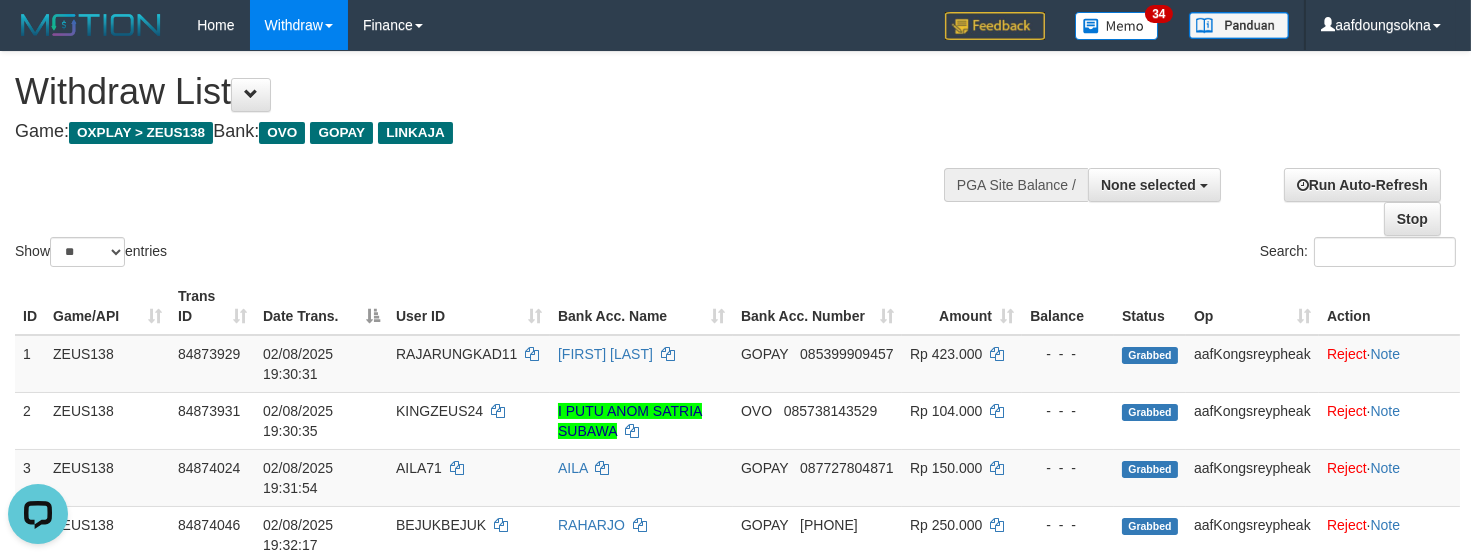 scroll, scrollTop: 0, scrollLeft: 0, axis: both 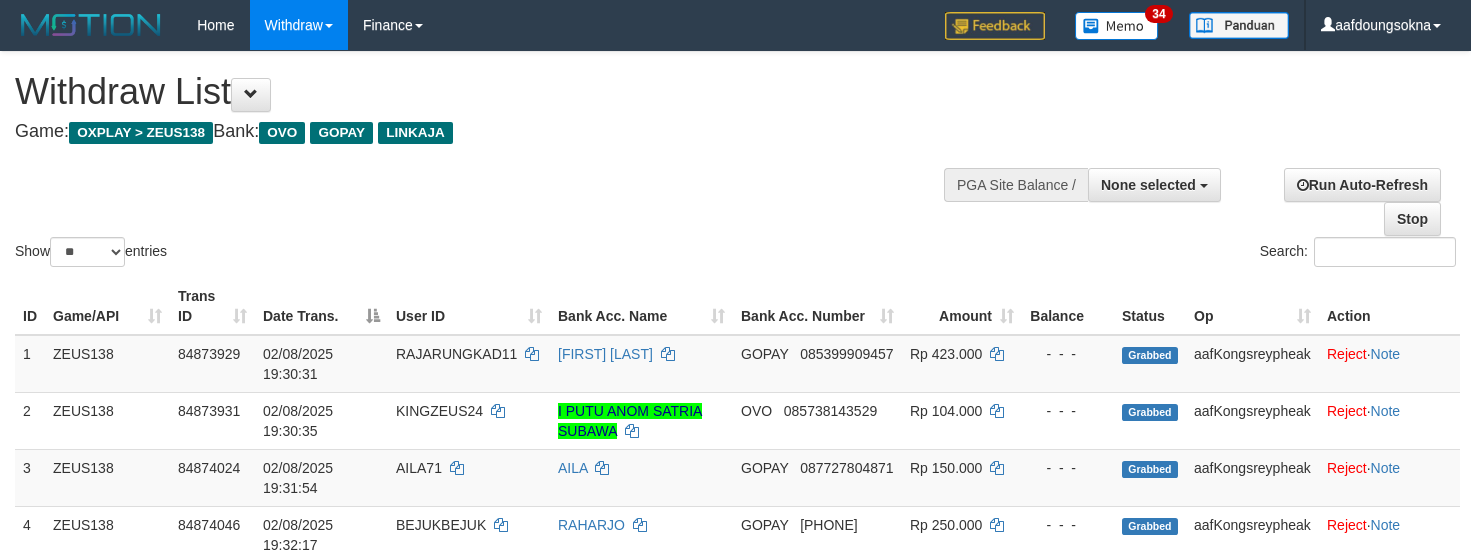 select 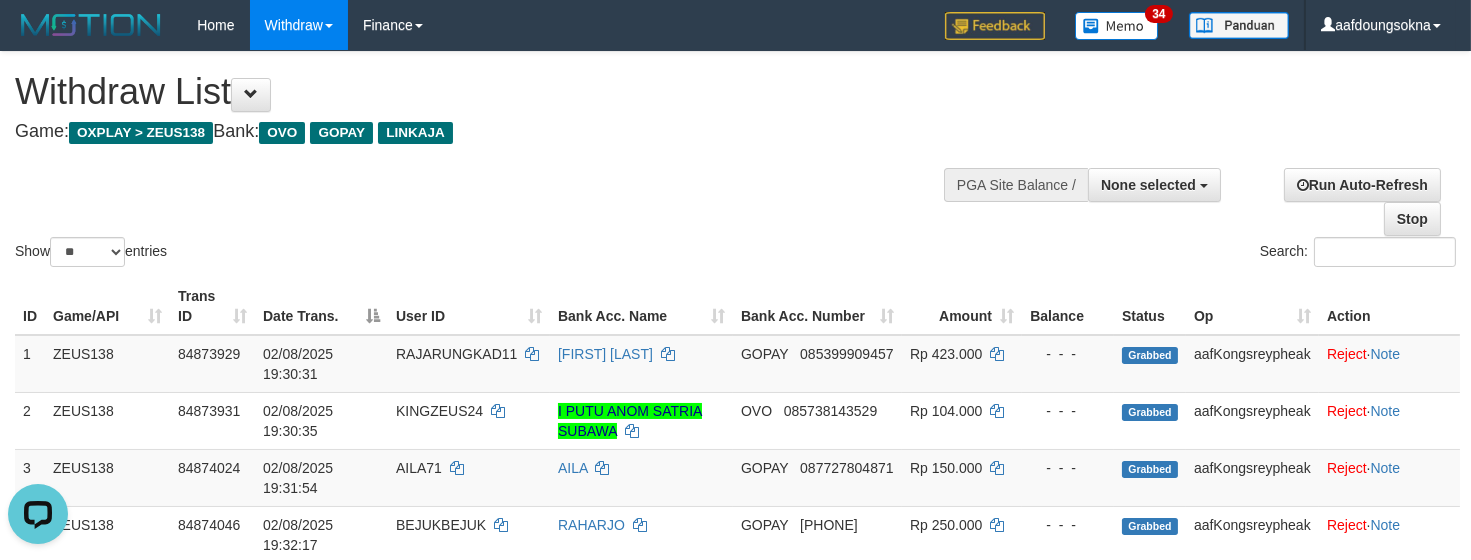 scroll, scrollTop: 0, scrollLeft: 0, axis: both 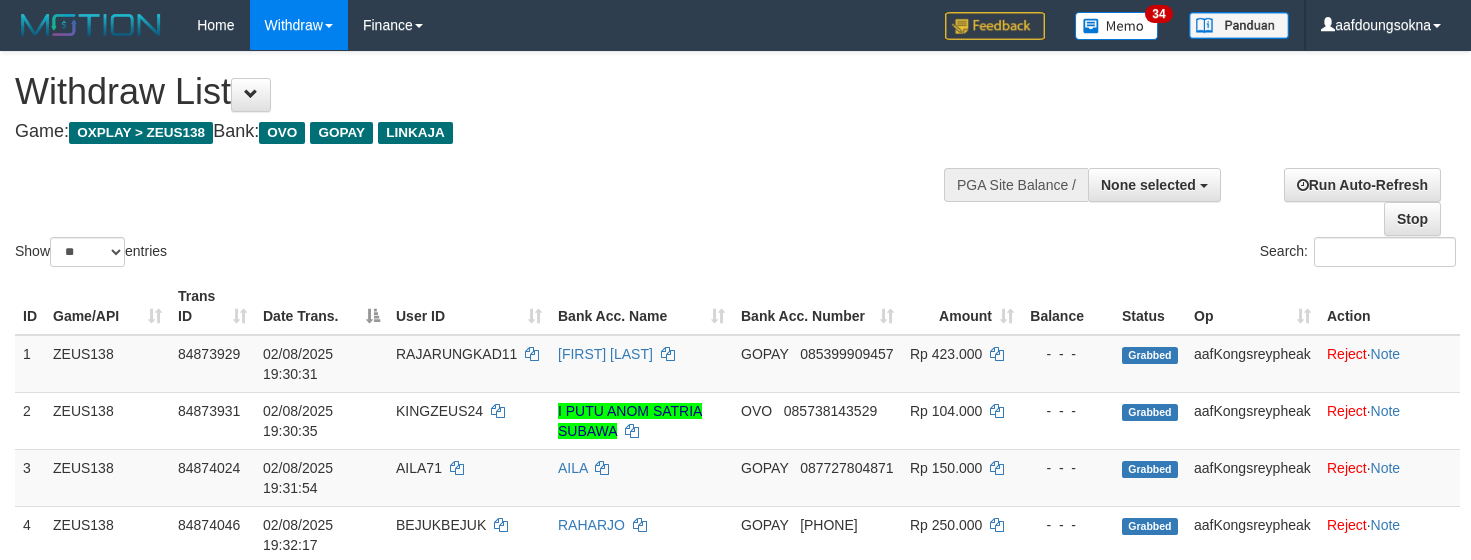 select 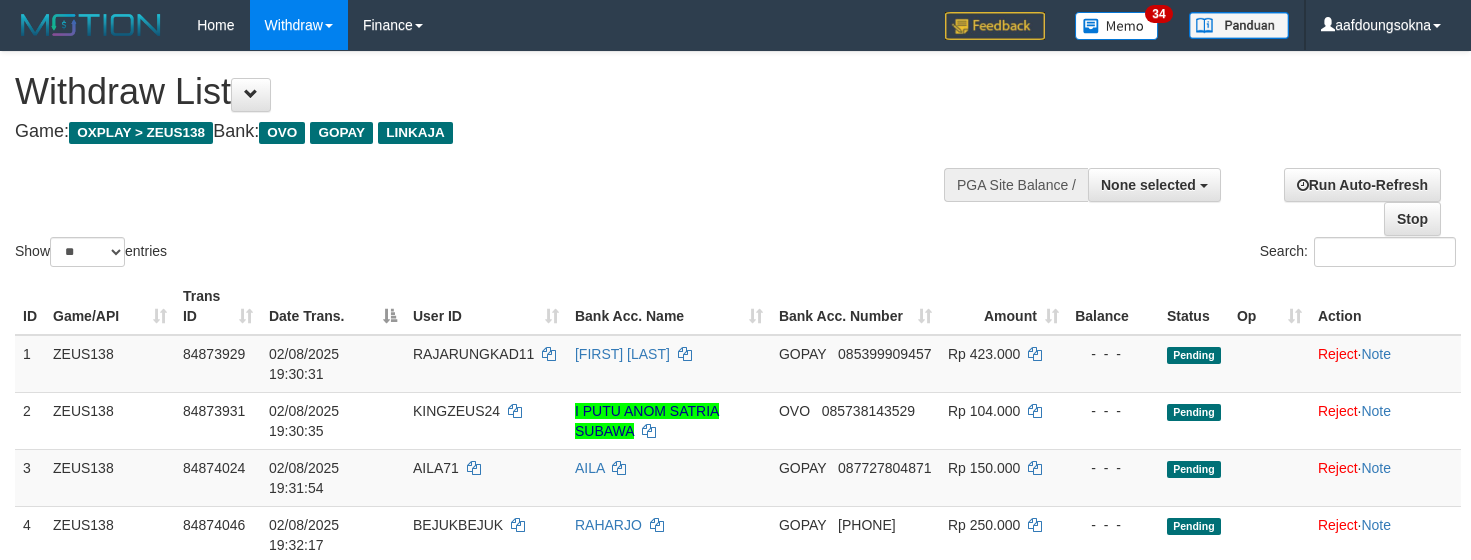 select 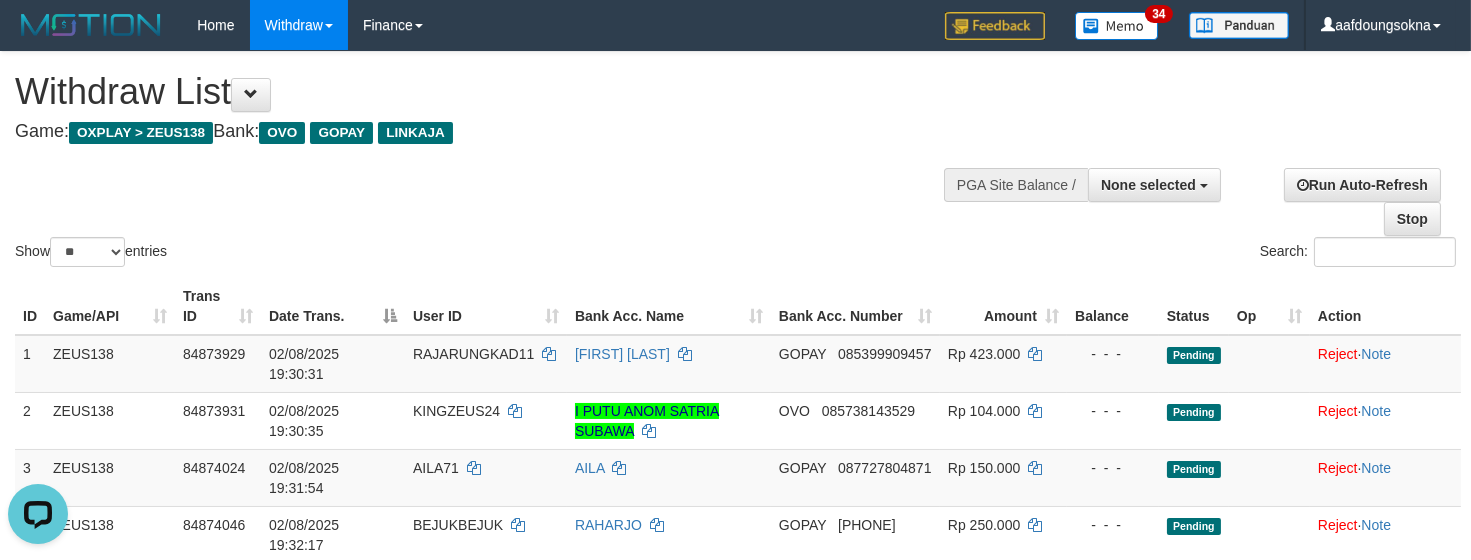 scroll, scrollTop: 0, scrollLeft: 0, axis: both 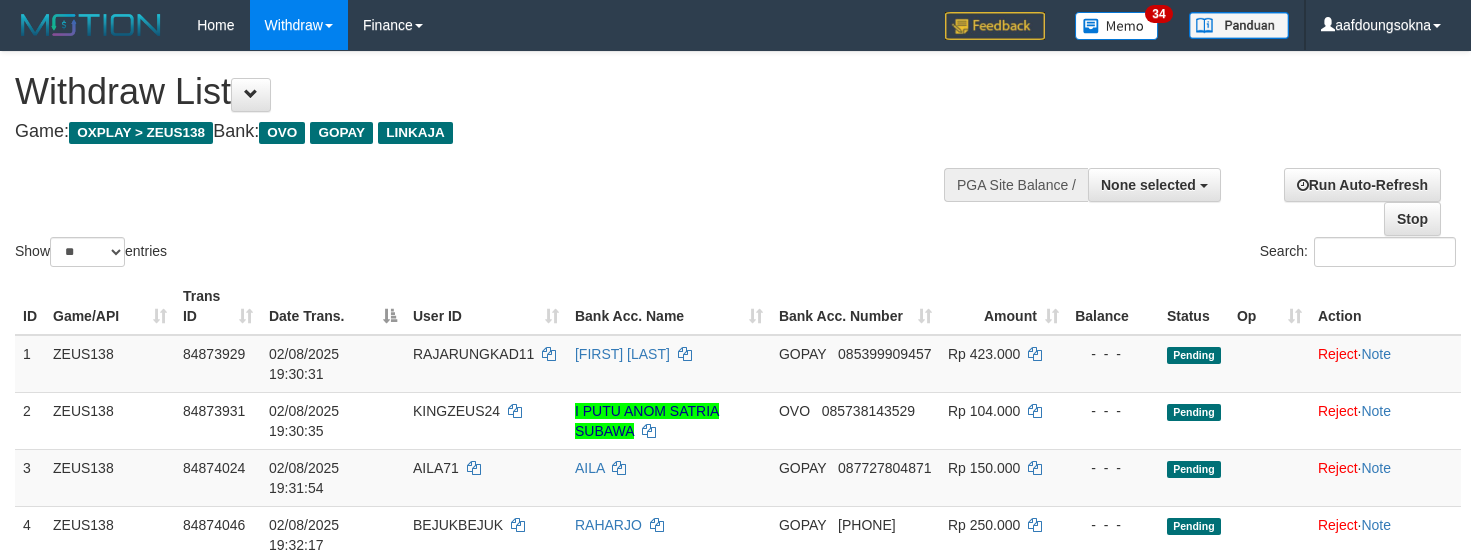select 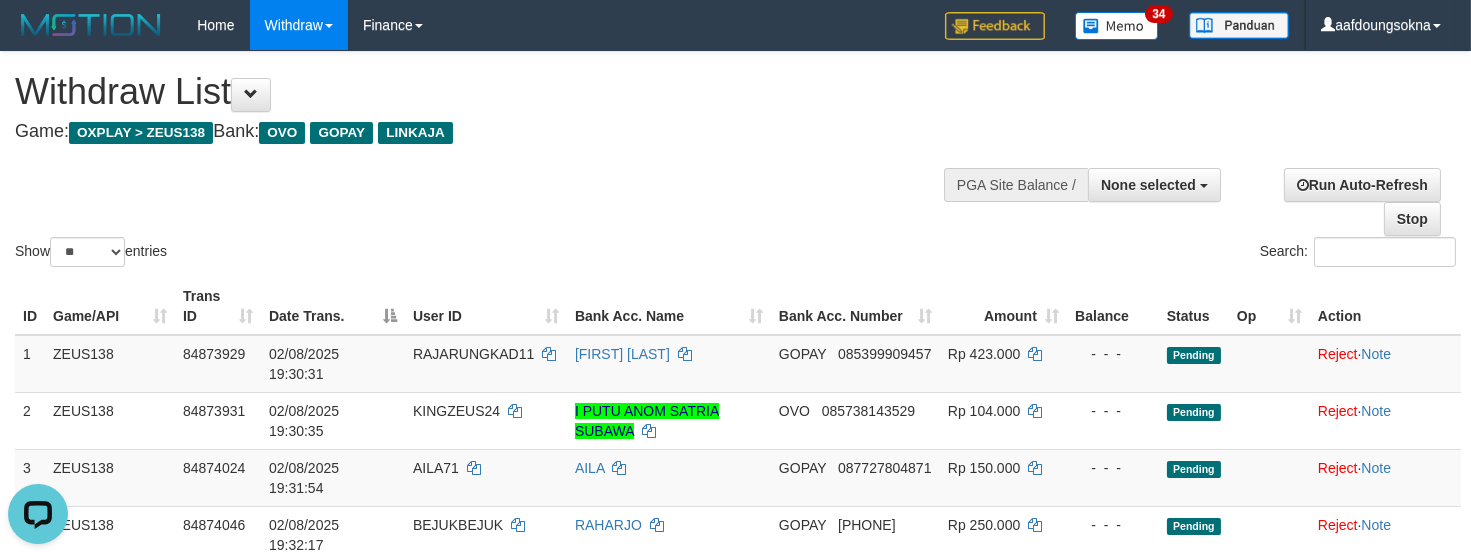 scroll, scrollTop: 0, scrollLeft: 0, axis: both 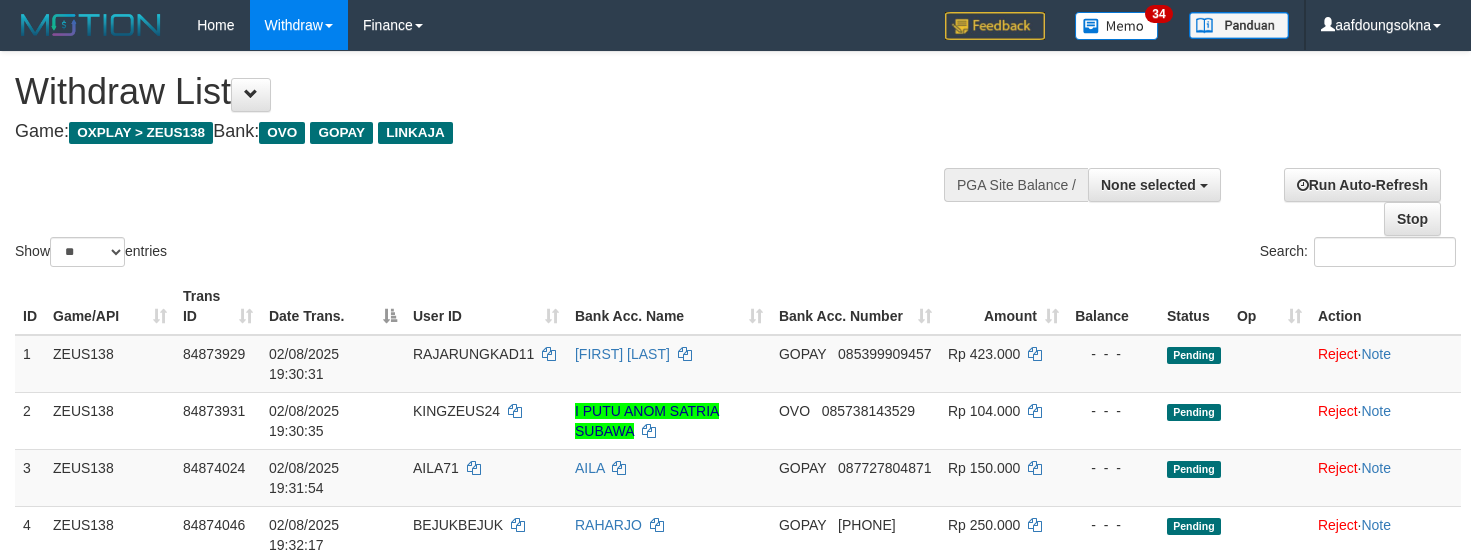 select 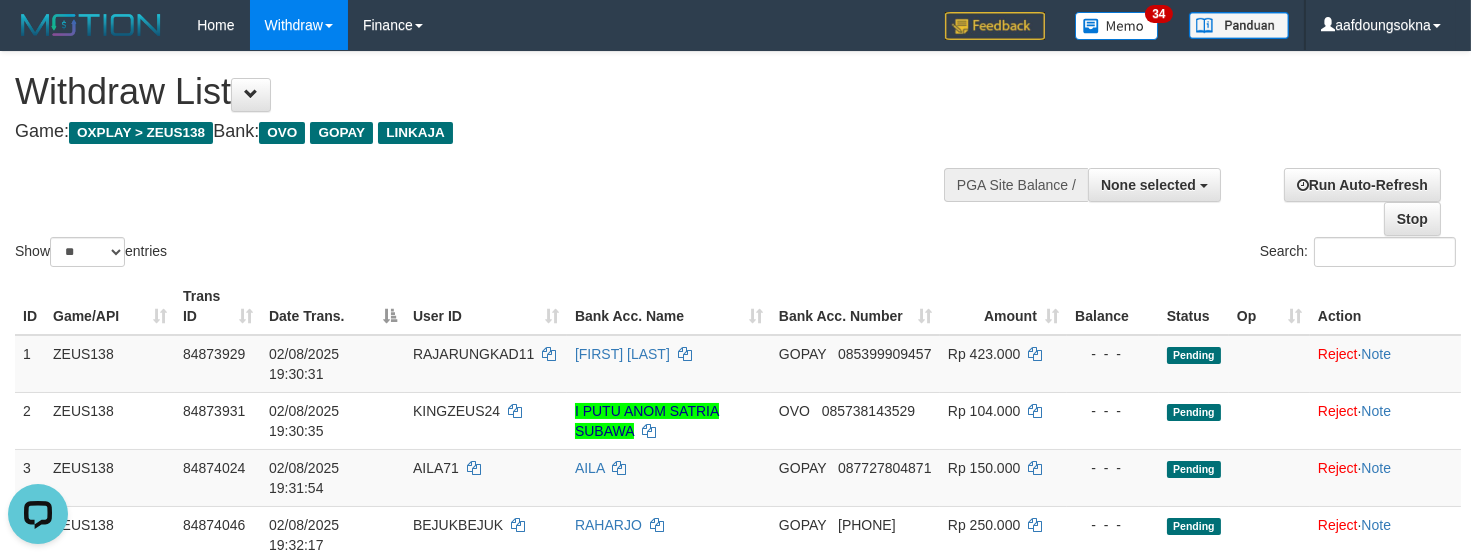 scroll, scrollTop: 0, scrollLeft: 0, axis: both 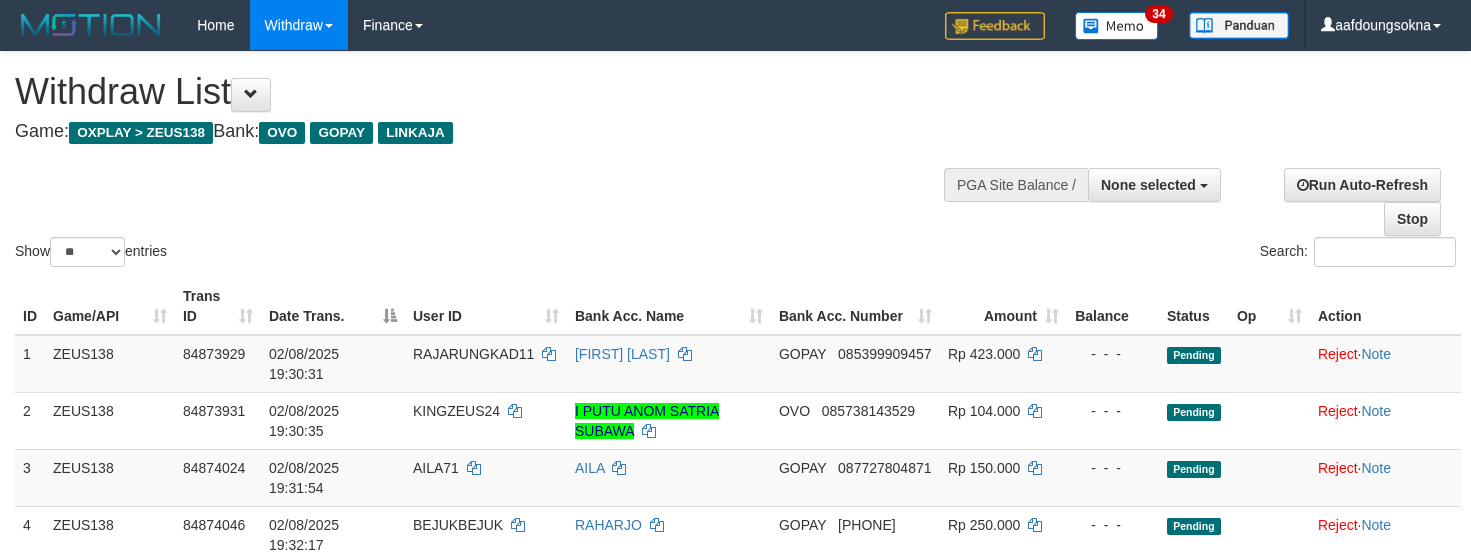 select 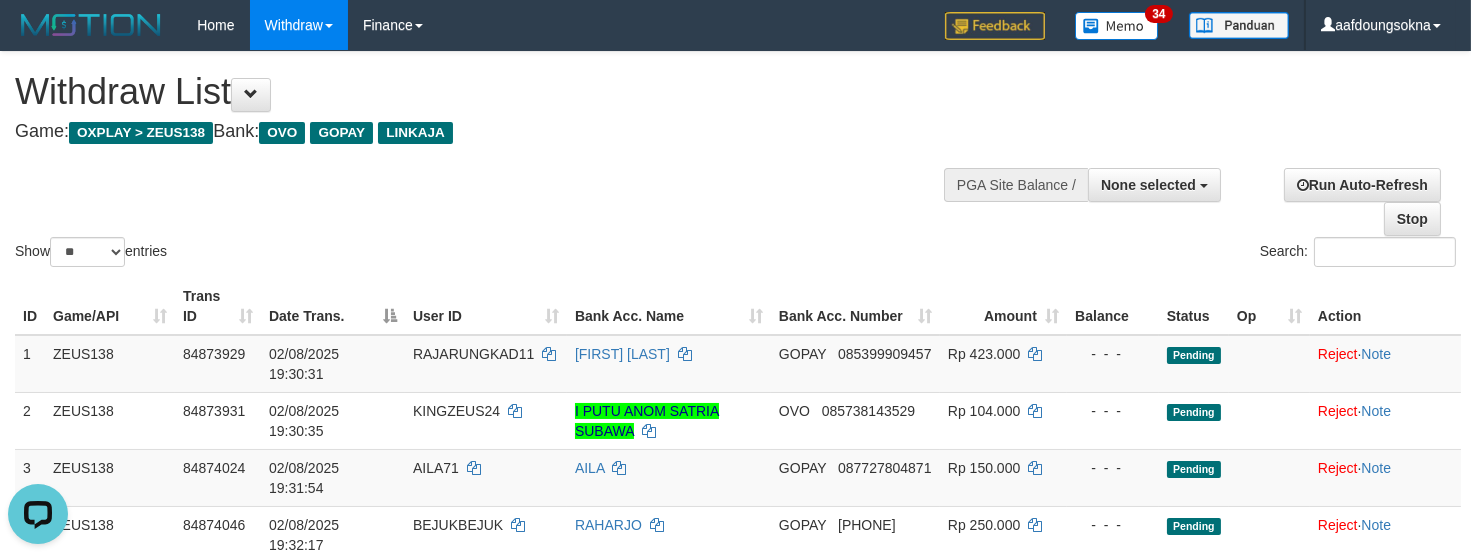 scroll, scrollTop: 0, scrollLeft: 0, axis: both 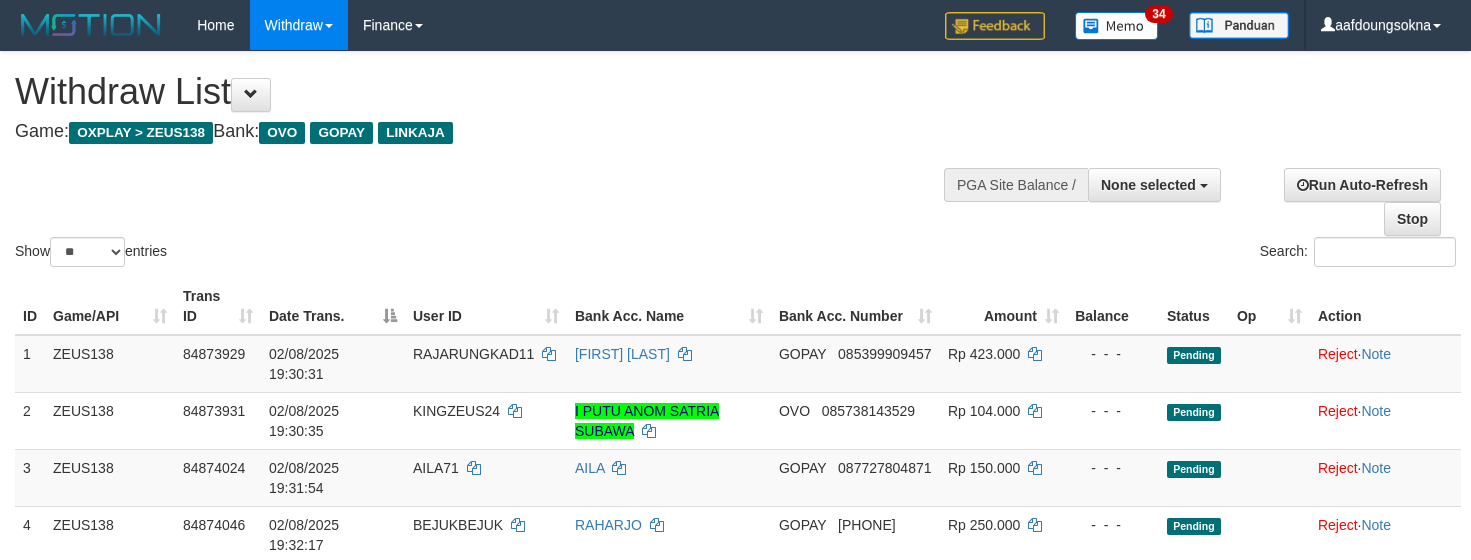 select 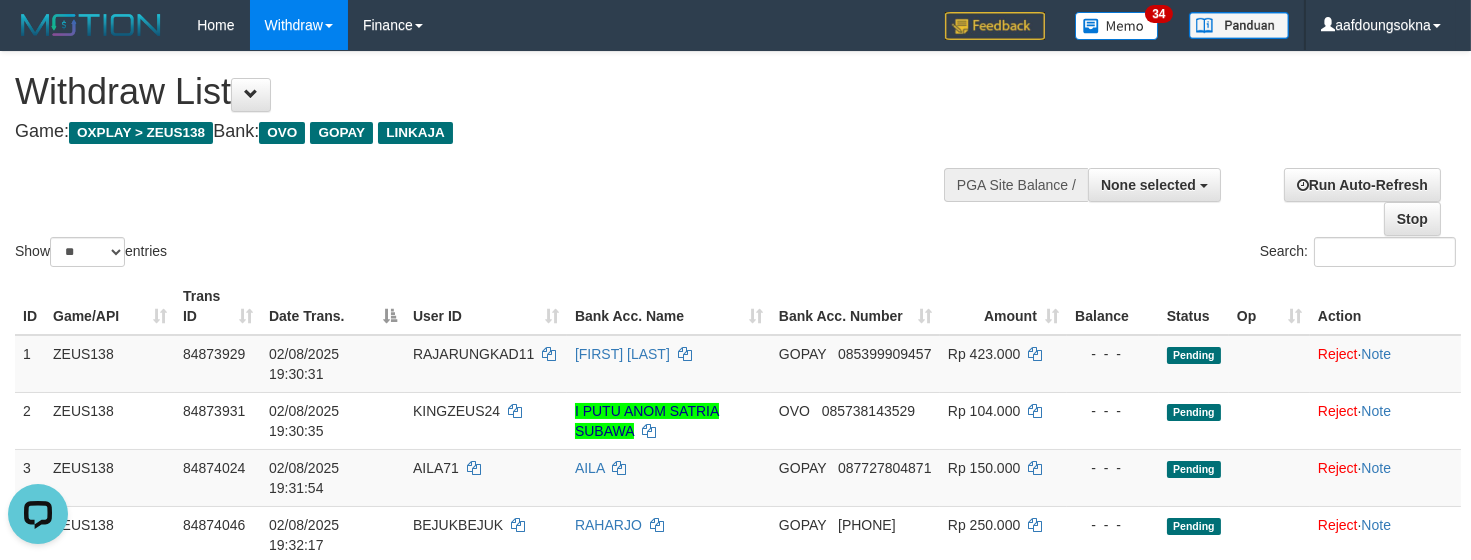 scroll, scrollTop: 0, scrollLeft: 0, axis: both 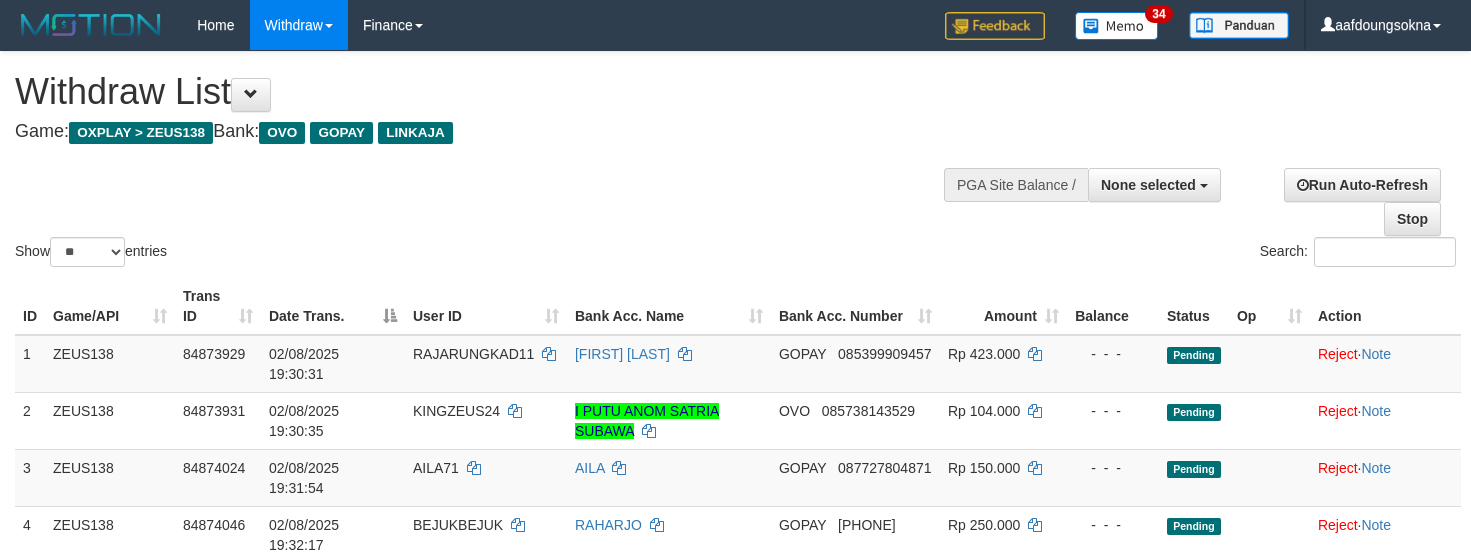 select 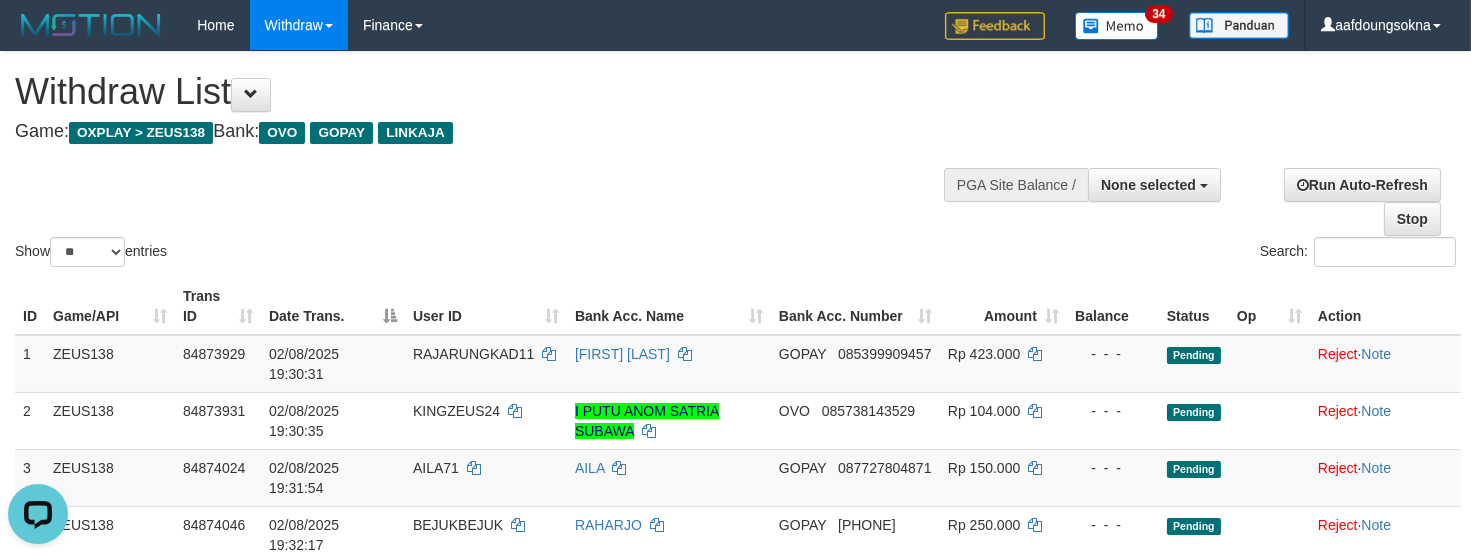 scroll, scrollTop: 0, scrollLeft: 0, axis: both 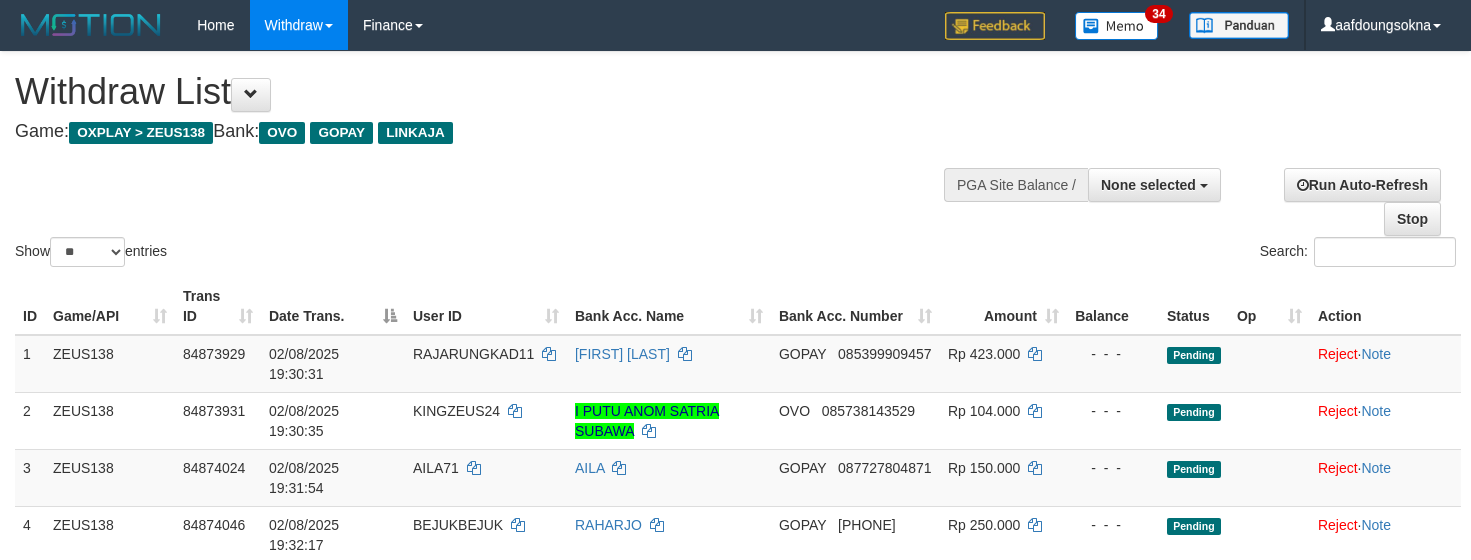select 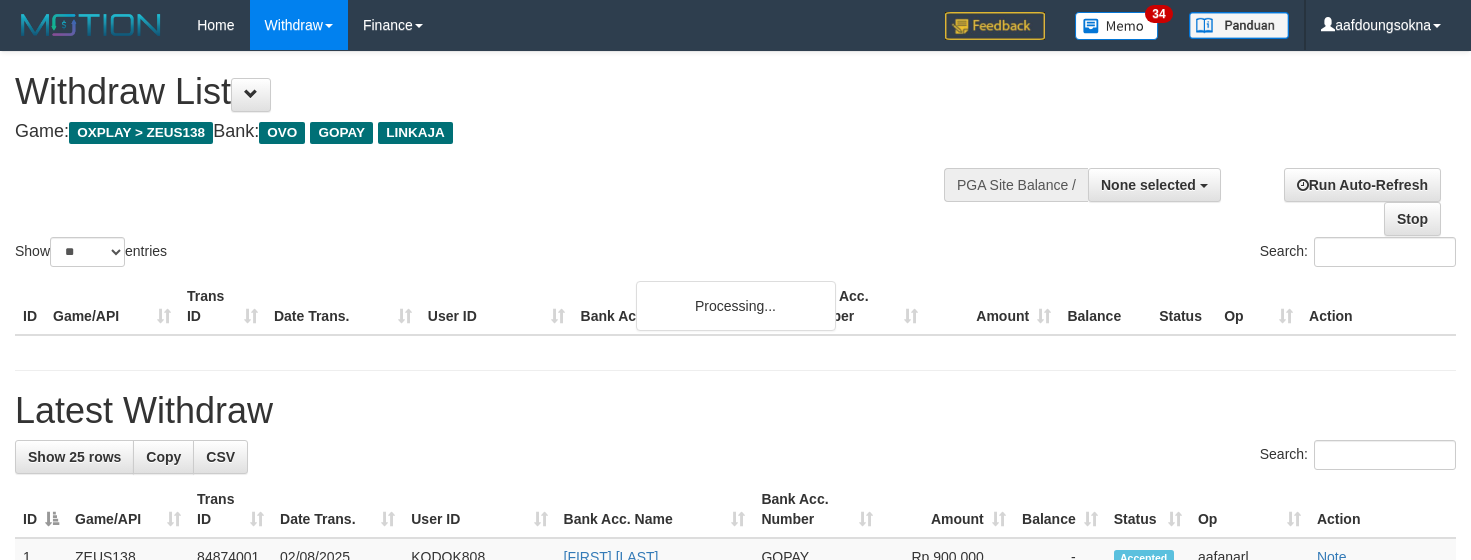 select 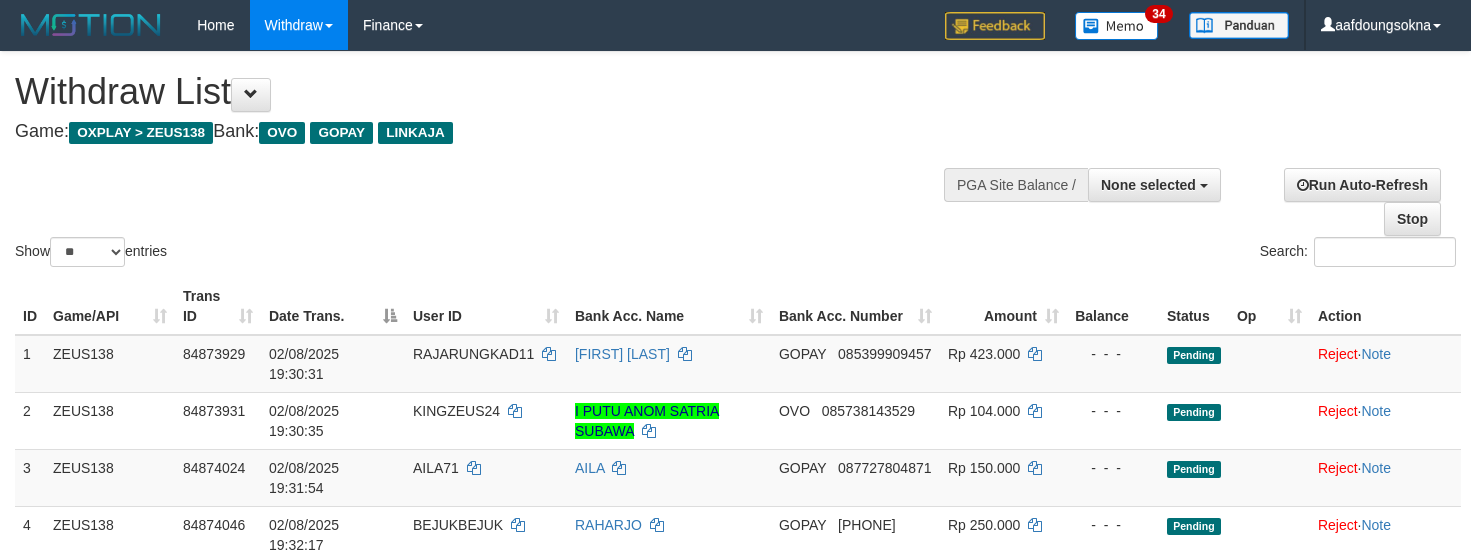 select 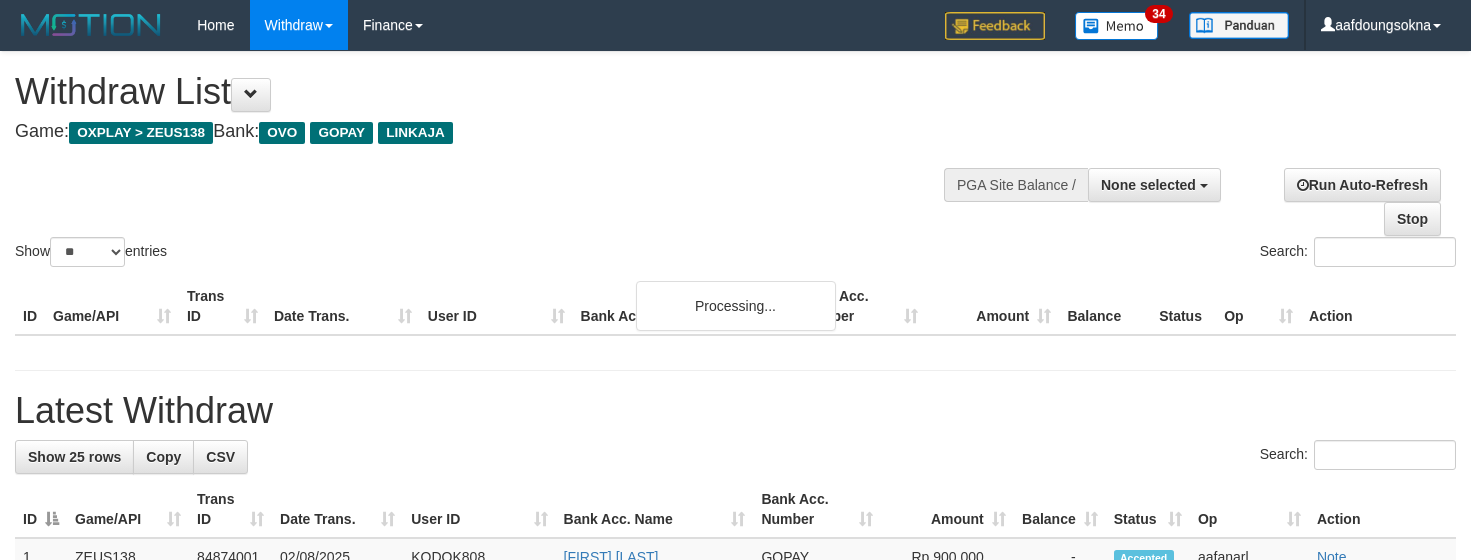 select 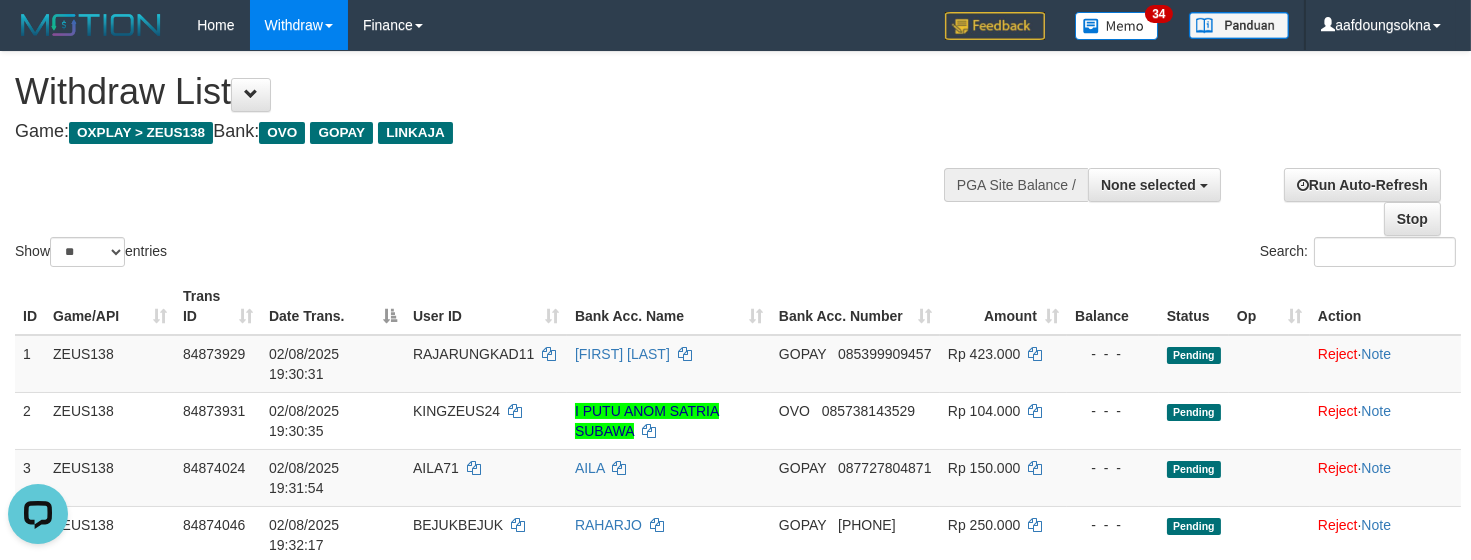 scroll, scrollTop: 0, scrollLeft: 0, axis: both 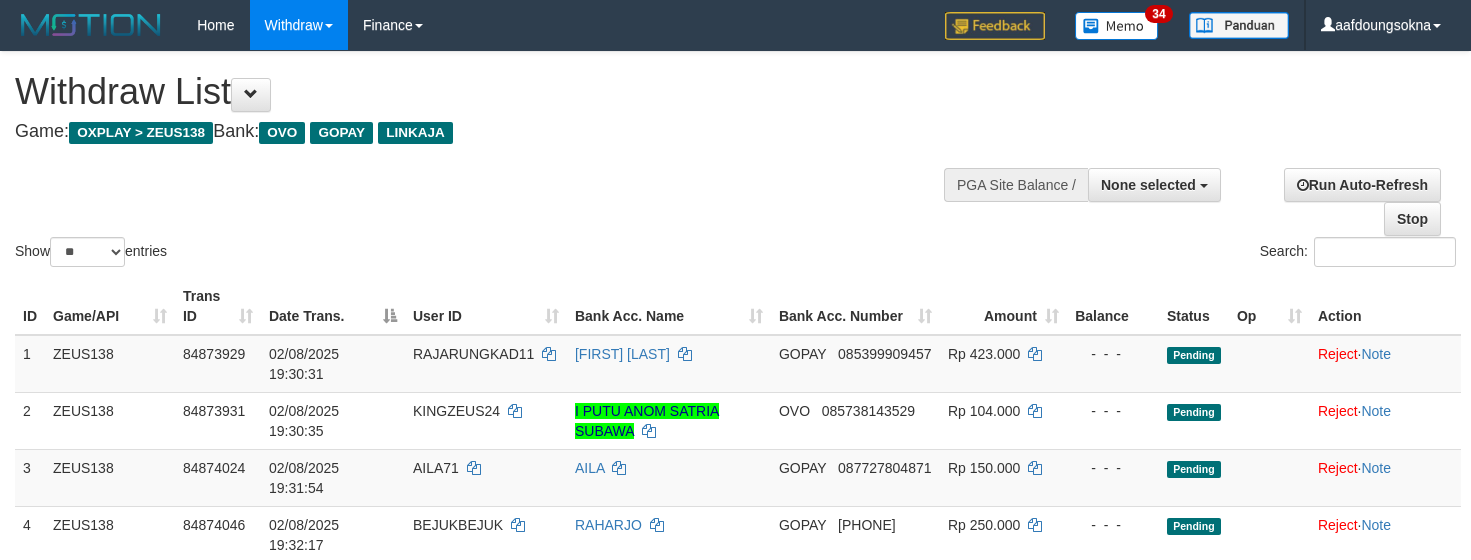 select 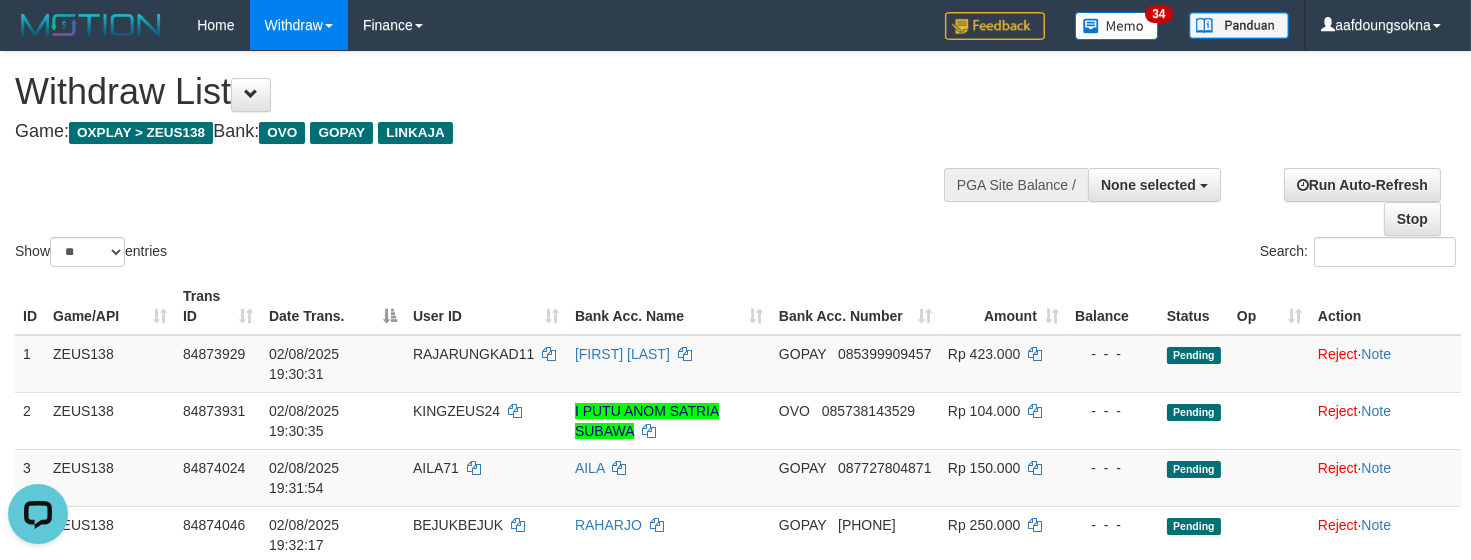 scroll, scrollTop: 0, scrollLeft: 0, axis: both 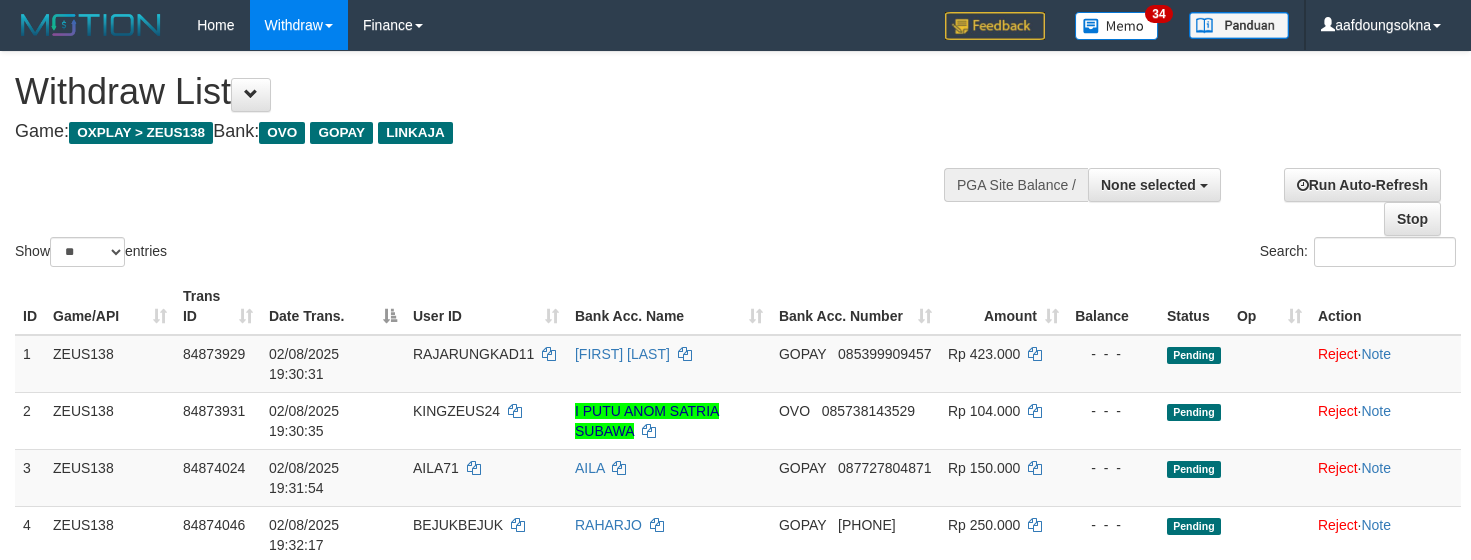 select 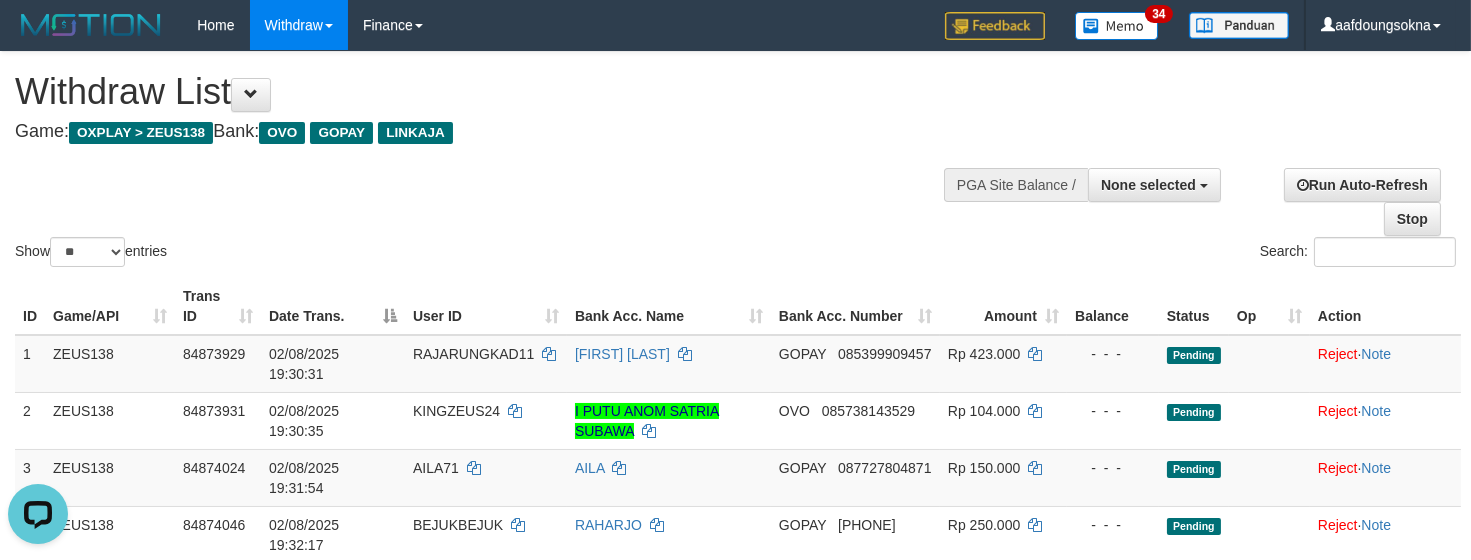 scroll, scrollTop: 0, scrollLeft: 0, axis: both 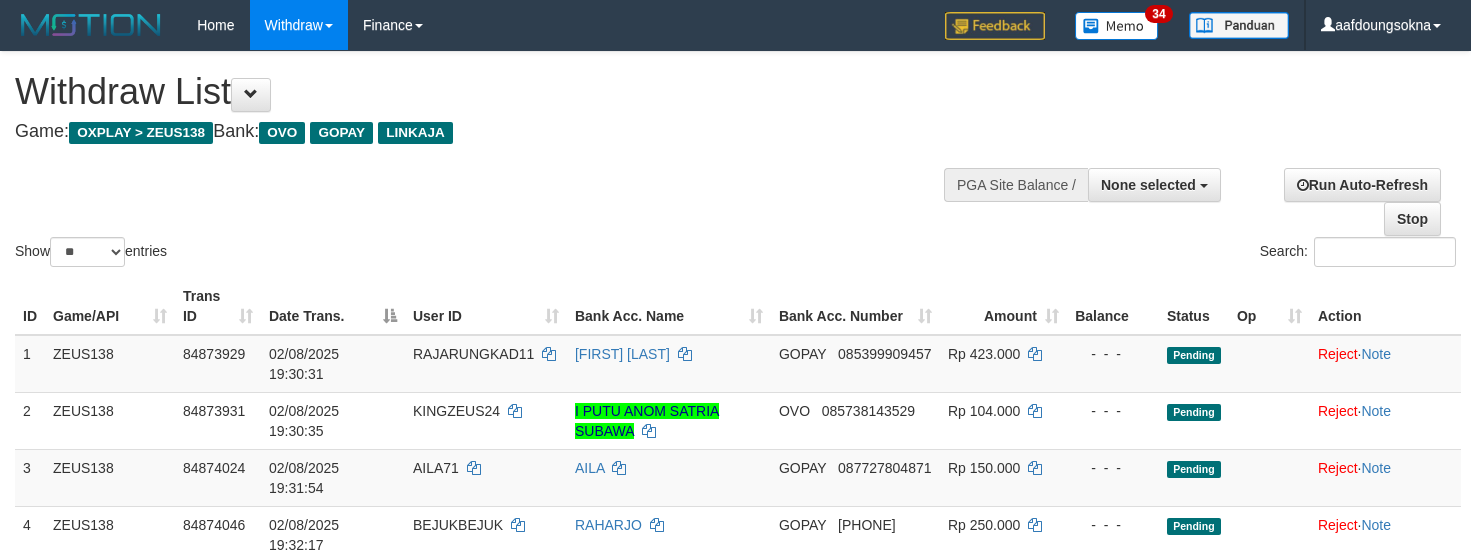 select 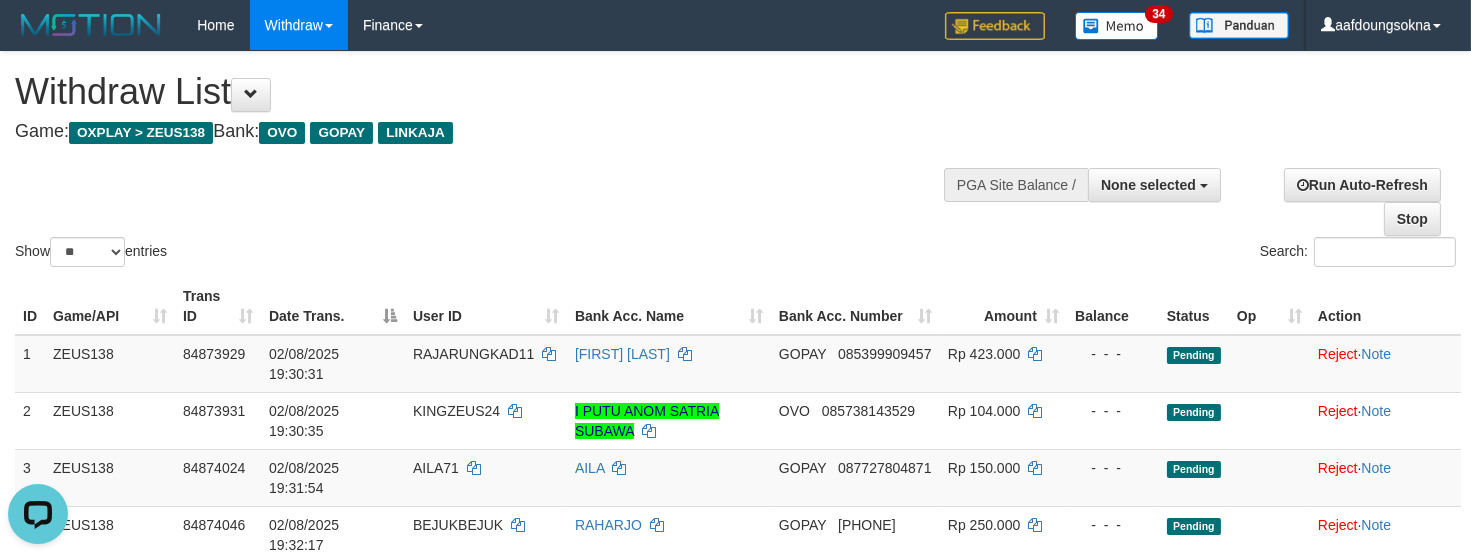 scroll, scrollTop: 0, scrollLeft: 0, axis: both 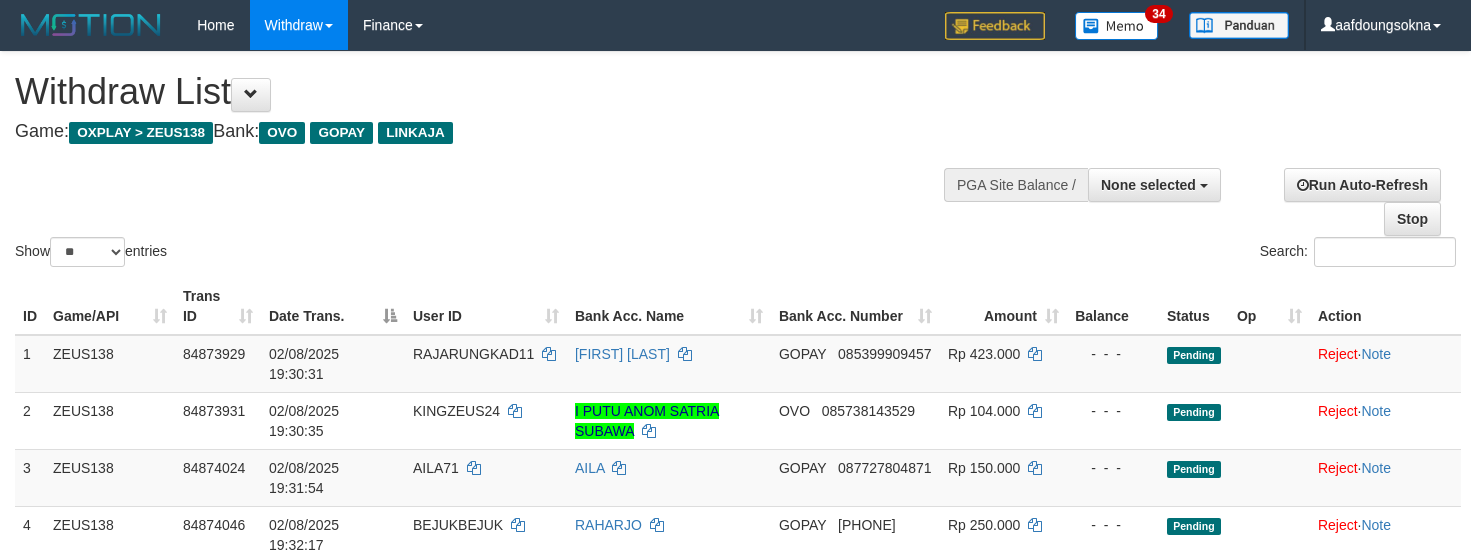 select 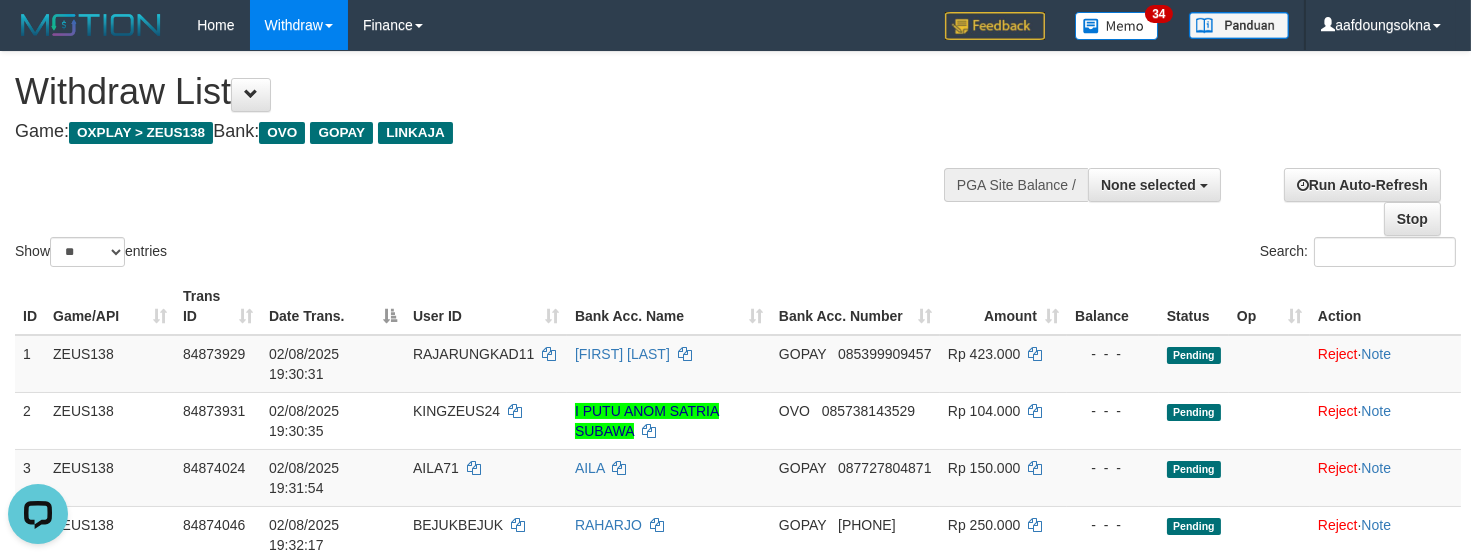 scroll, scrollTop: 0, scrollLeft: 0, axis: both 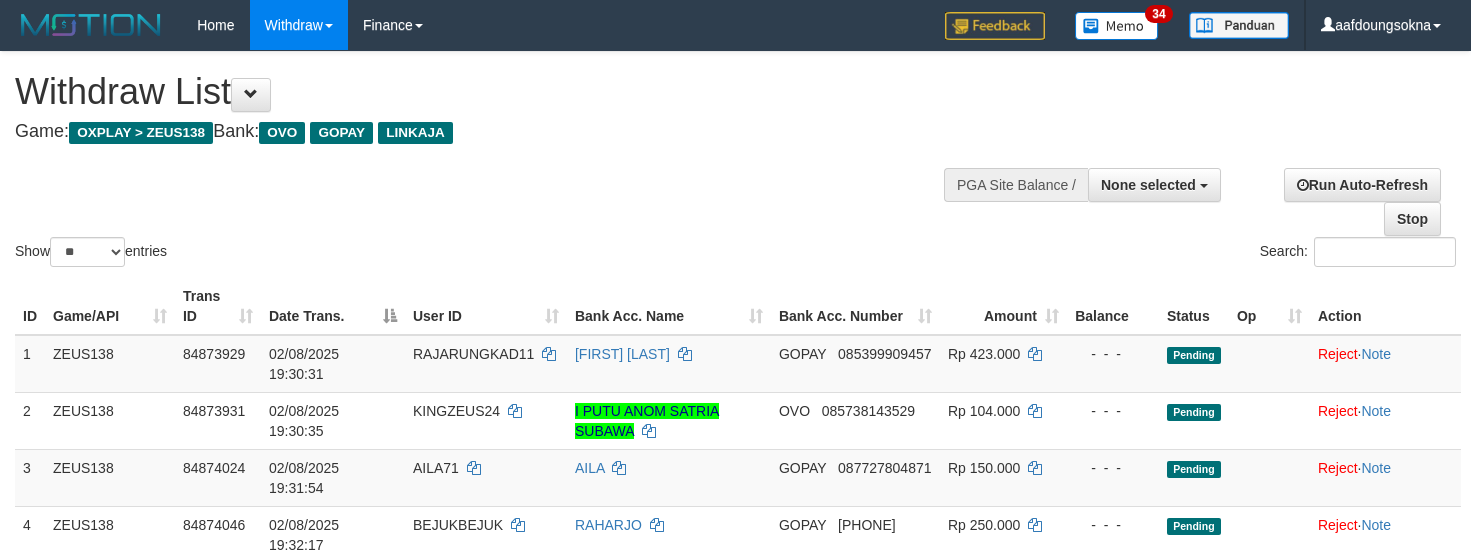 select 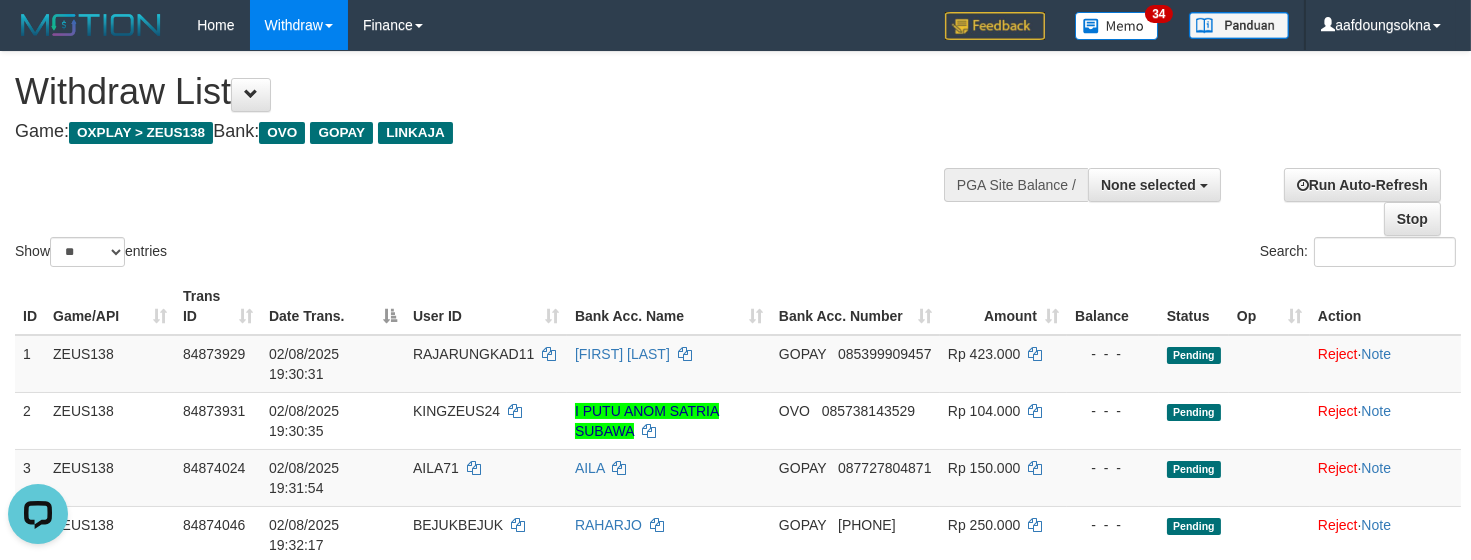 scroll, scrollTop: 0, scrollLeft: 0, axis: both 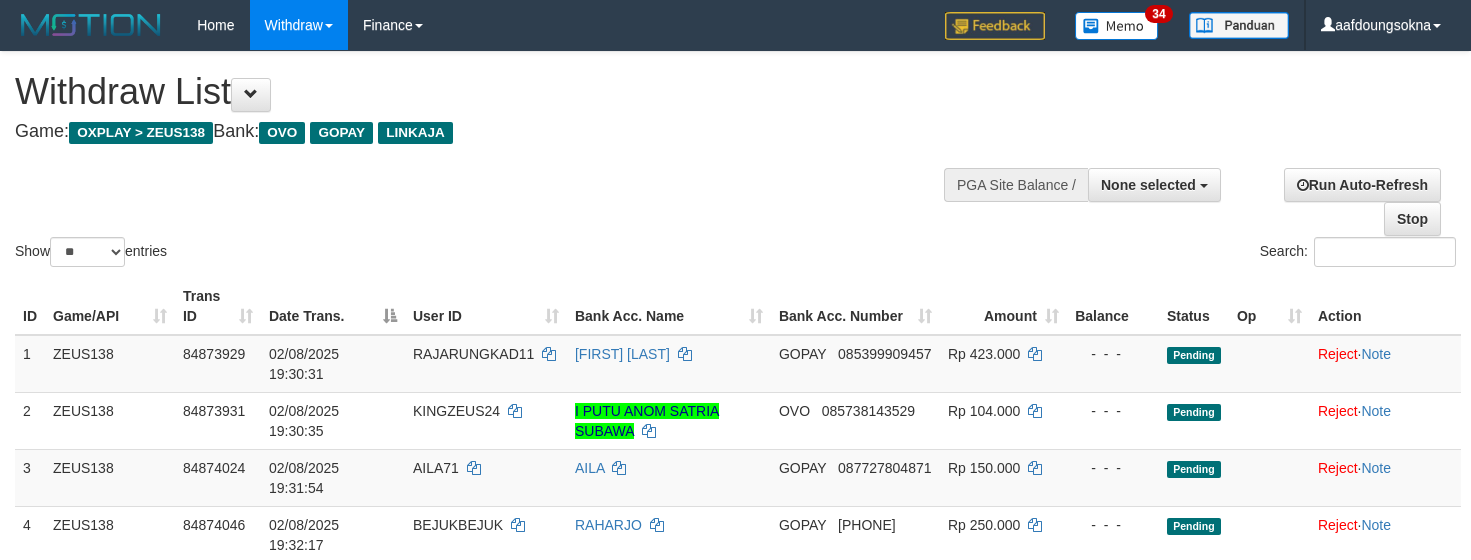 select 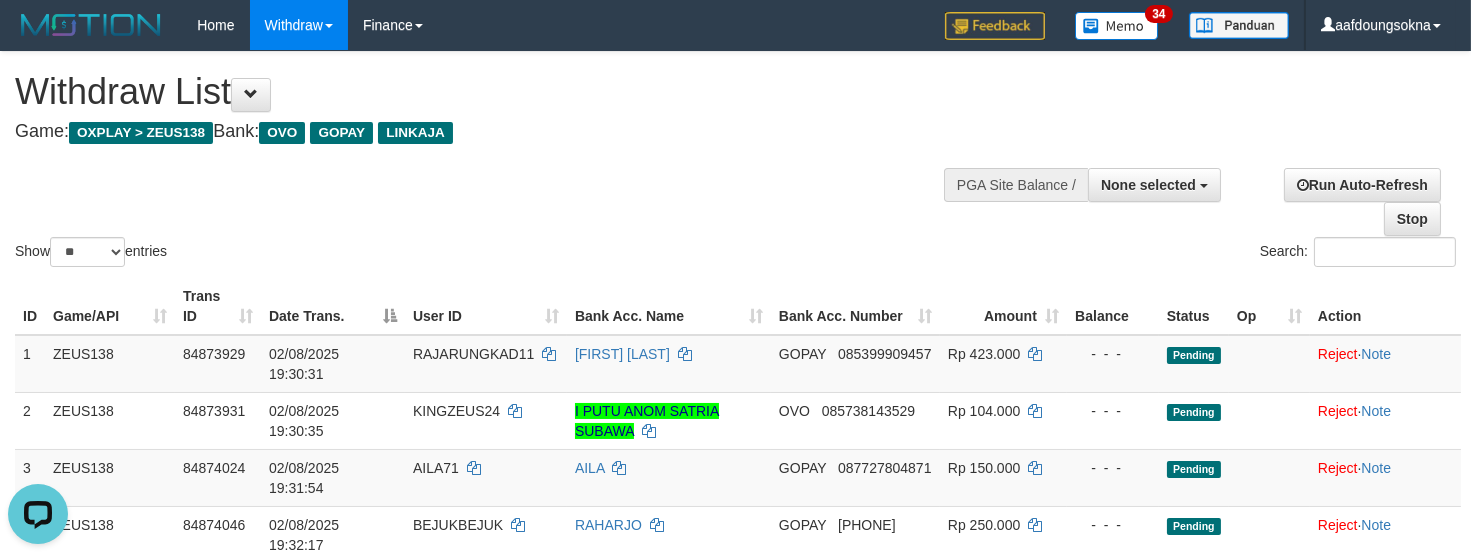 scroll, scrollTop: 0, scrollLeft: 0, axis: both 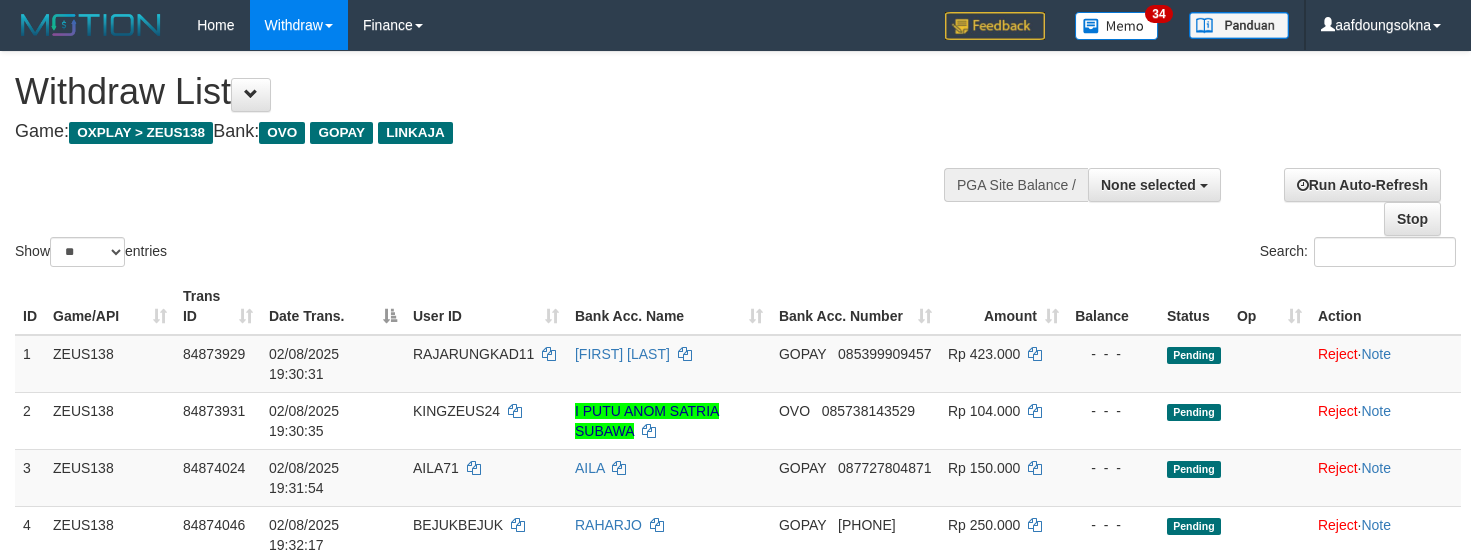 select 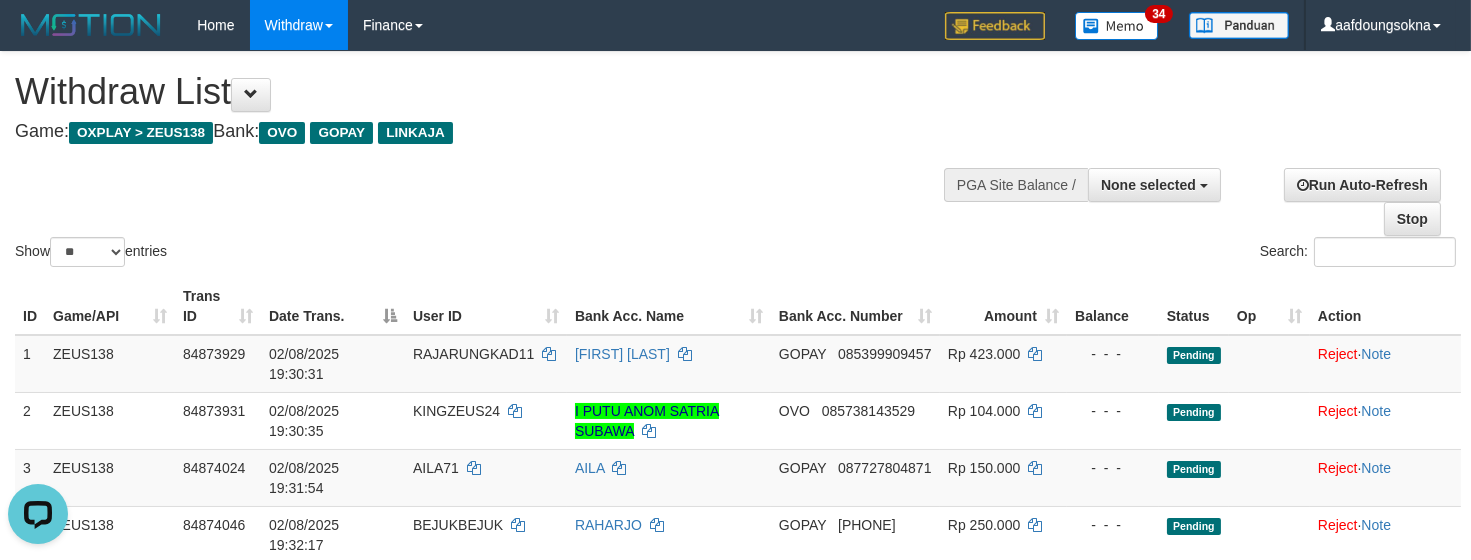 scroll, scrollTop: 0, scrollLeft: 0, axis: both 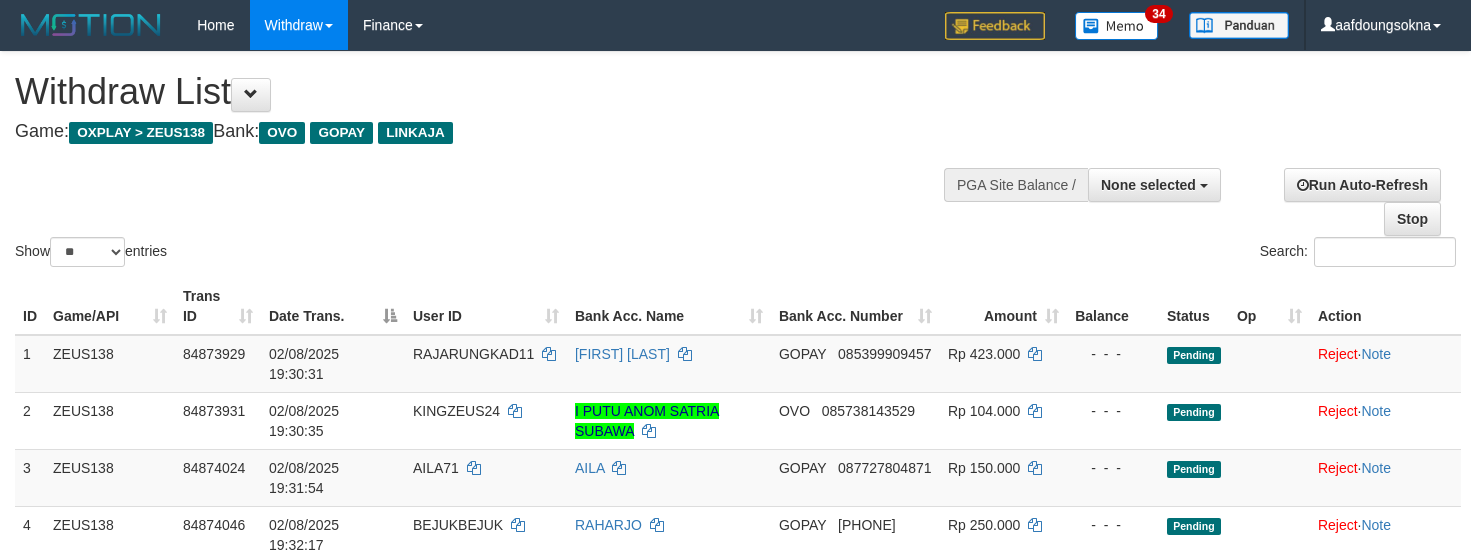 select 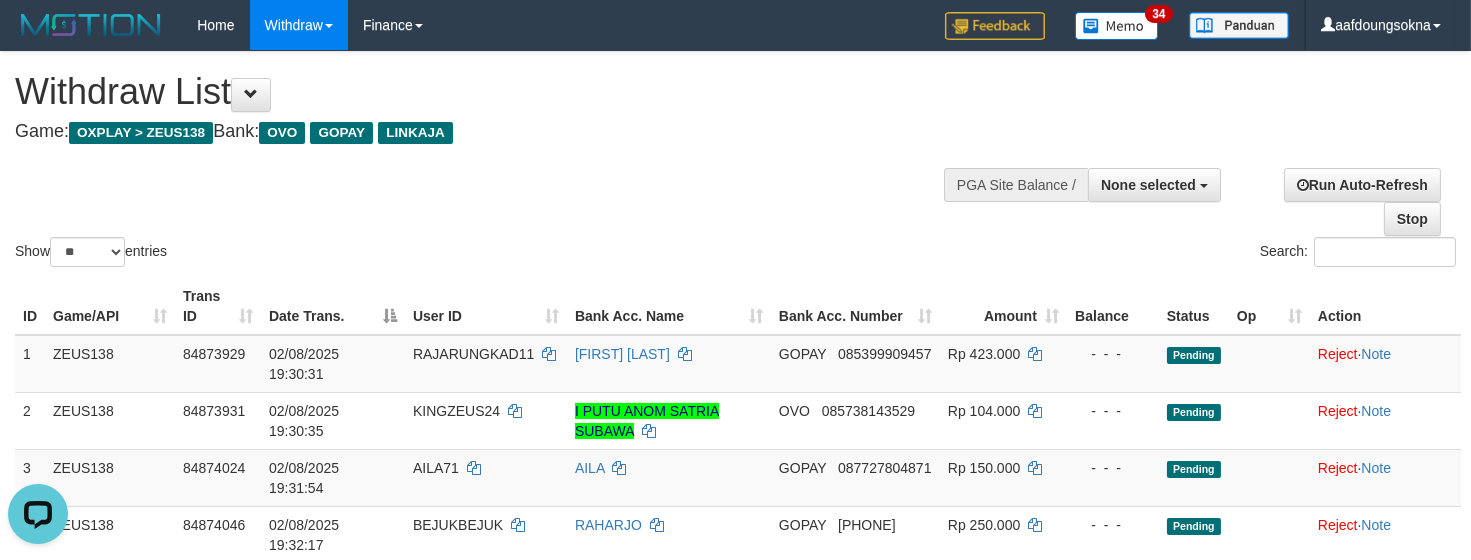scroll, scrollTop: 0, scrollLeft: 0, axis: both 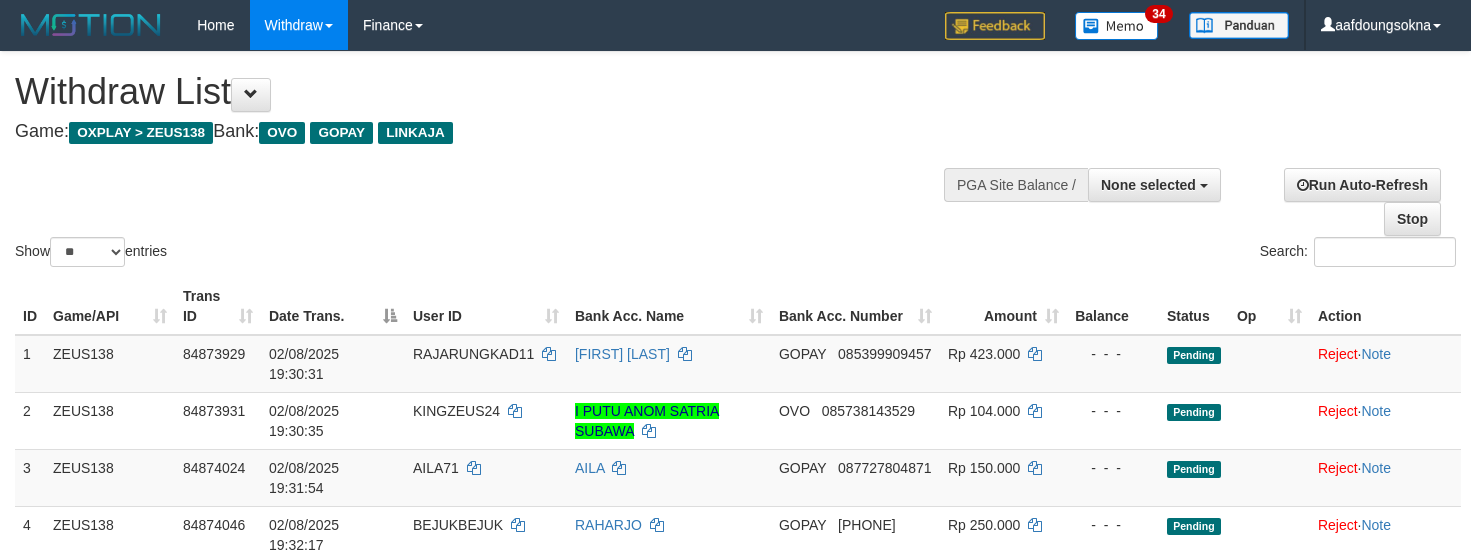 select 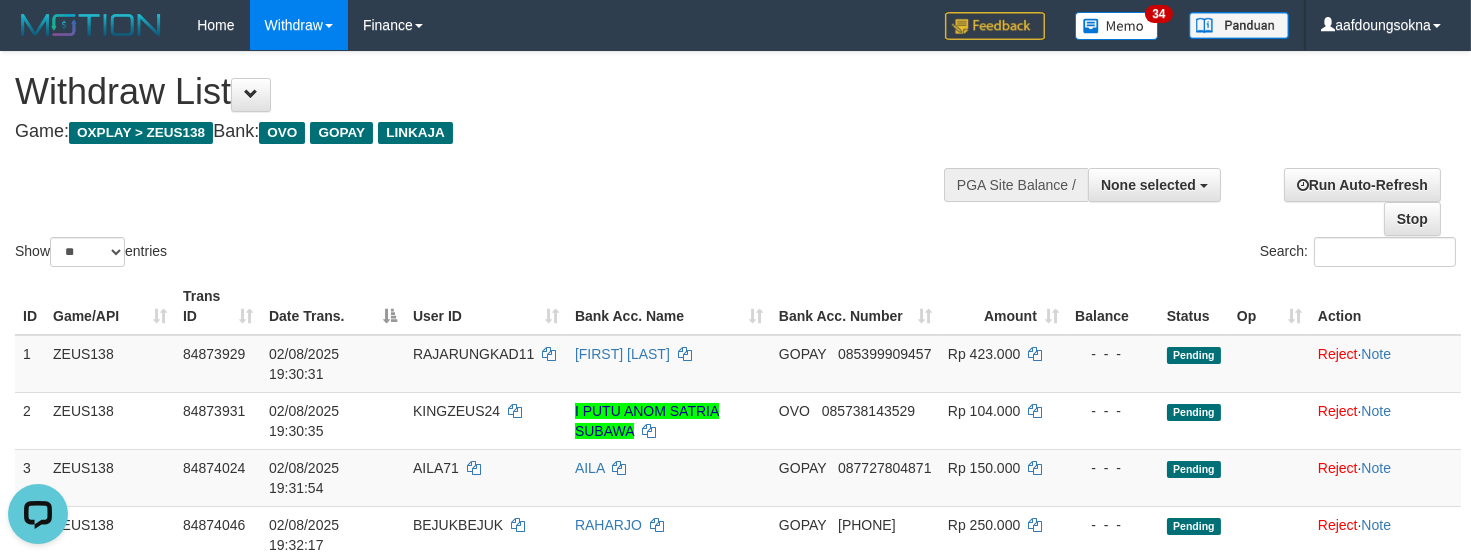 scroll, scrollTop: 0, scrollLeft: 0, axis: both 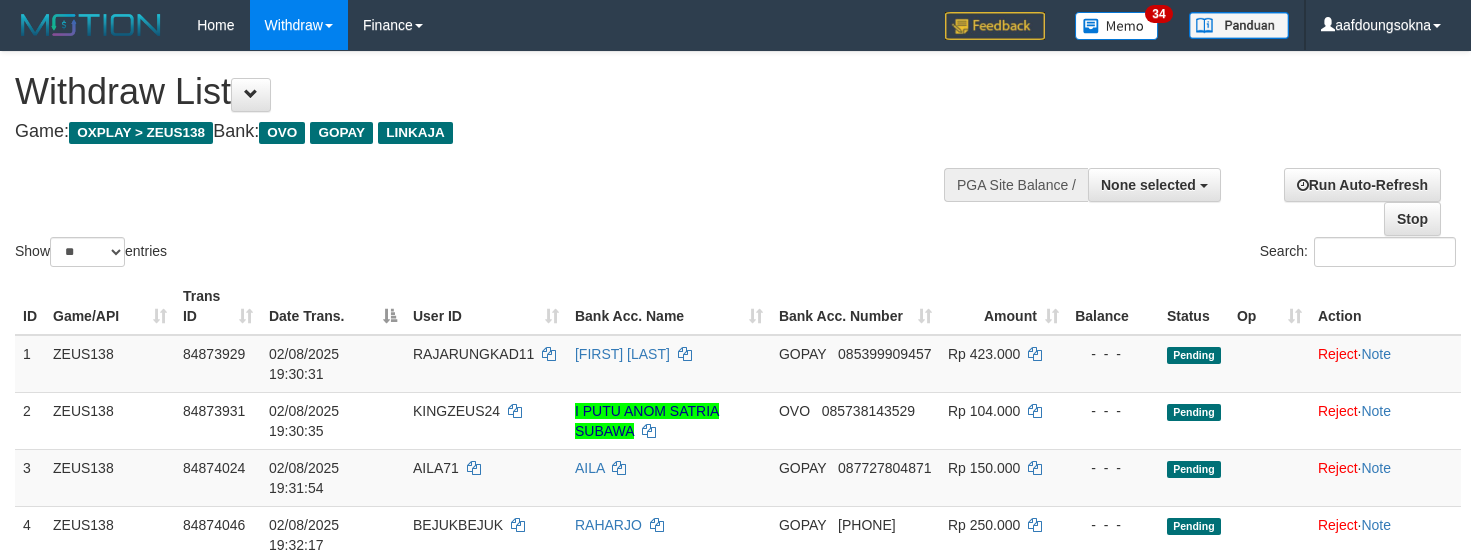 select 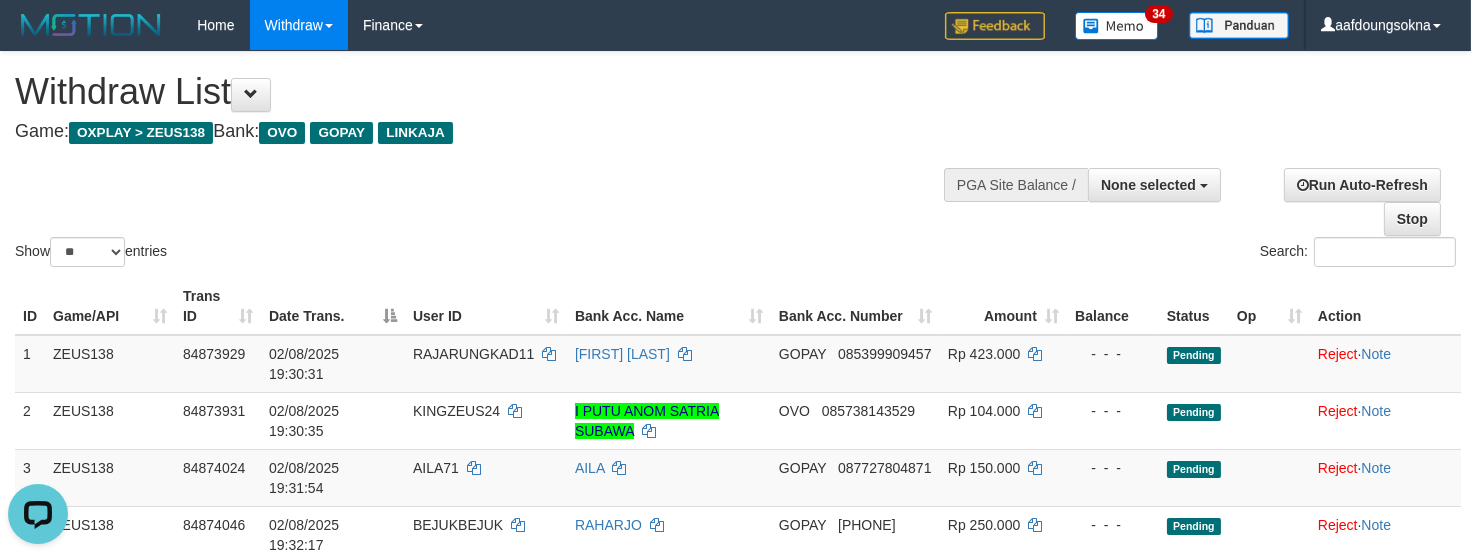 scroll, scrollTop: 0, scrollLeft: 0, axis: both 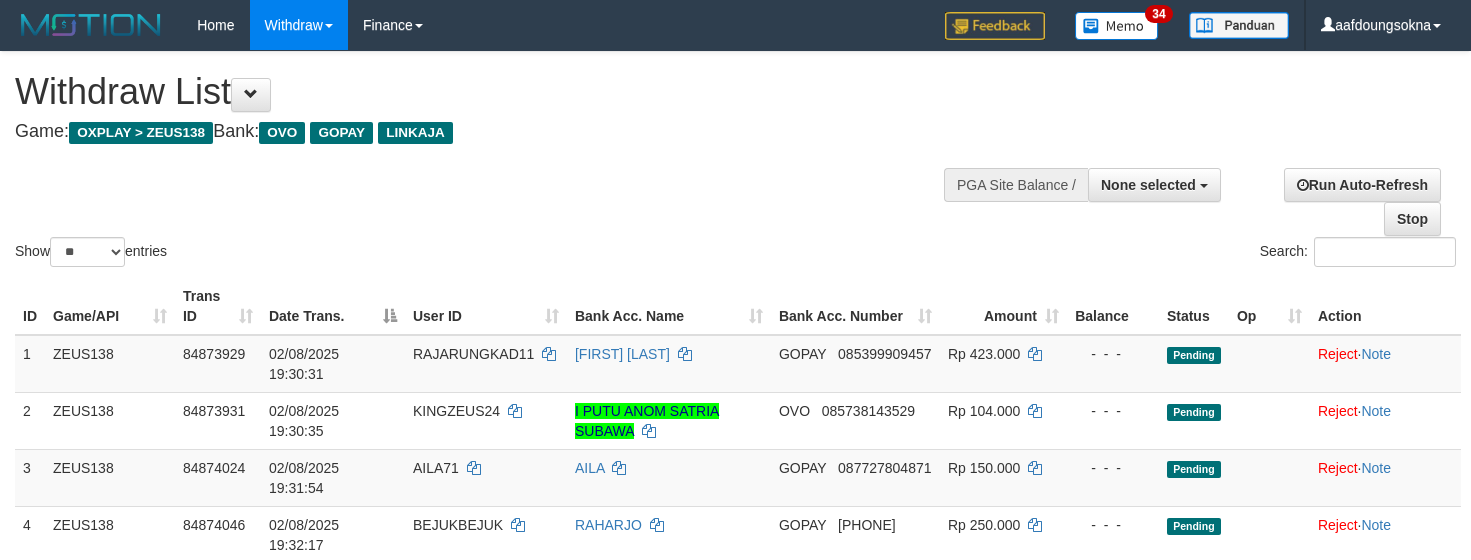select 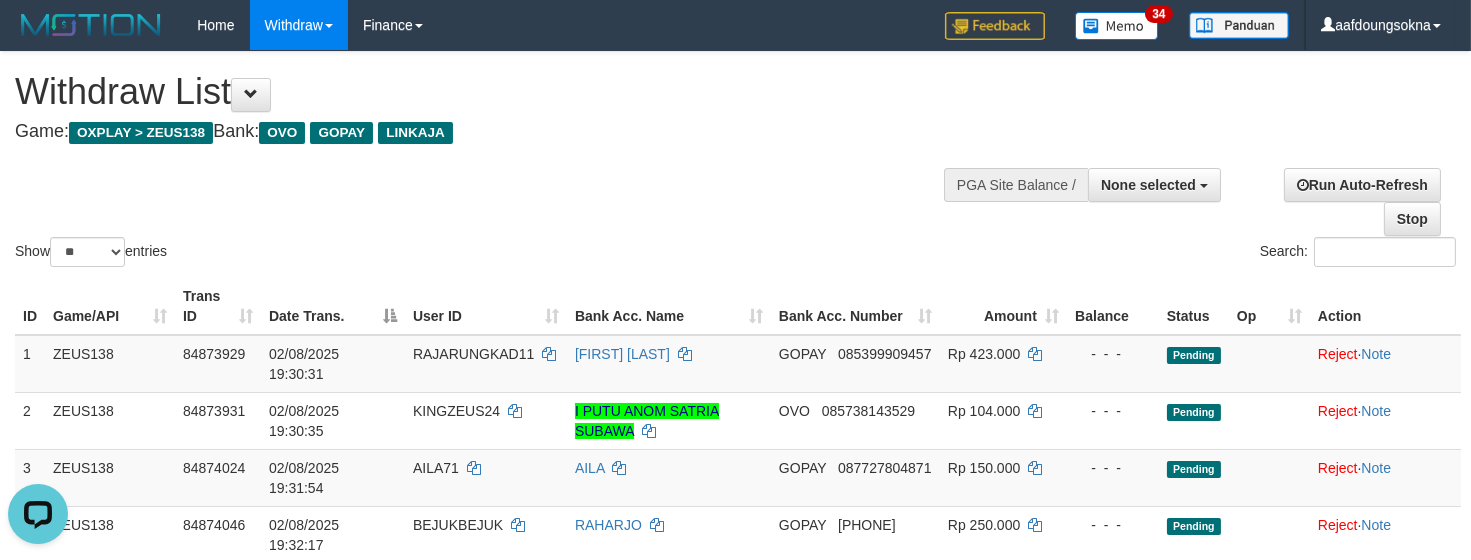 scroll, scrollTop: 0, scrollLeft: 0, axis: both 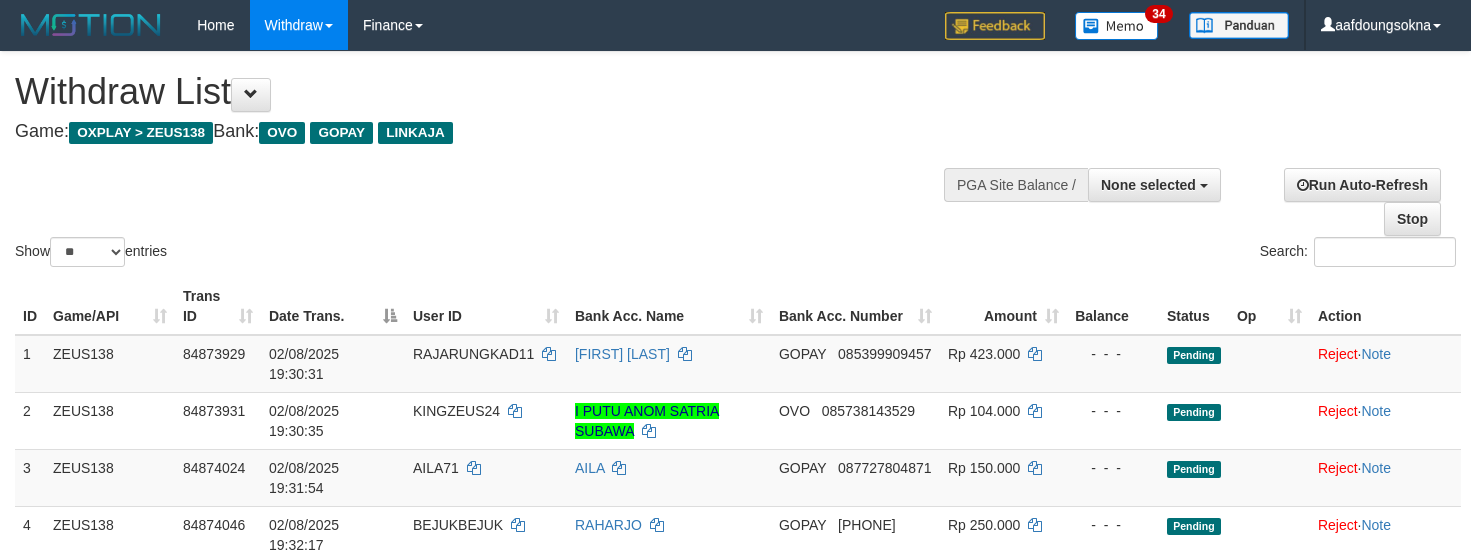select 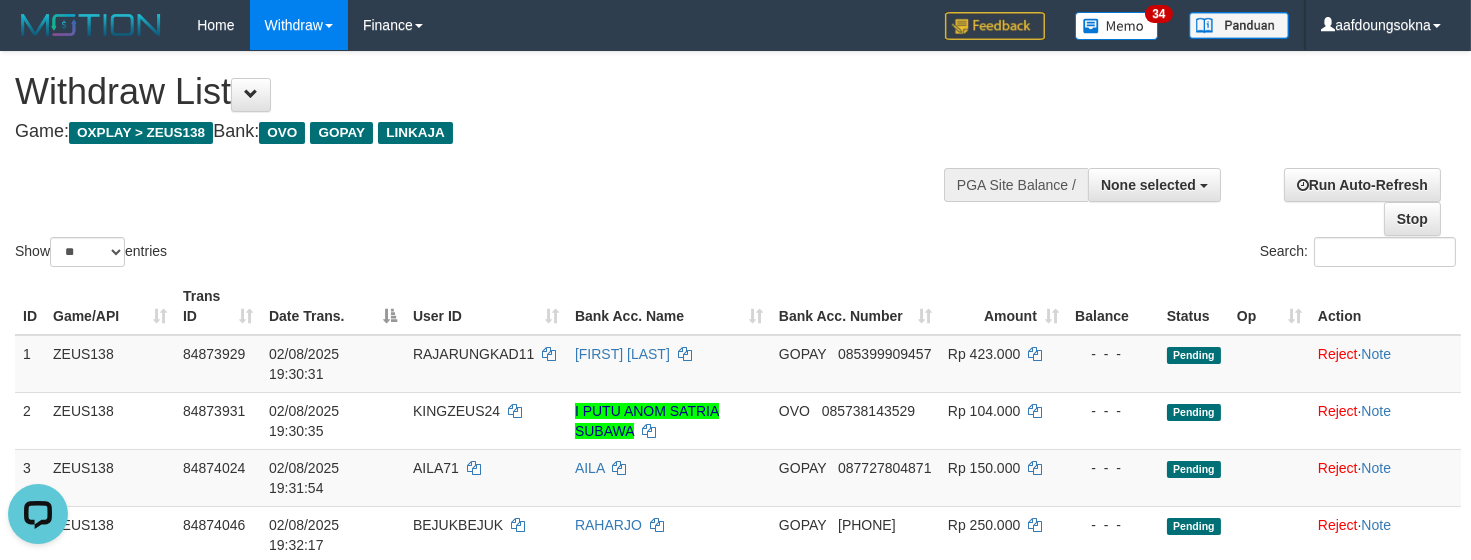scroll, scrollTop: 0, scrollLeft: 0, axis: both 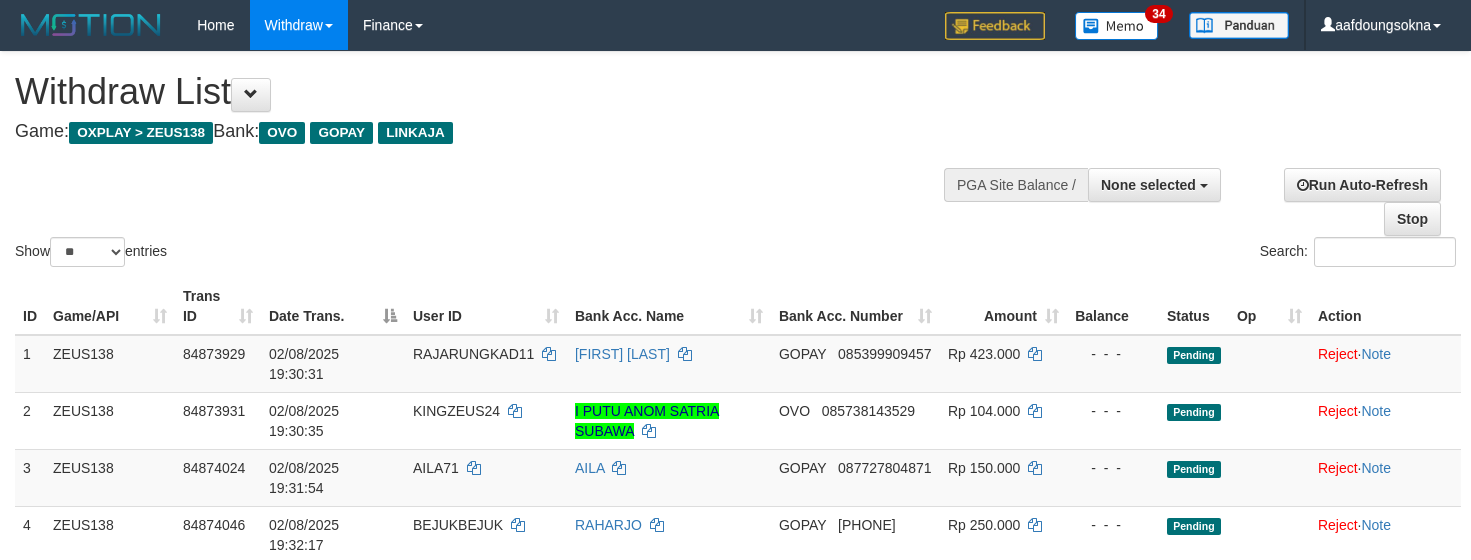 select 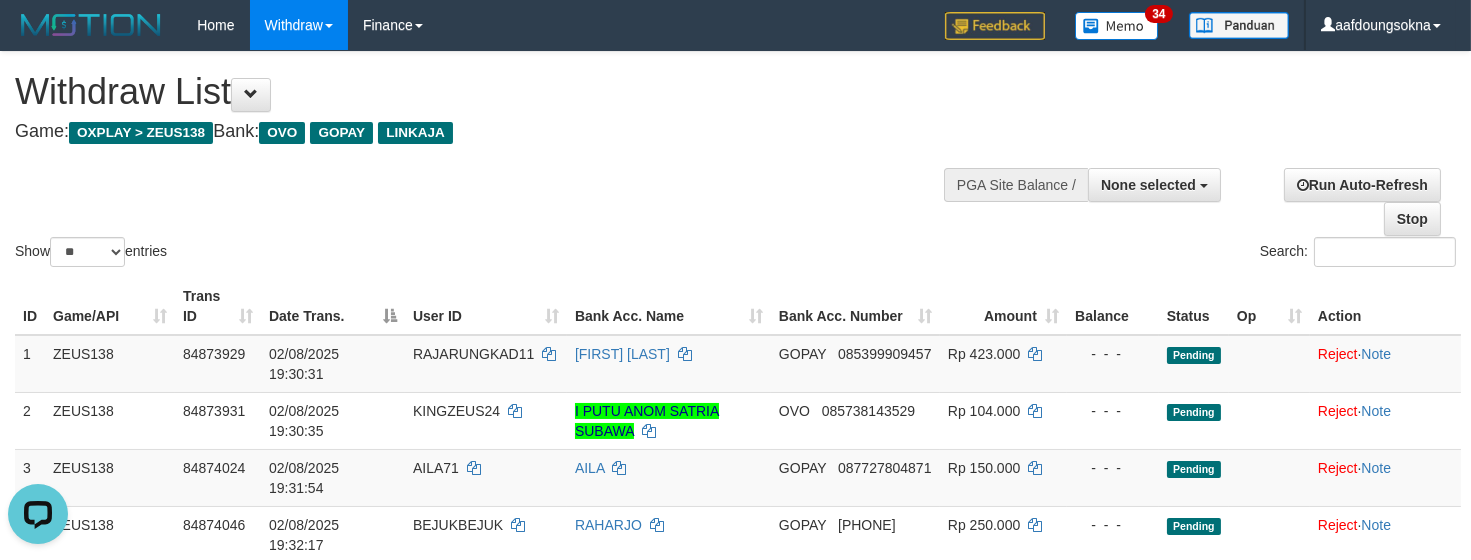 scroll, scrollTop: 0, scrollLeft: 0, axis: both 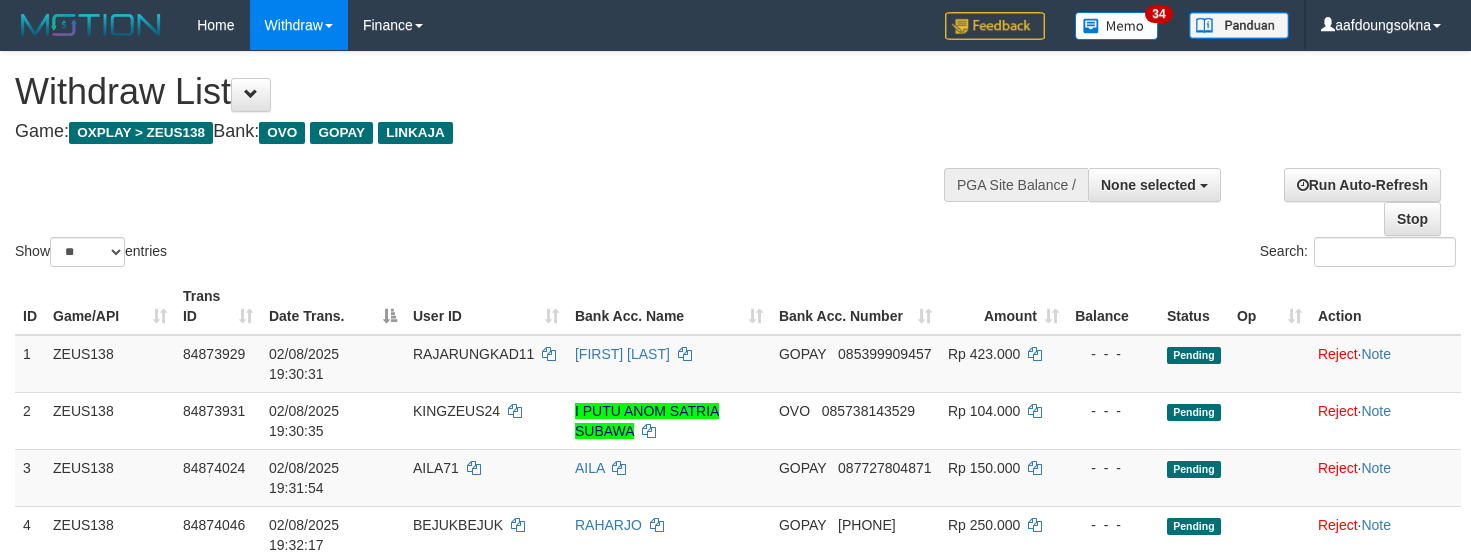 select 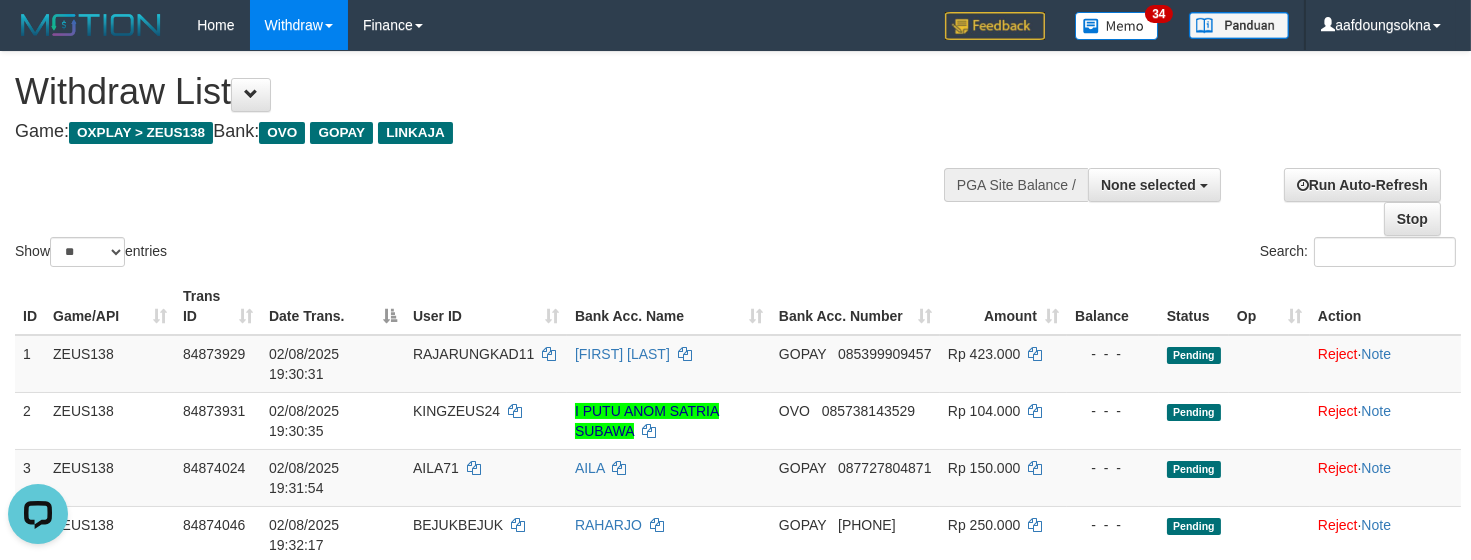 scroll, scrollTop: 0, scrollLeft: 0, axis: both 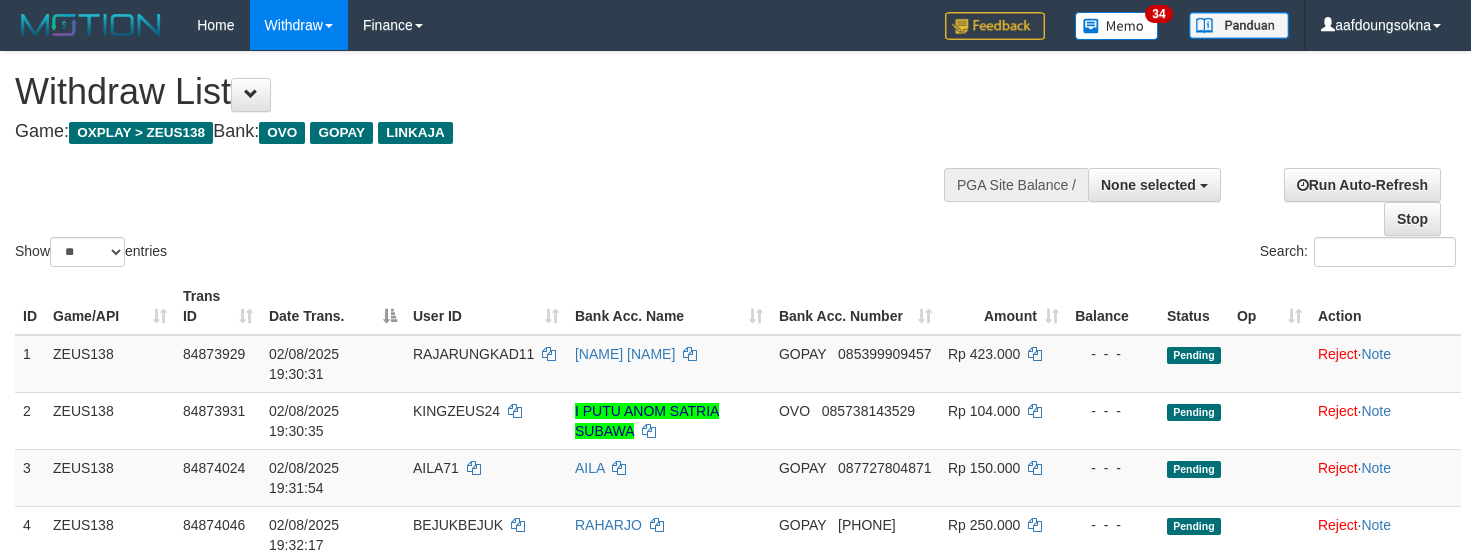 select 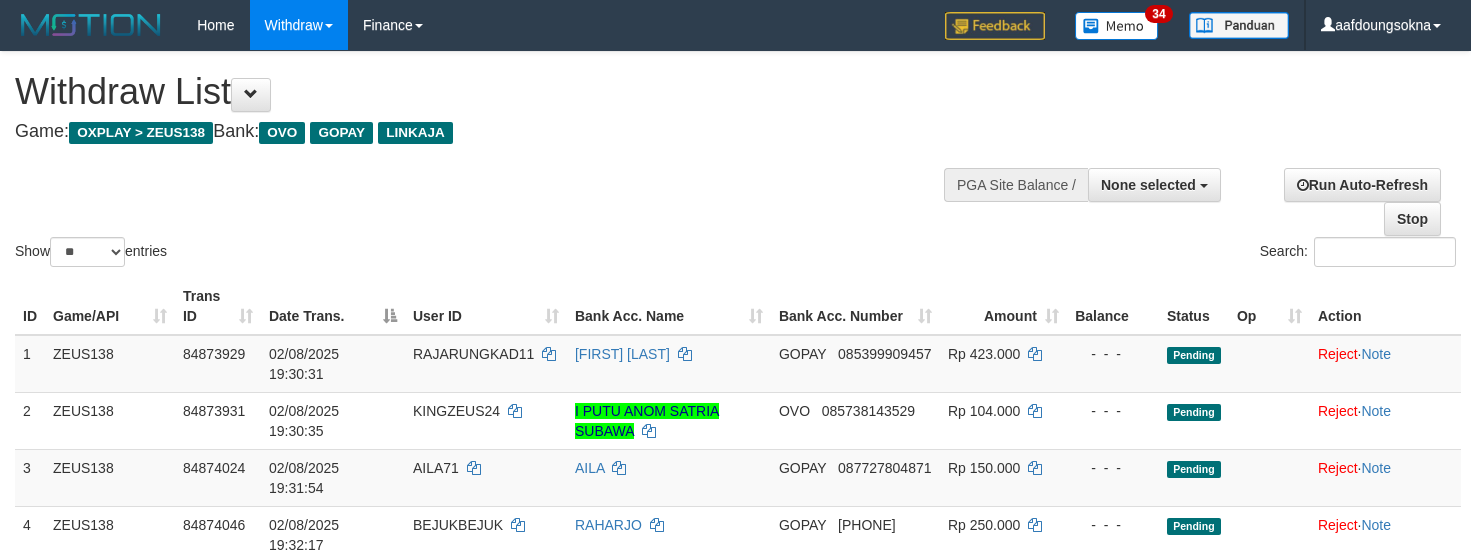 select 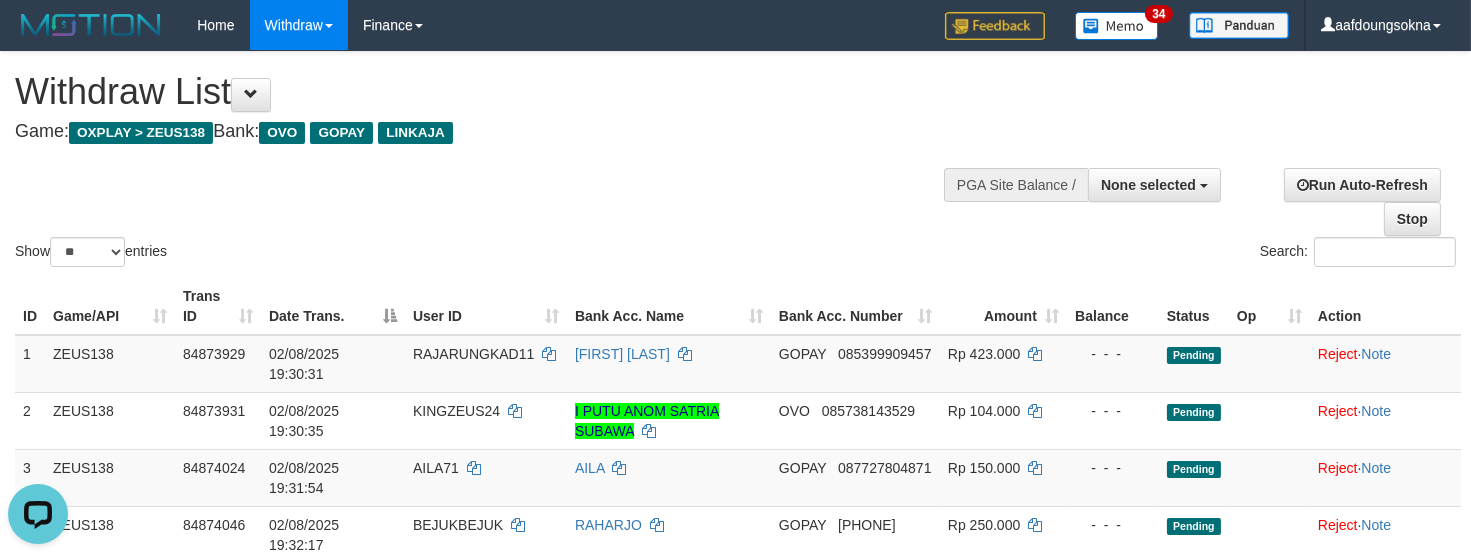 scroll, scrollTop: 0, scrollLeft: 0, axis: both 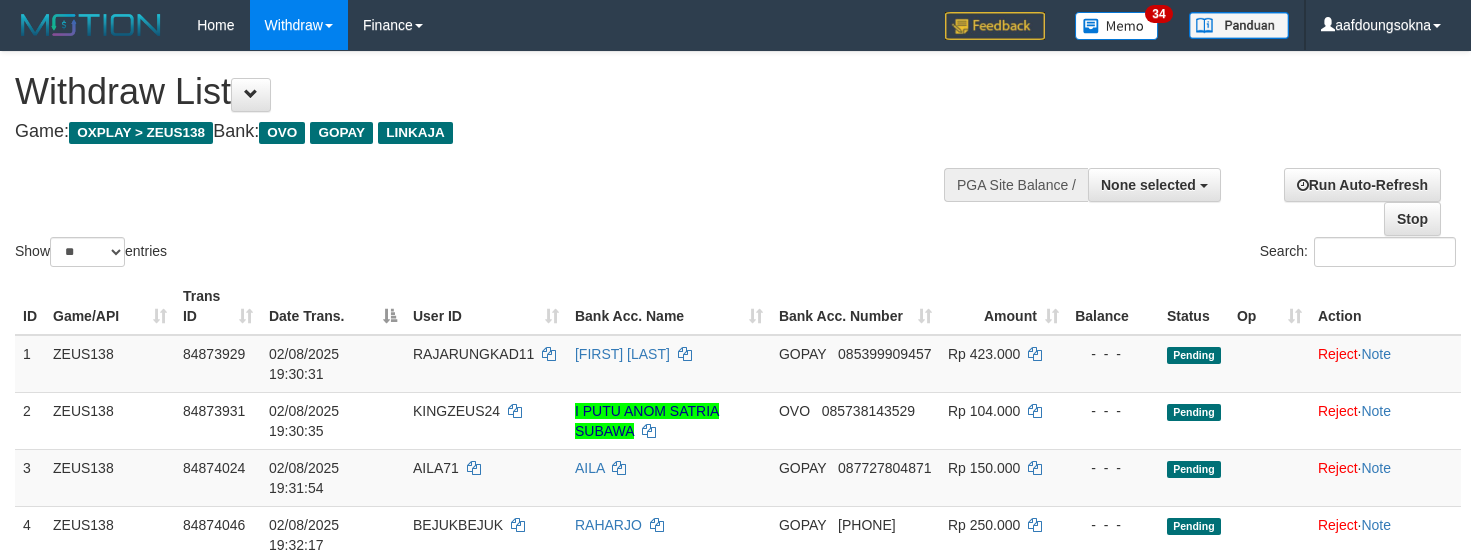select 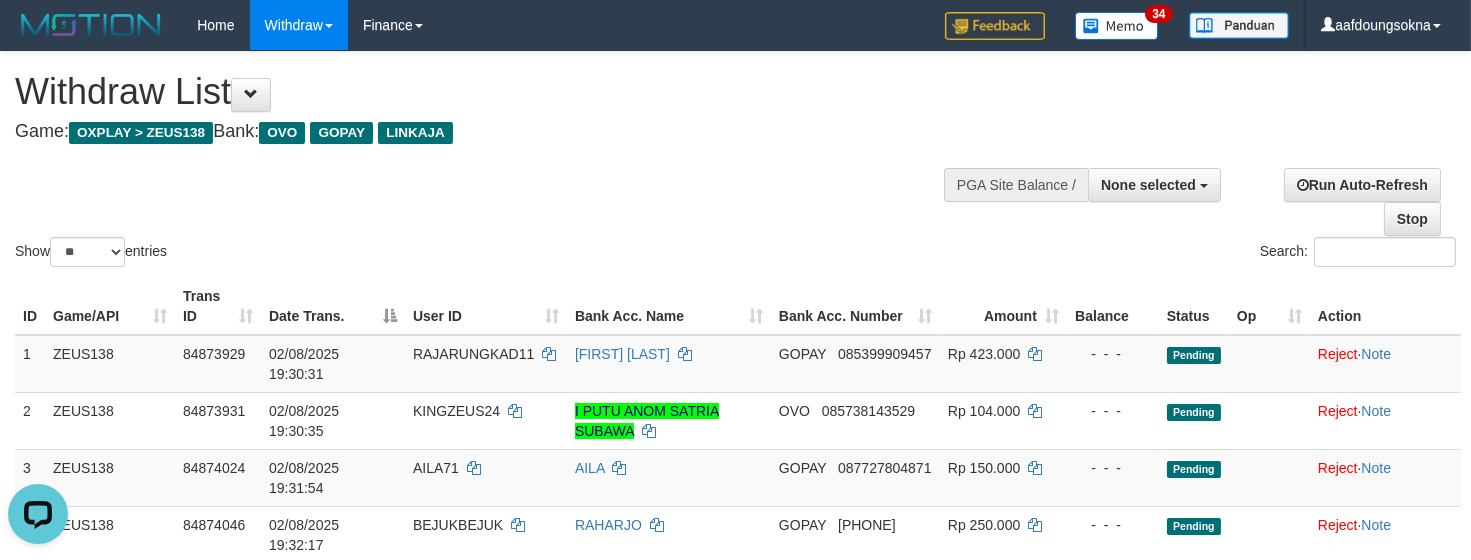 scroll, scrollTop: 0, scrollLeft: 0, axis: both 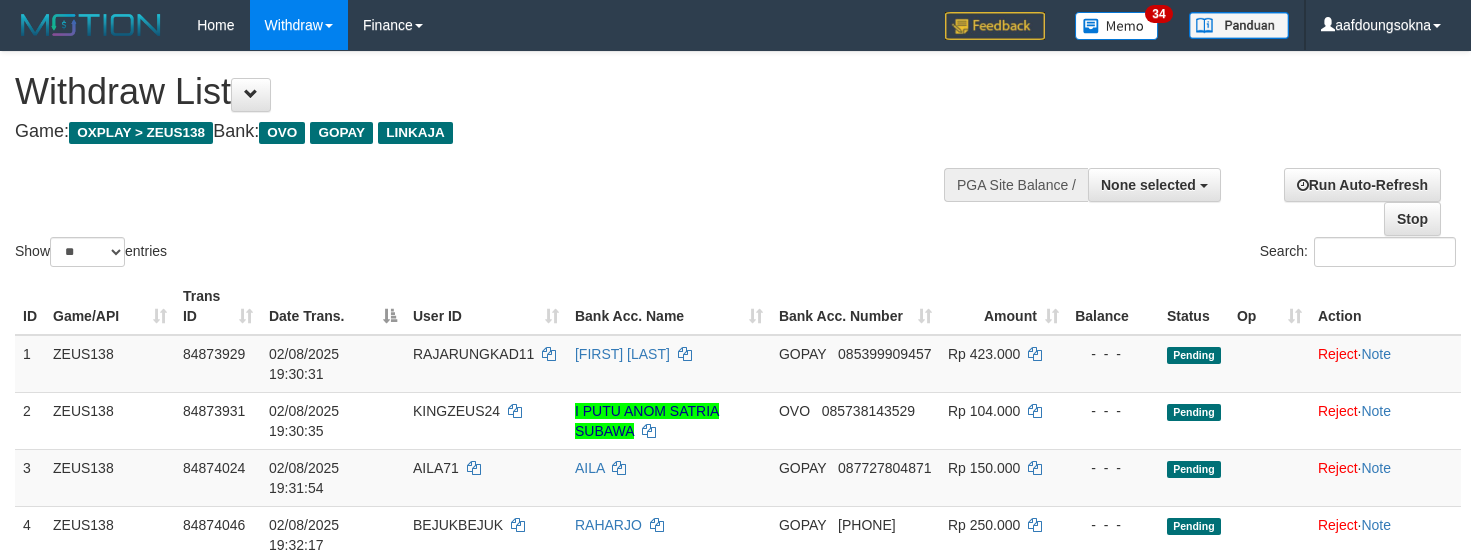 select 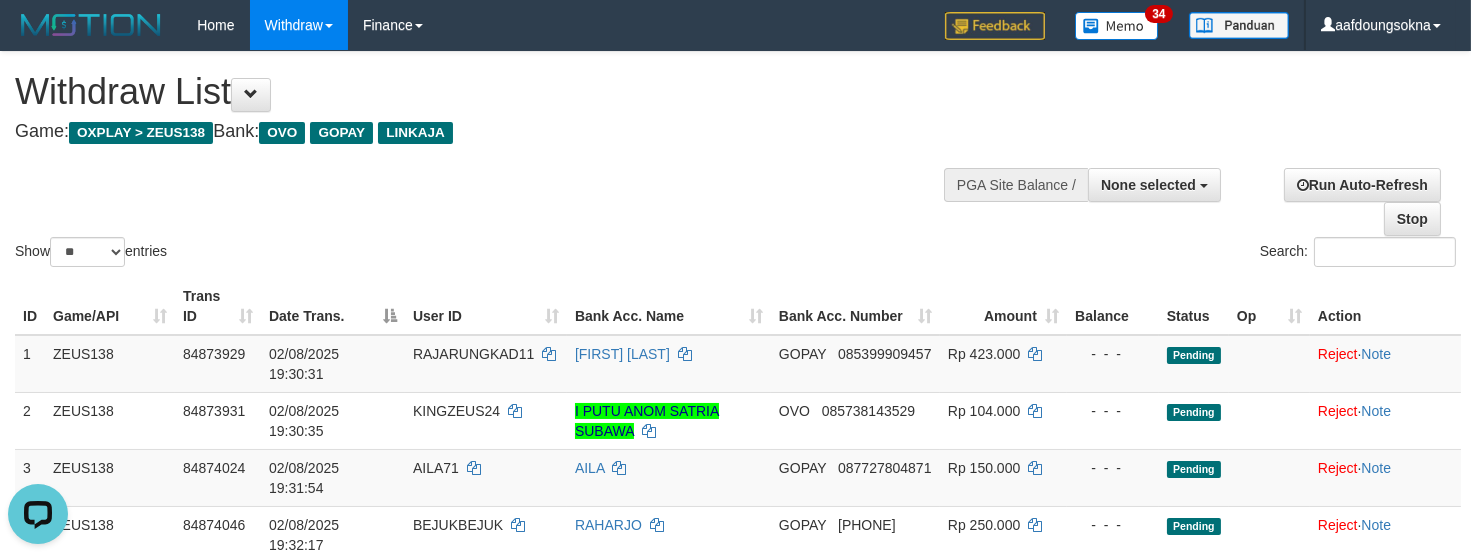 scroll, scrollTop: 0, scrollLeft: 0, axis: both 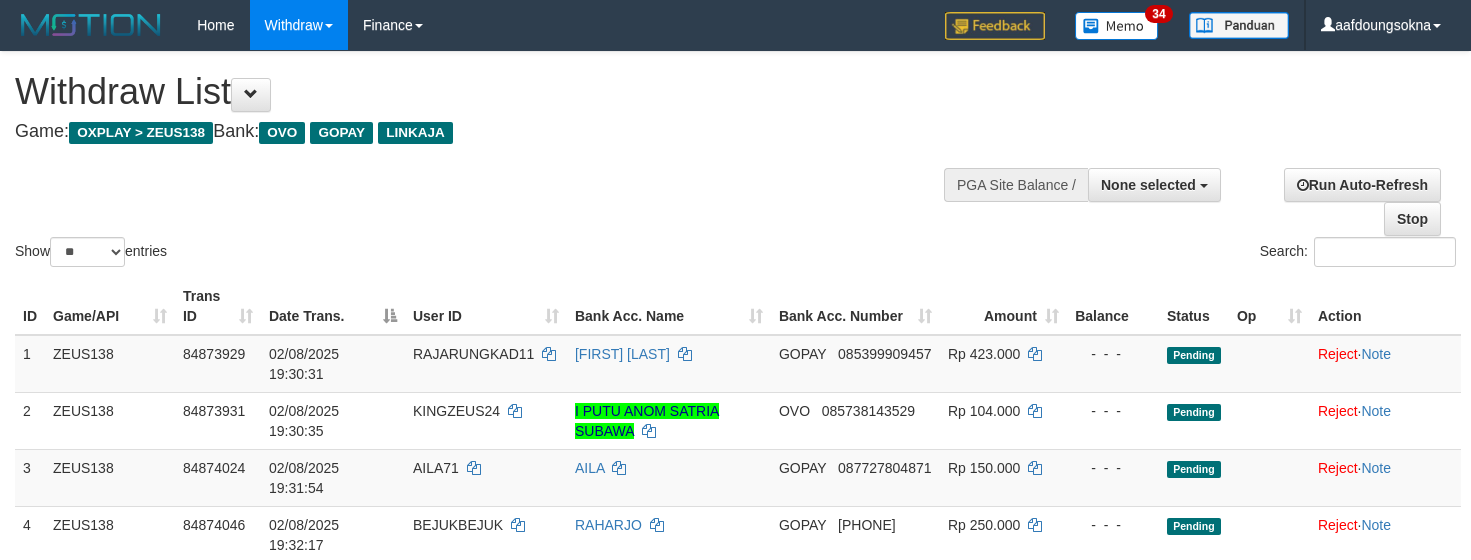 select 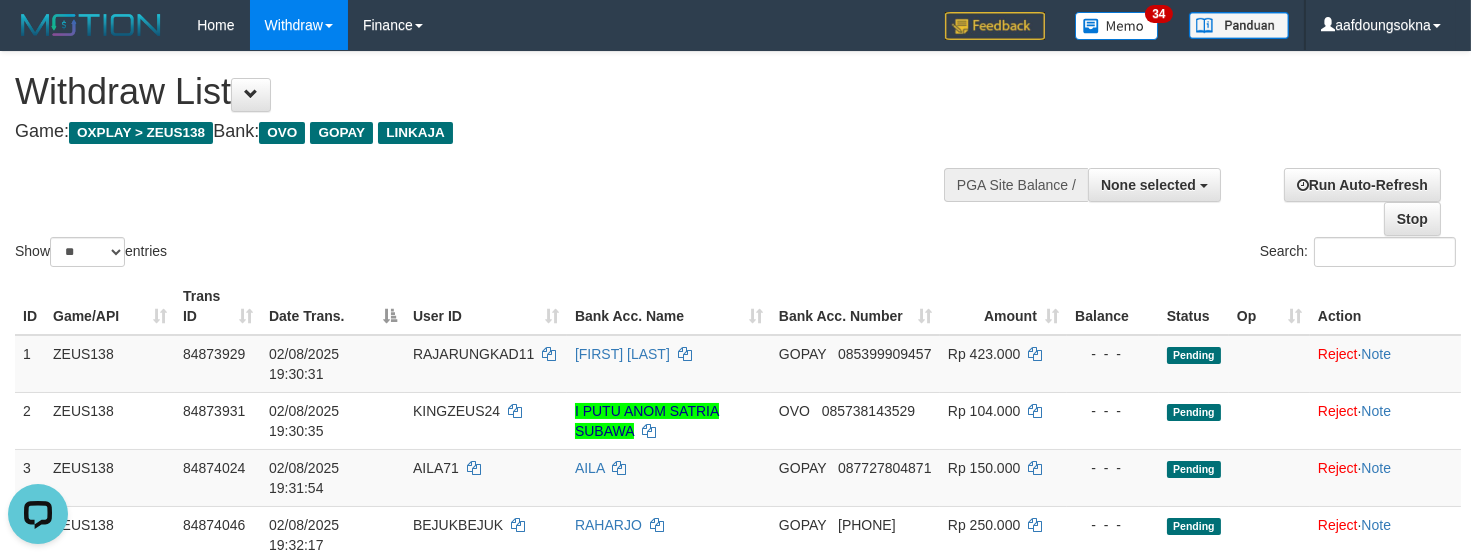scroll, scrollTop: 0, scrollLeft: 0, axis: both 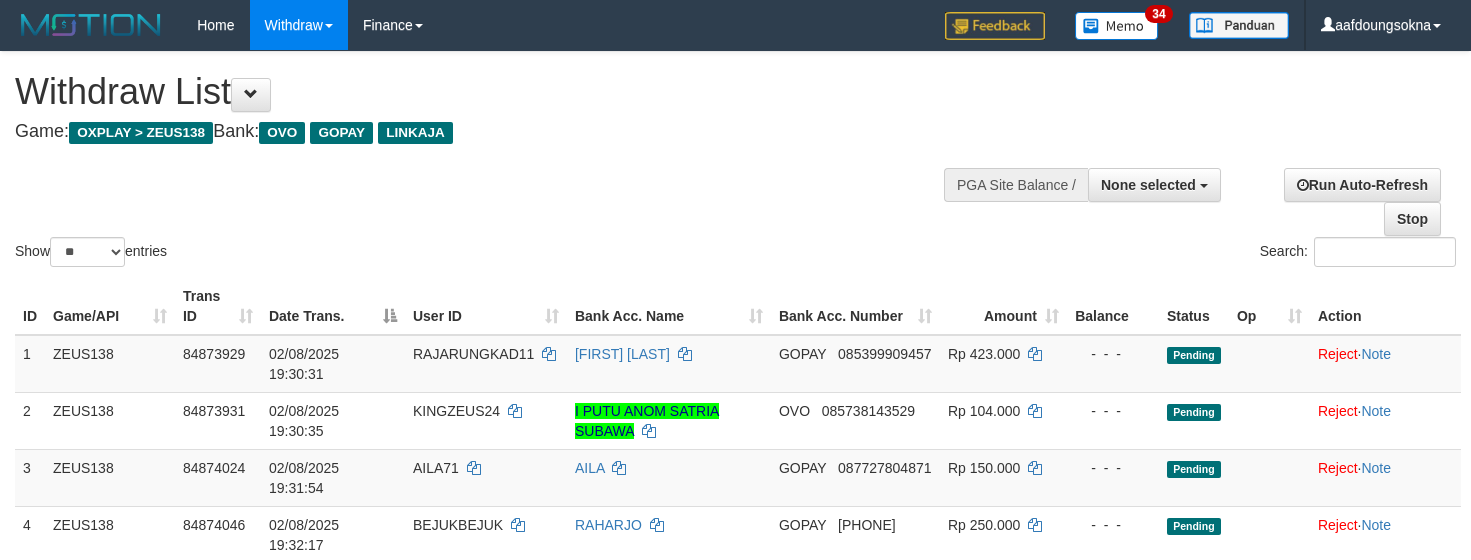 select 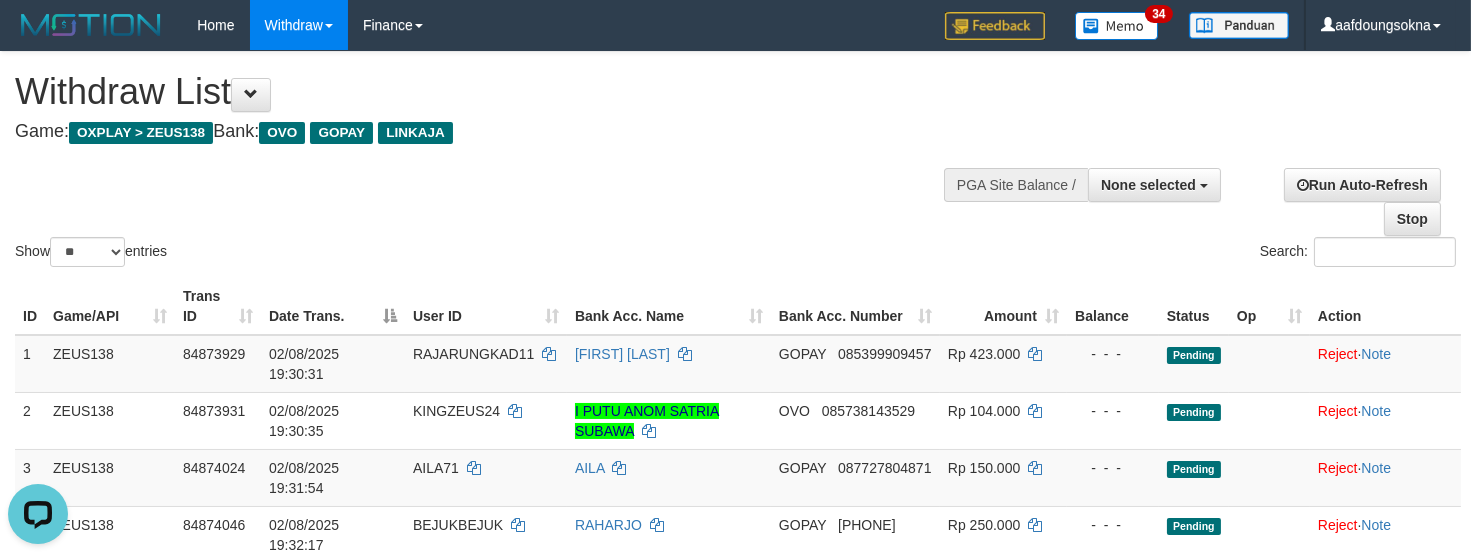 scroll, scrollTop: 0, scrollLeft: 0, axis: both 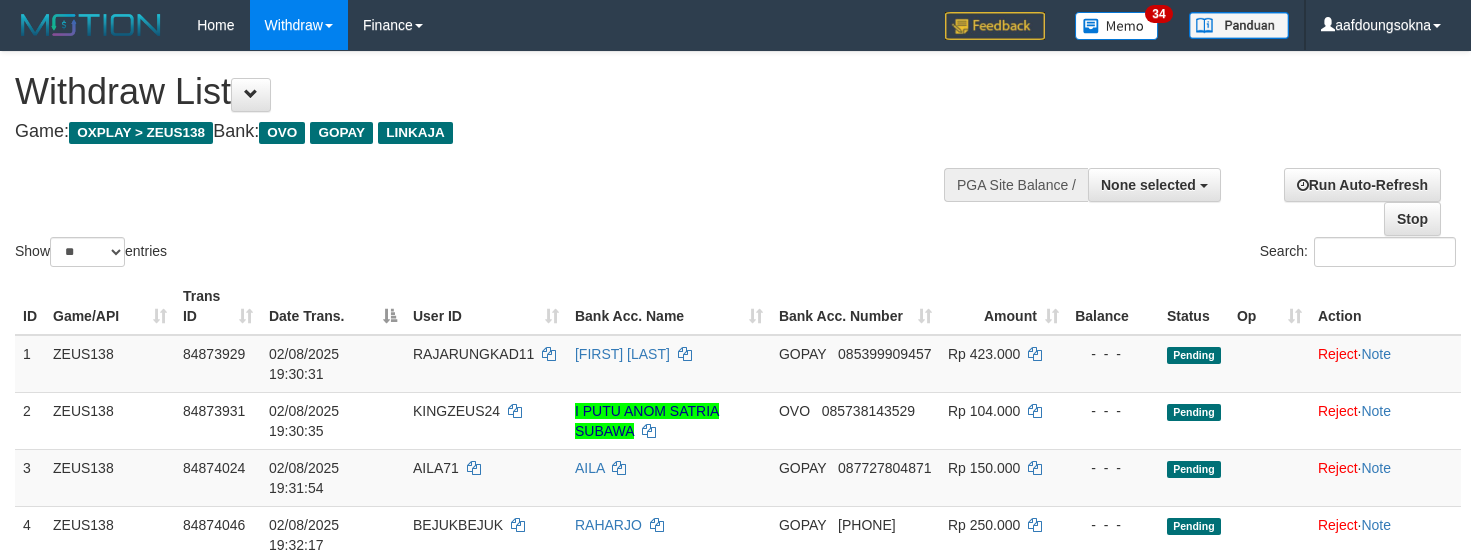 select 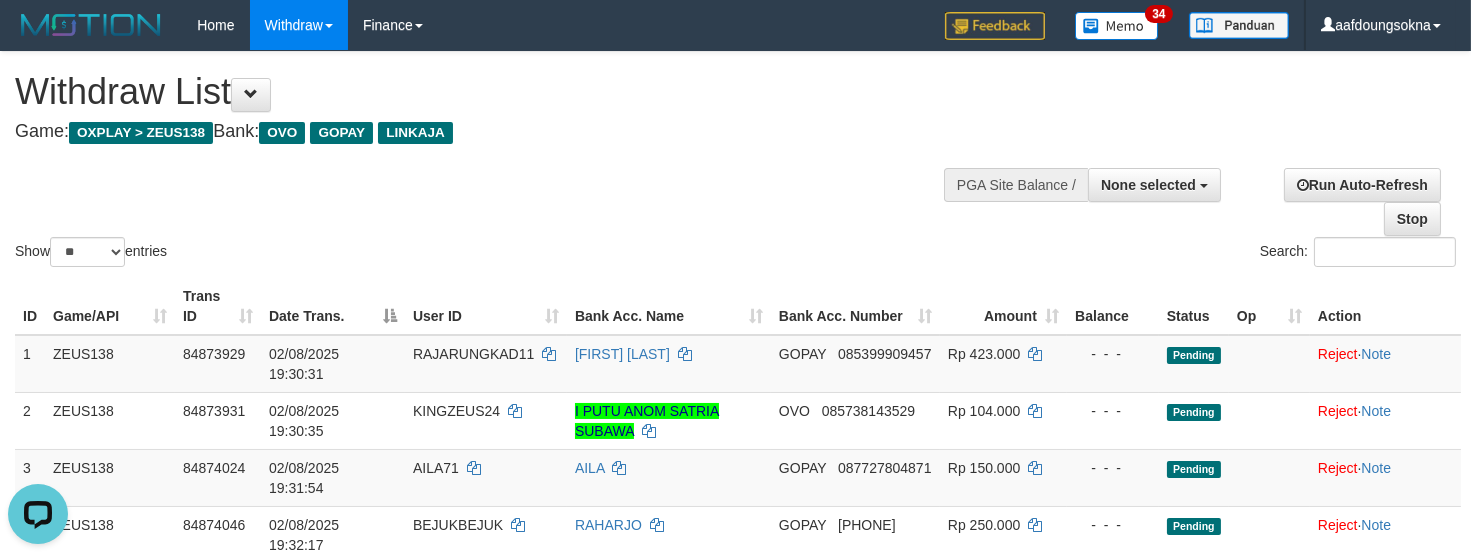 scroll, scrollTop: 0, scrollLeft: 0, axis: both 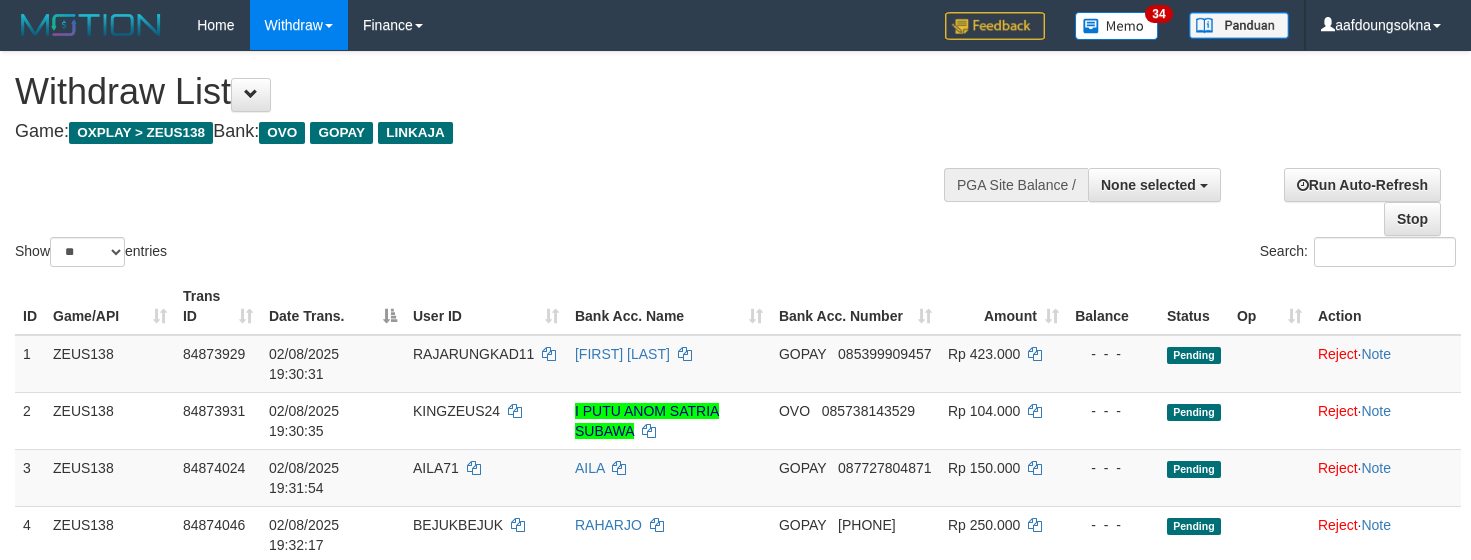 select 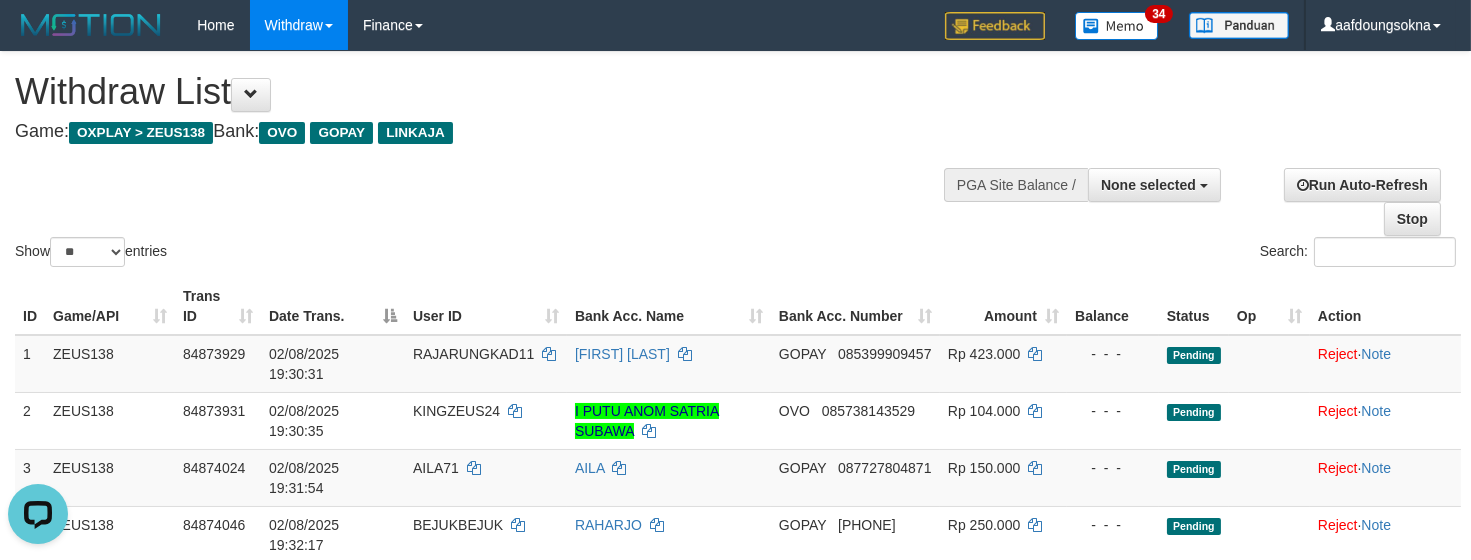 scroll, scrollTop: 0, scrollLeft: 0, axis: both 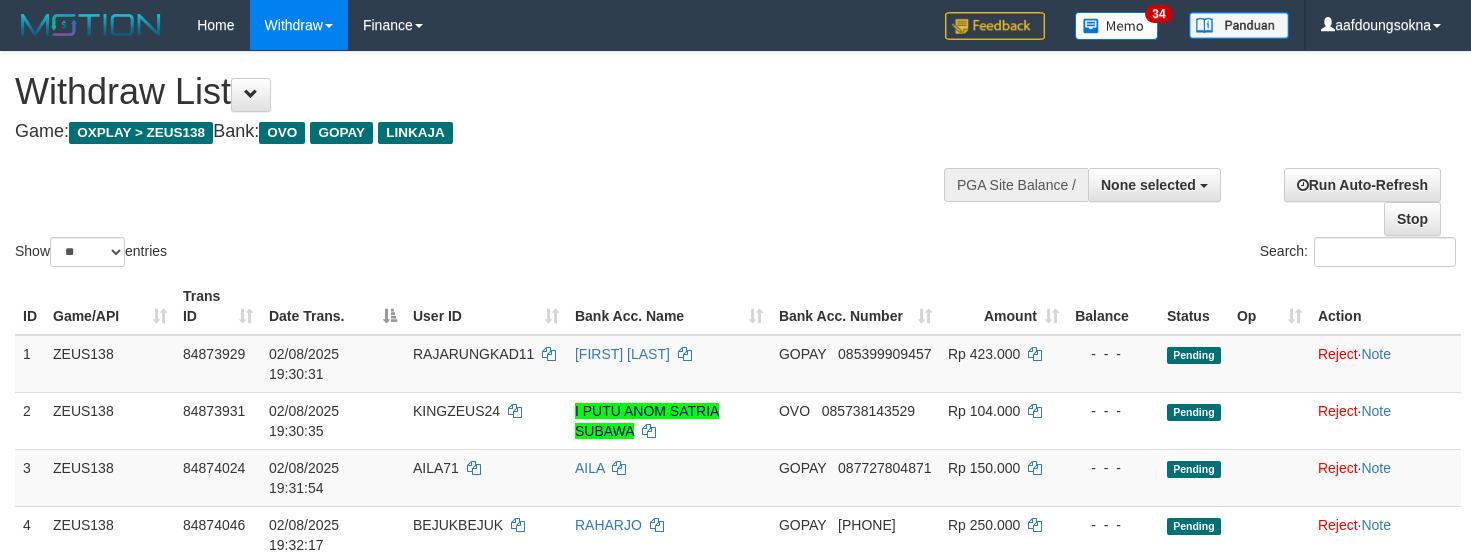 select 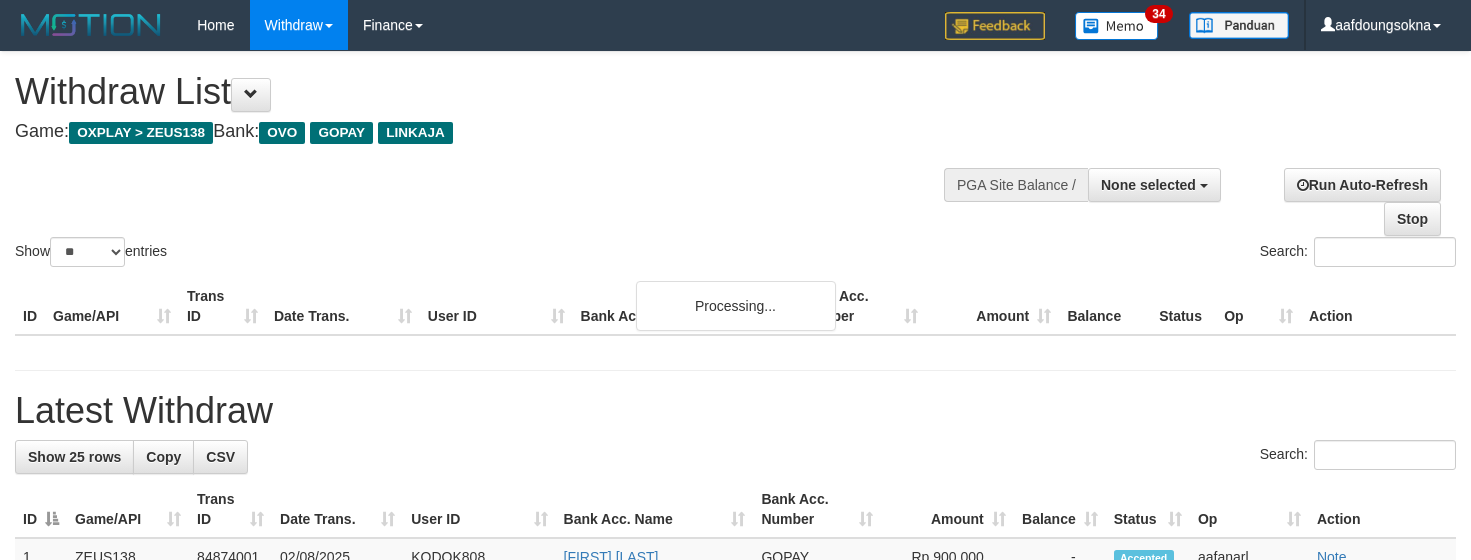 select 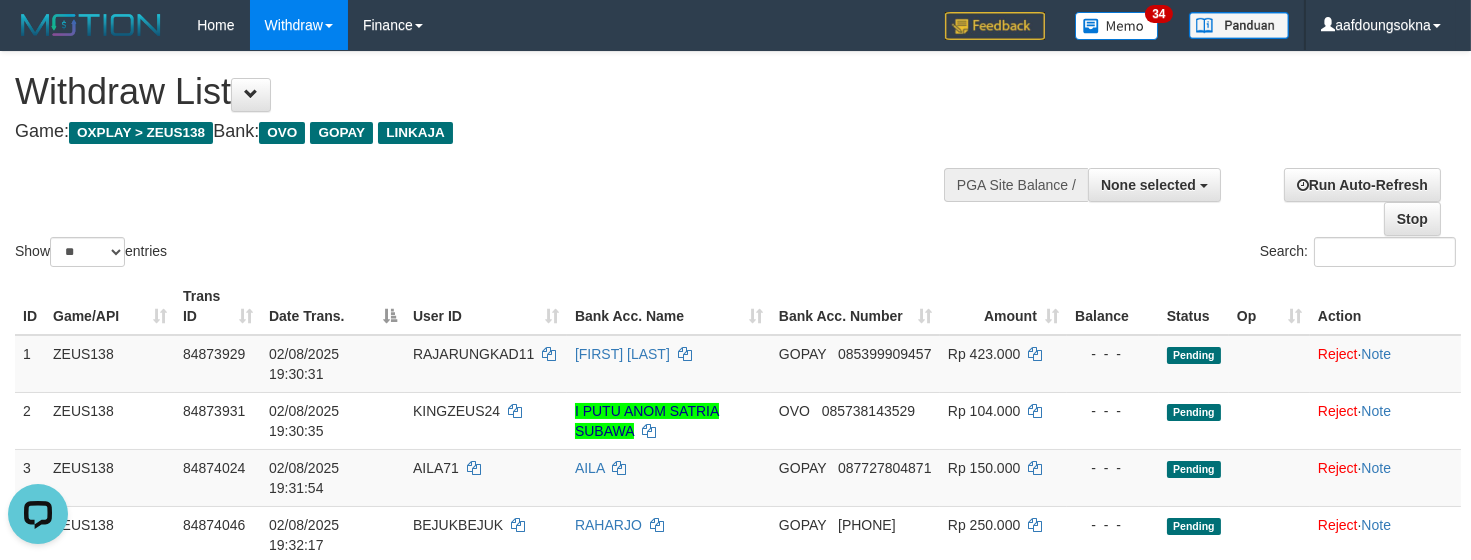 scroll, scrollTop: 0, scrollLeft: 0, axis: both 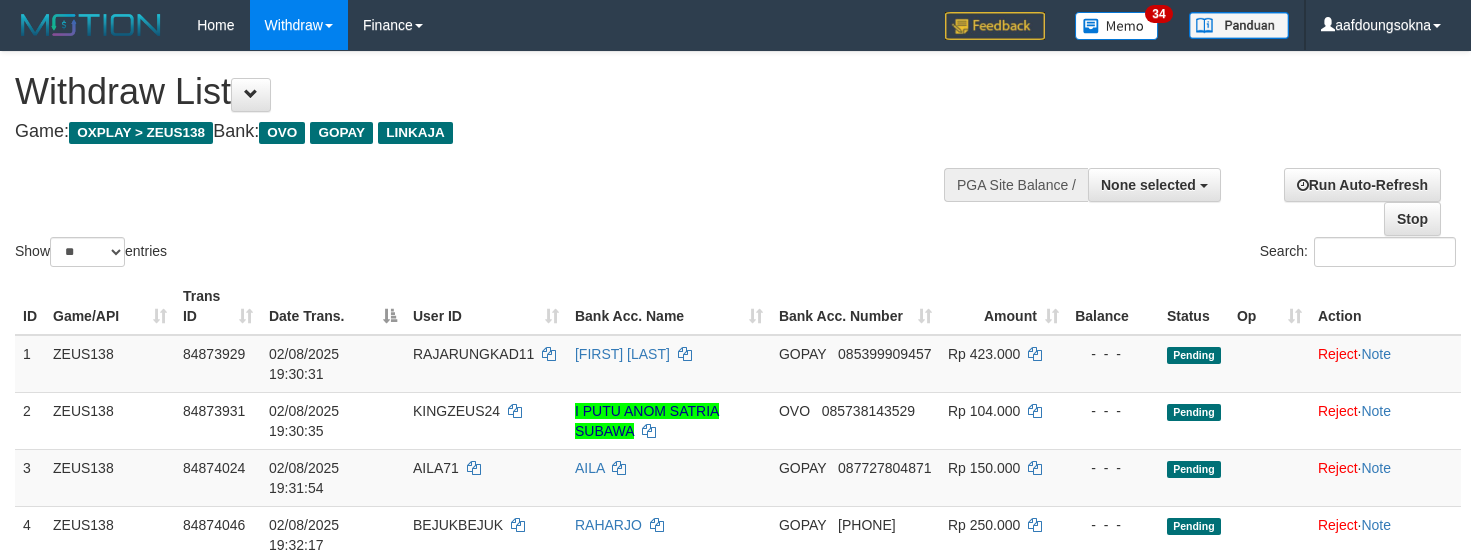 select 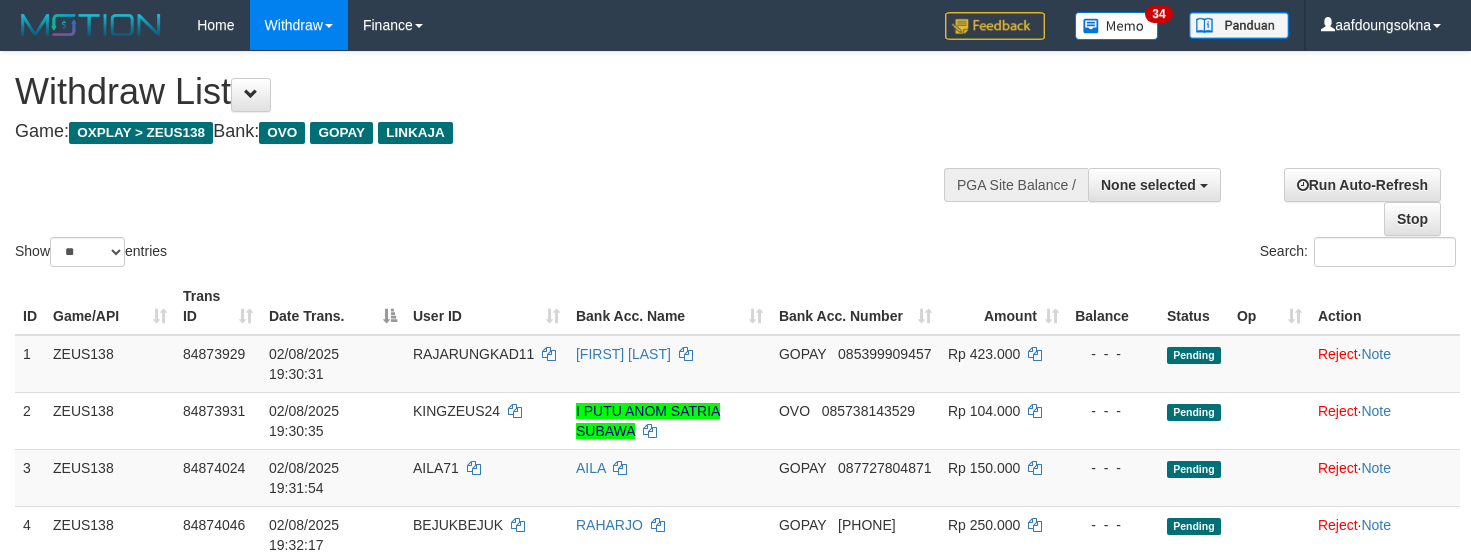 select 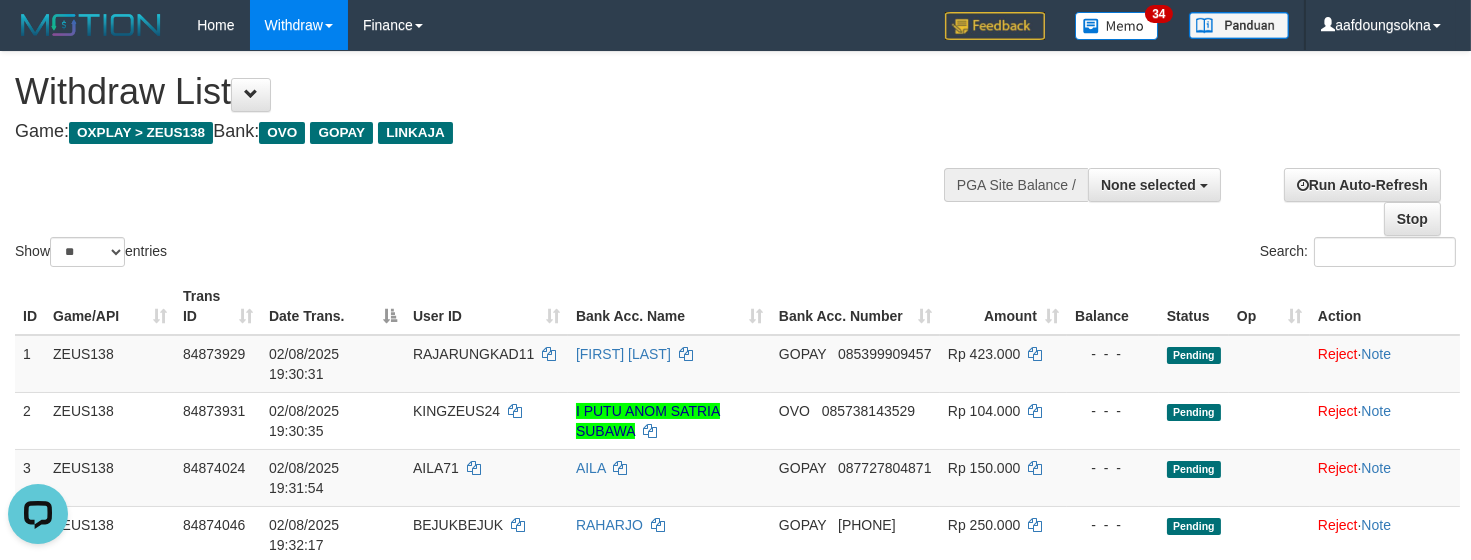 scroll, scrollTop: 0, scrollLeft: 0, axis: both 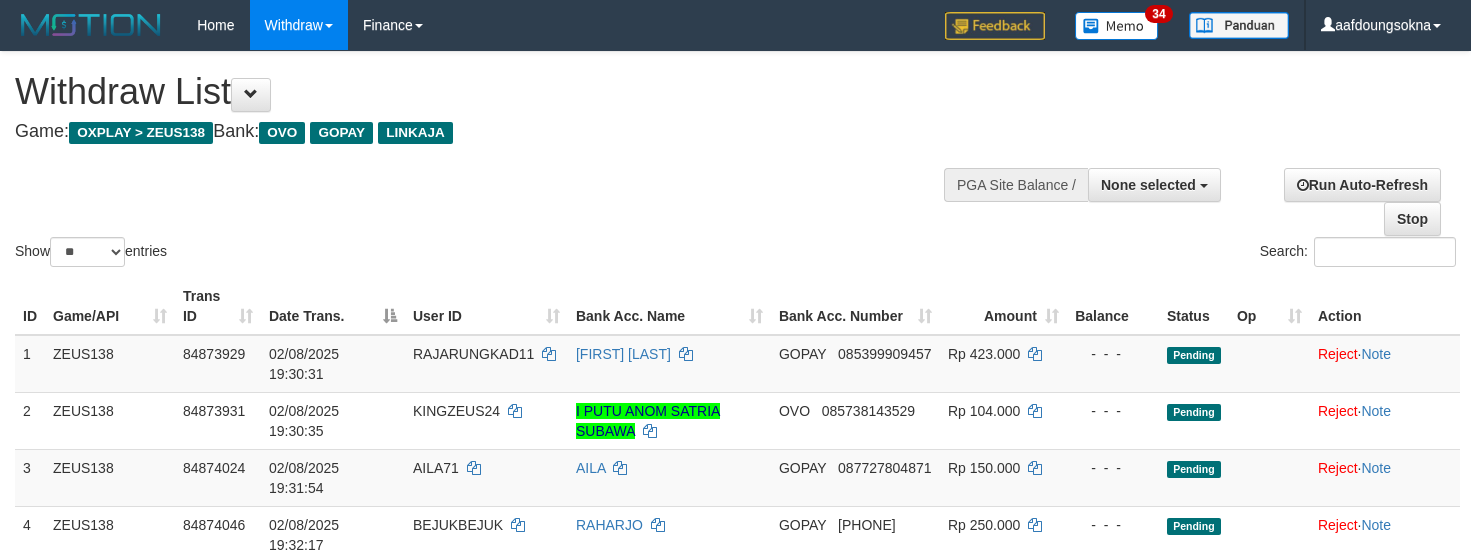 select 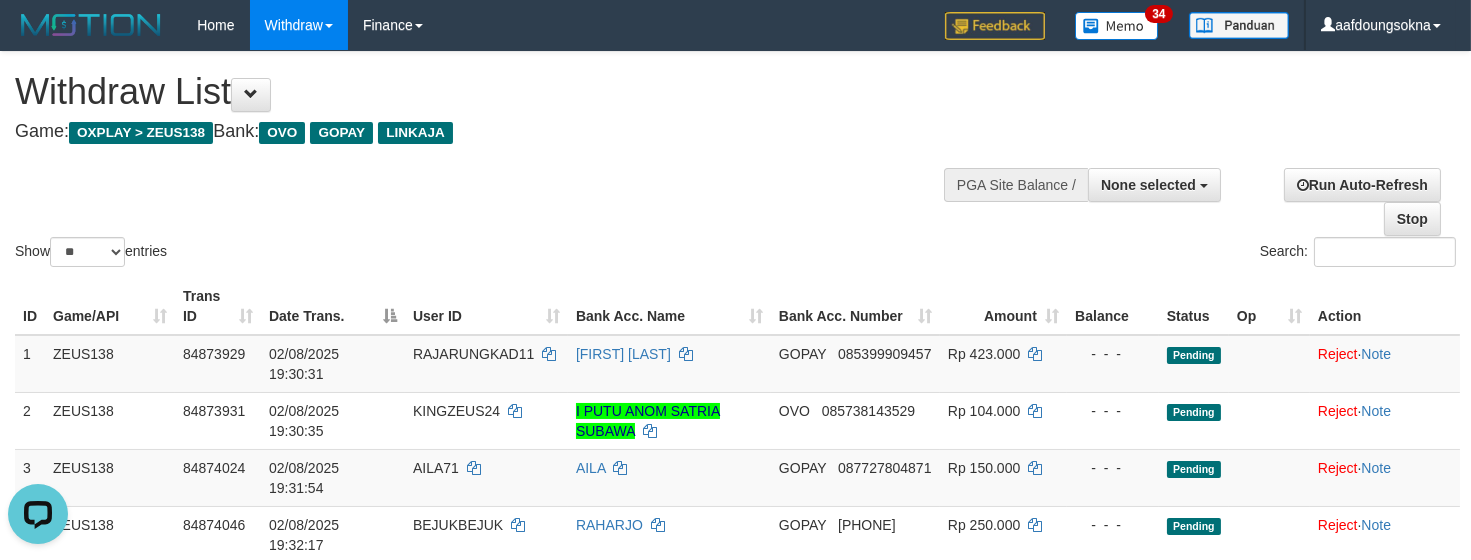 scroll, scrollTop: 0, scrollLeft: 0, axis: both 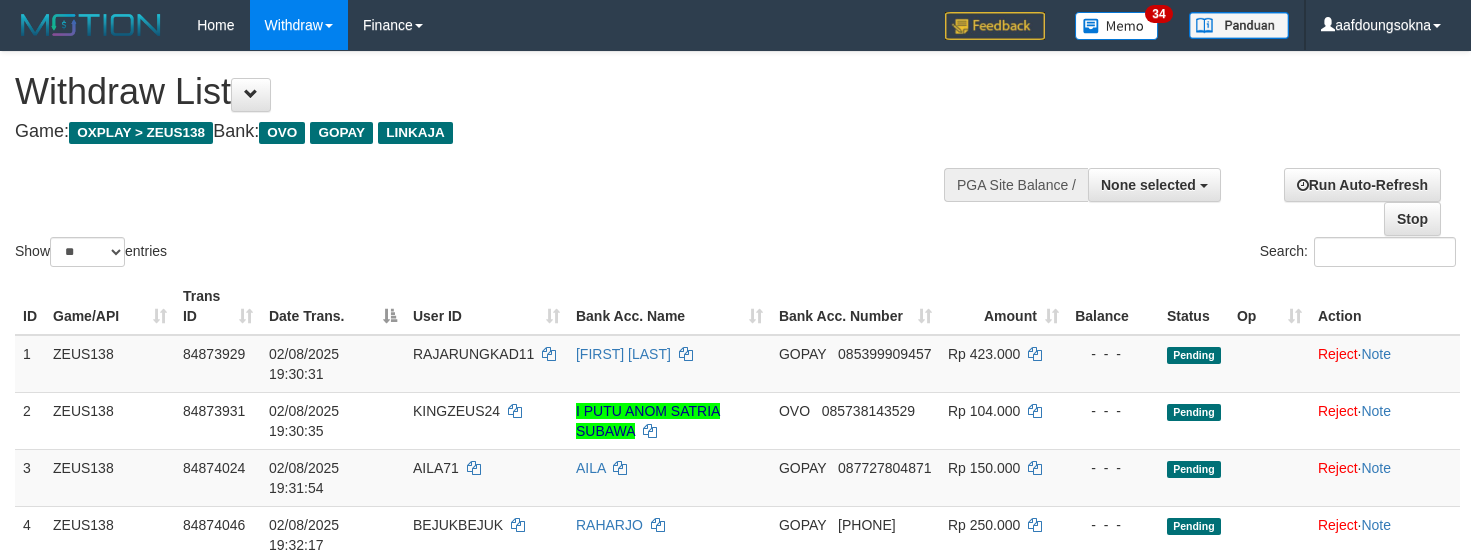 select 